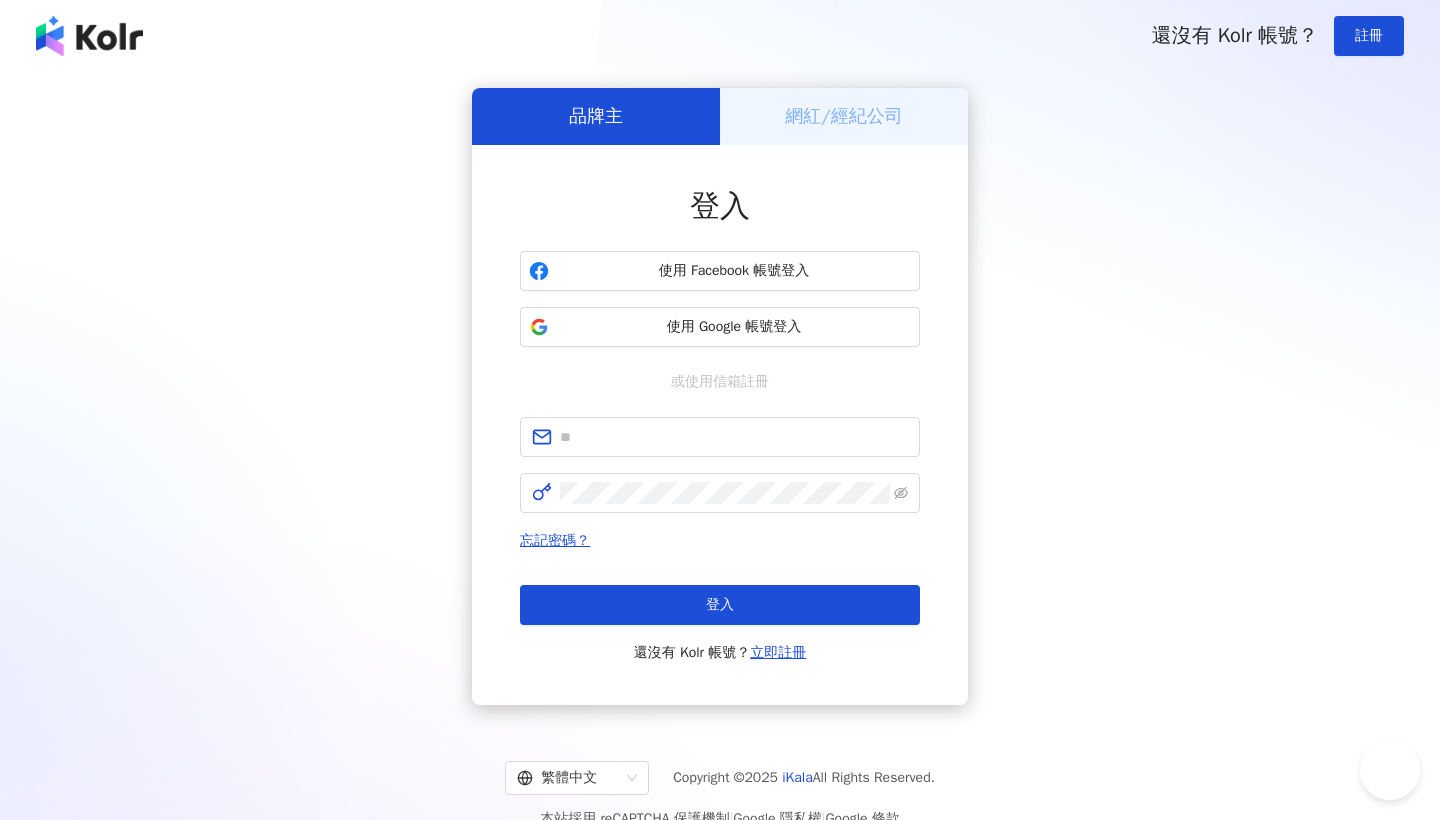 scroll, scrollTop: 0, scrollLeft: 0, axis: both 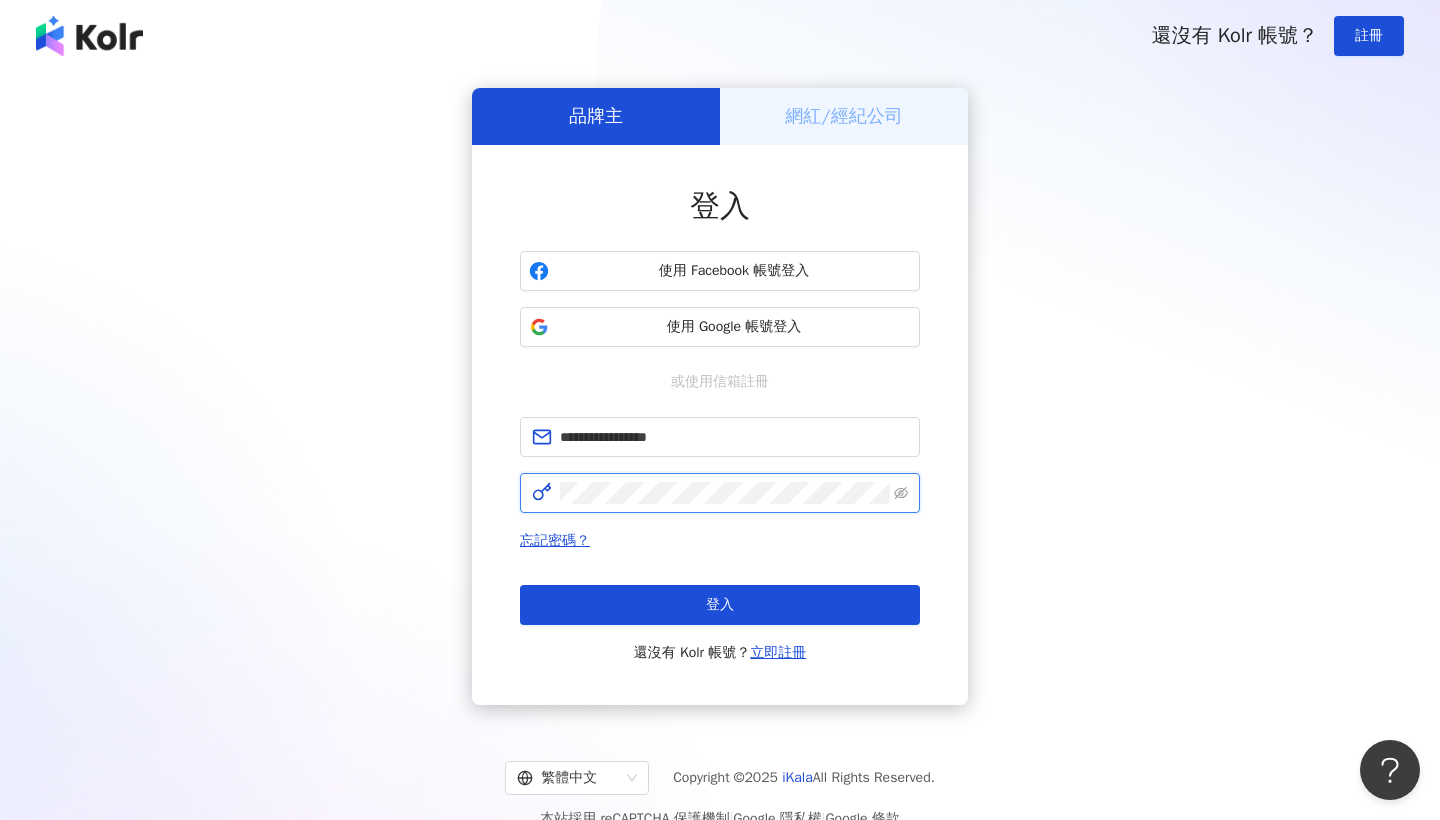 click on "登入" at bounding box center (720, 605) 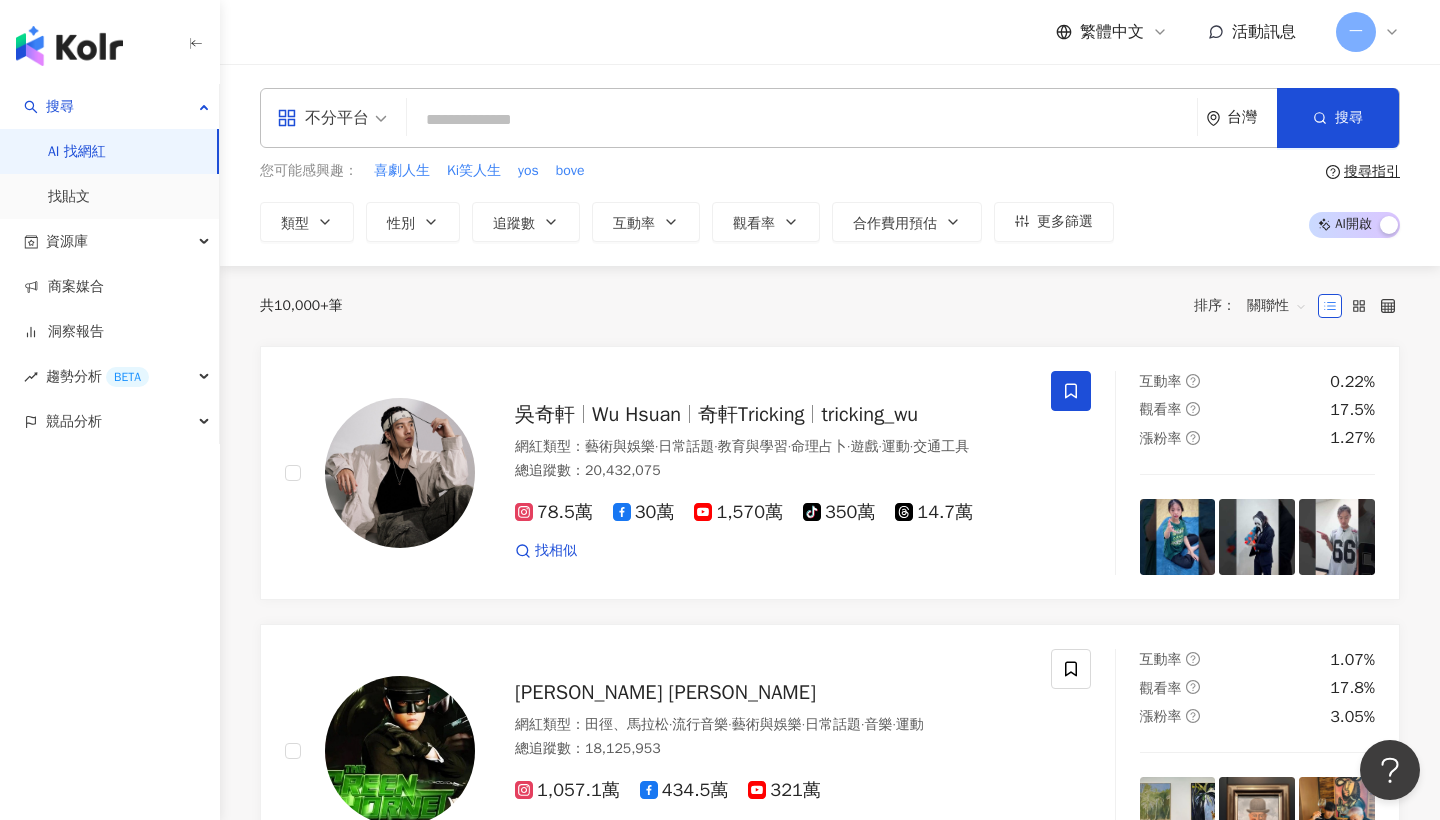 click at bounding box center (802, 120) 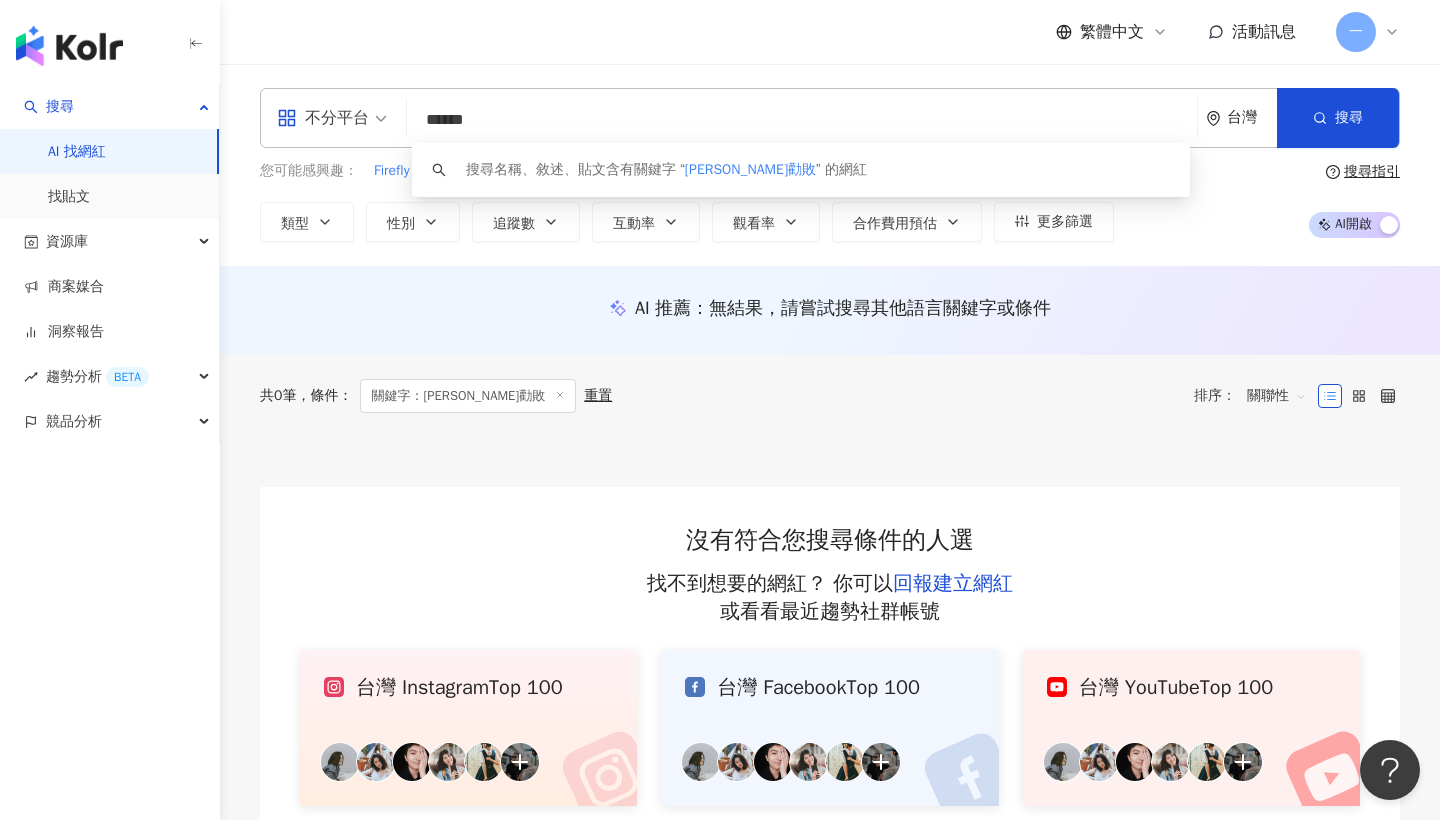click on "共  0  筆 條件 ： 關鍵字：Ryan勸敗 重置 排序： 關聯性" at bounding box center [830, 396] 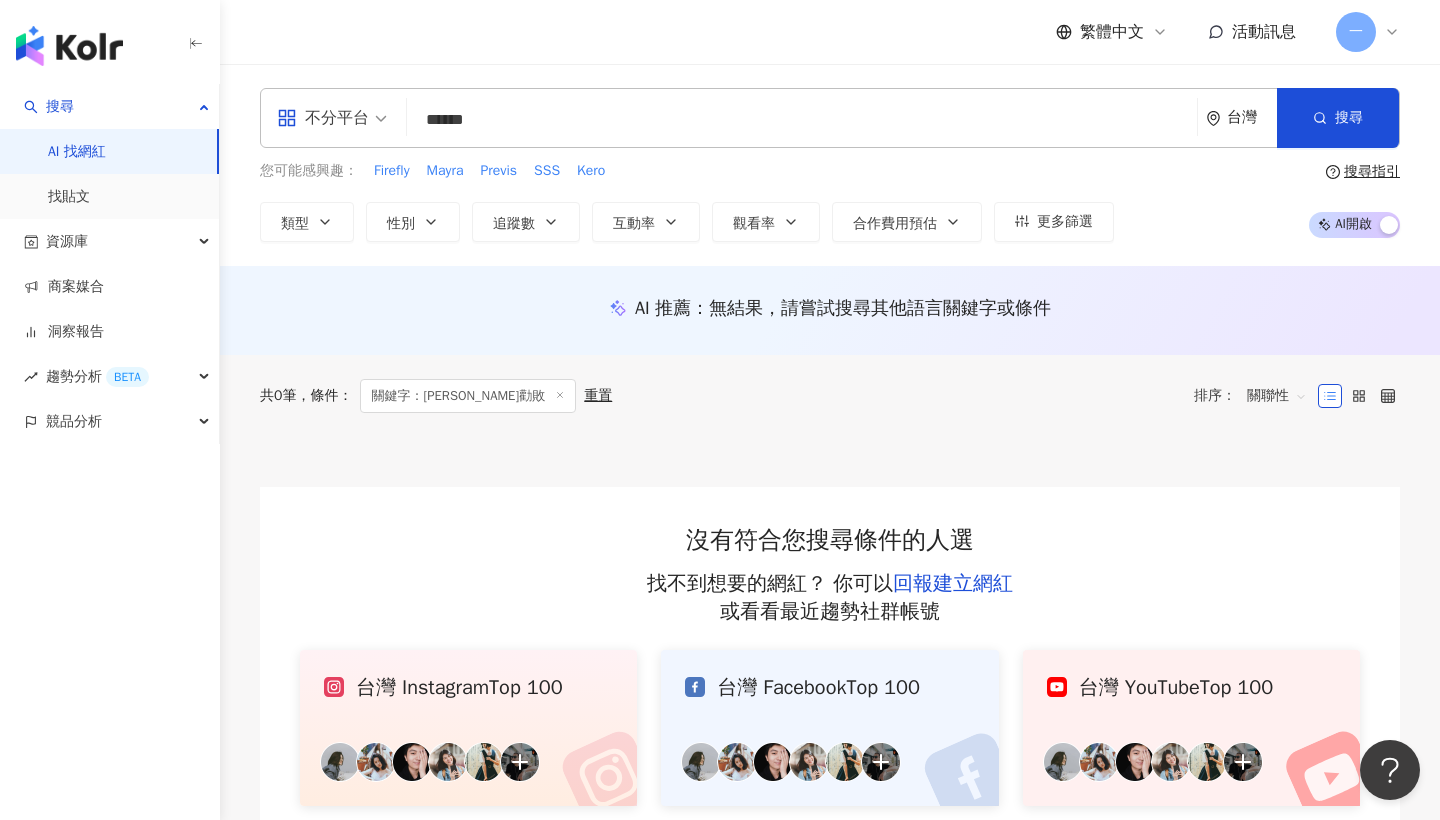 scroll, scrollTop: 0, scrollLeft: 0, axis: both 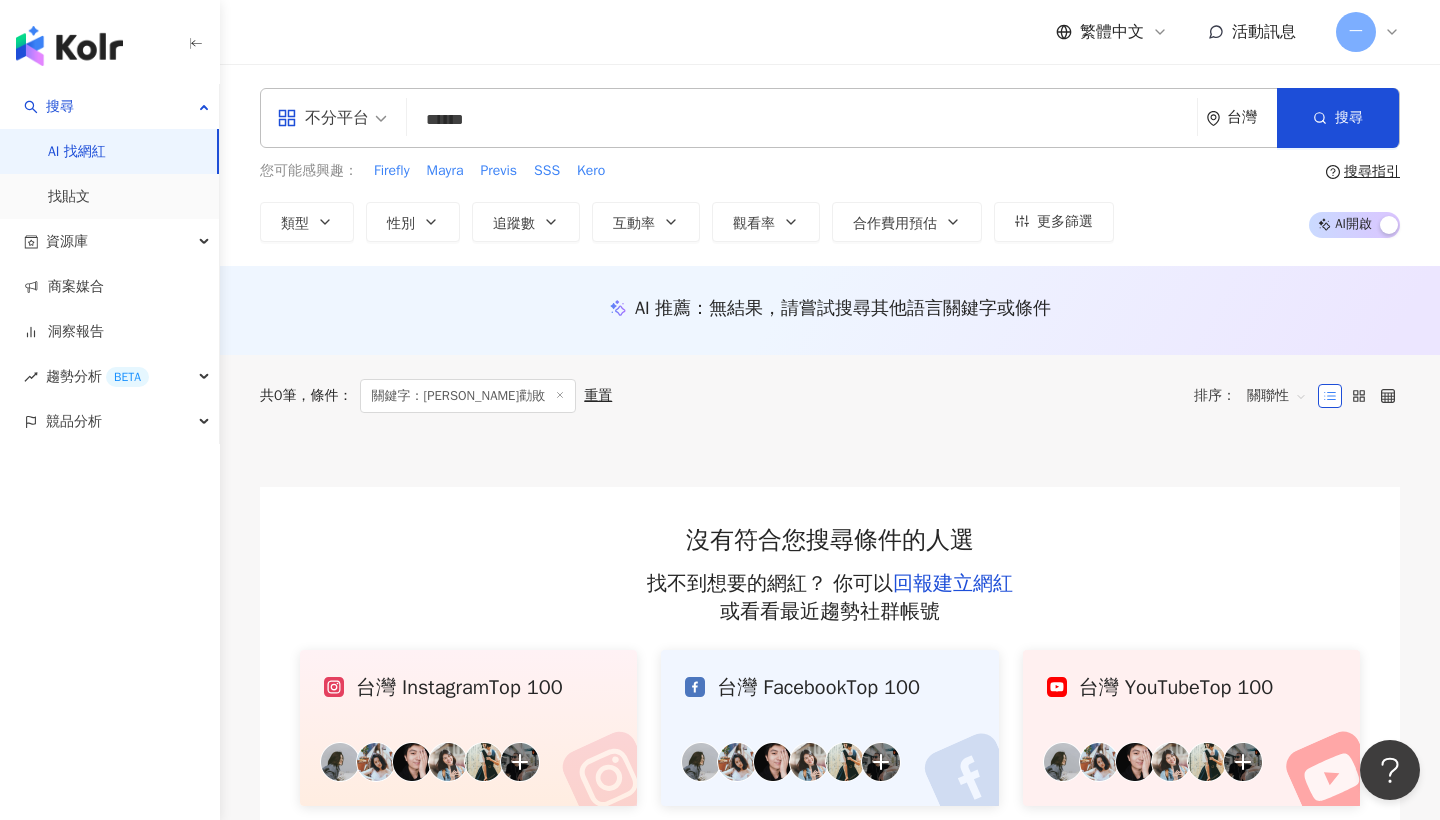 click on "******" at bounding box center [802, 120] 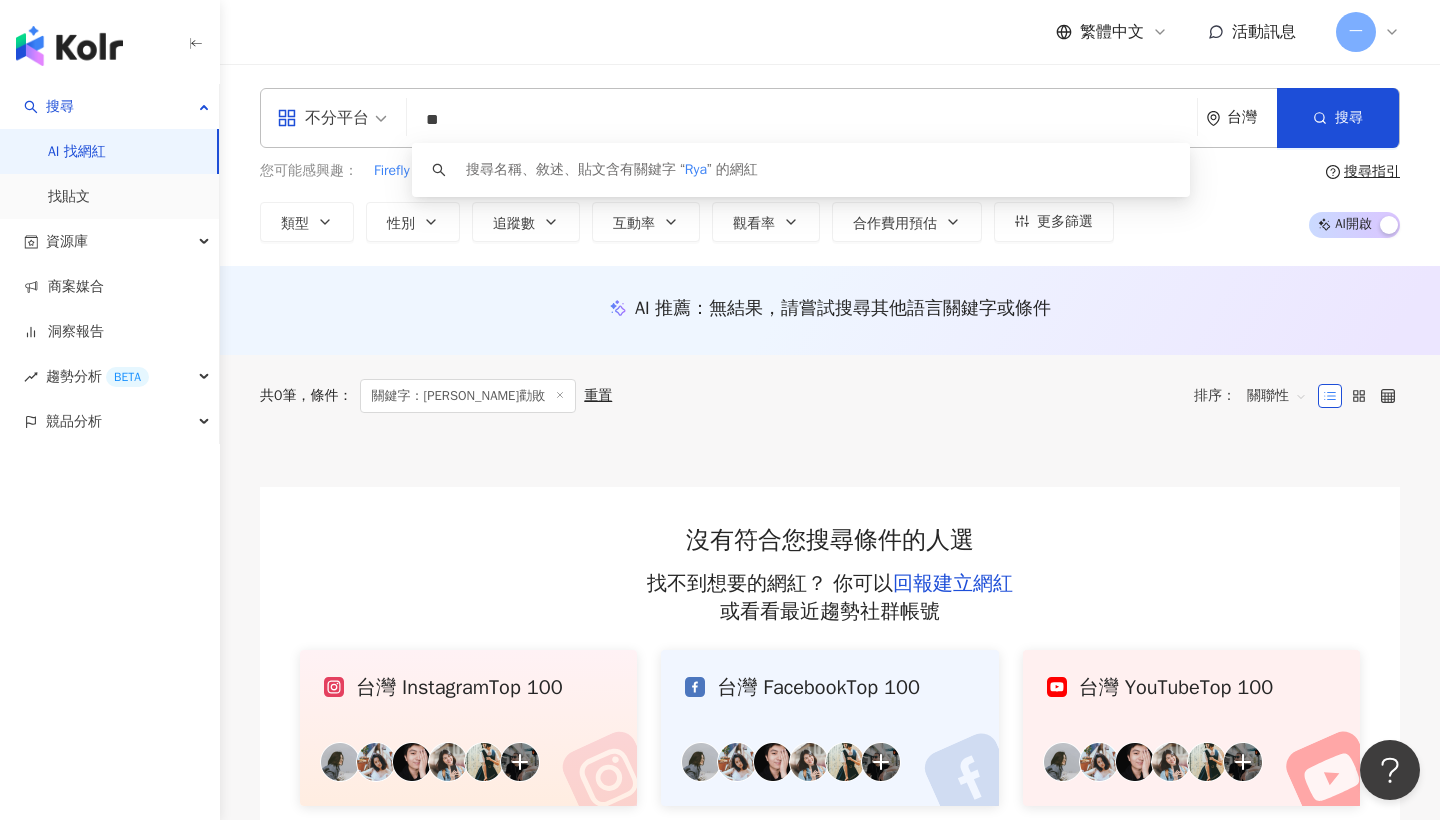 type on "*" 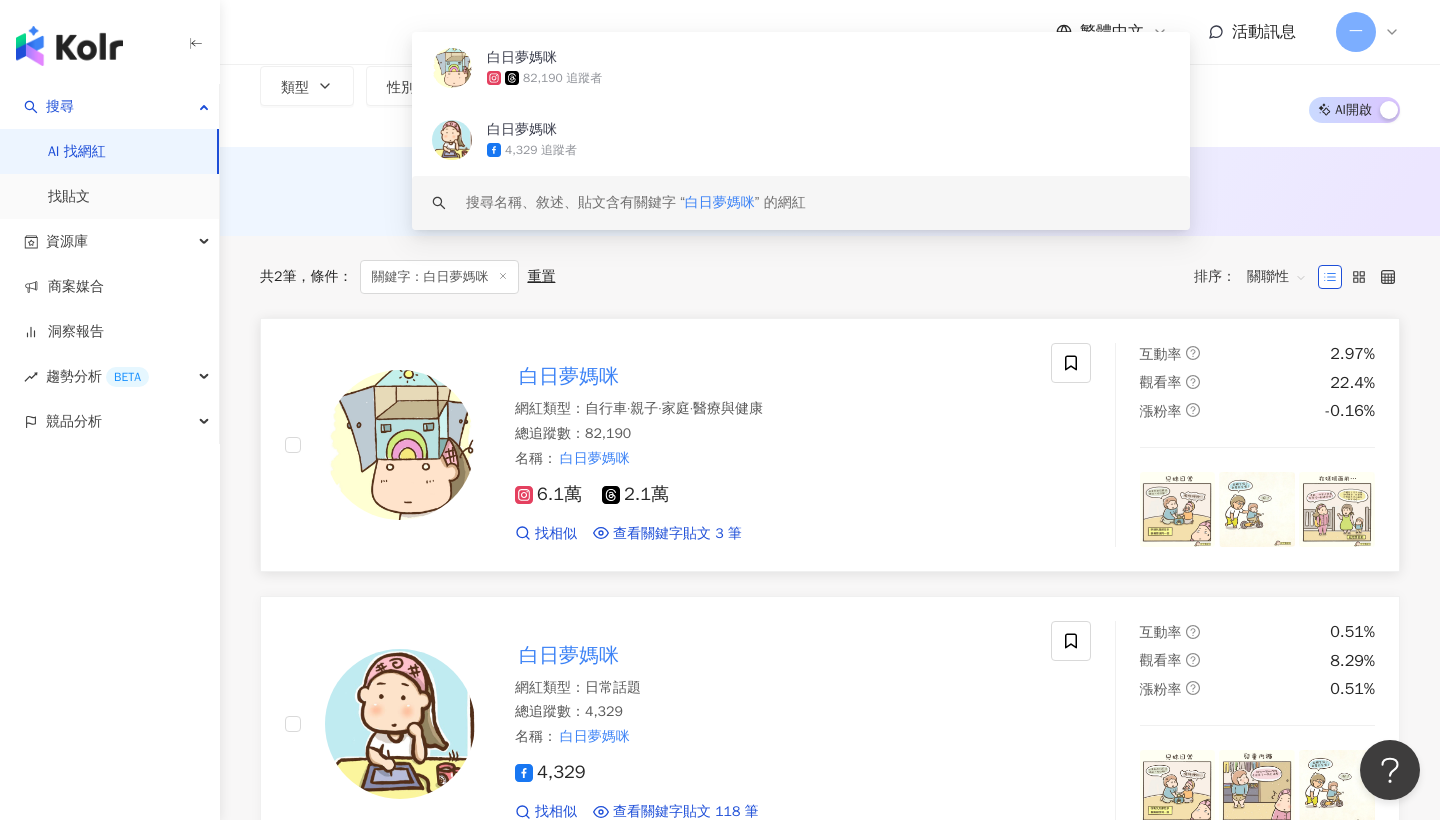 scroll, scrollTop: 119, scrollLeft: 0, axis: vertical 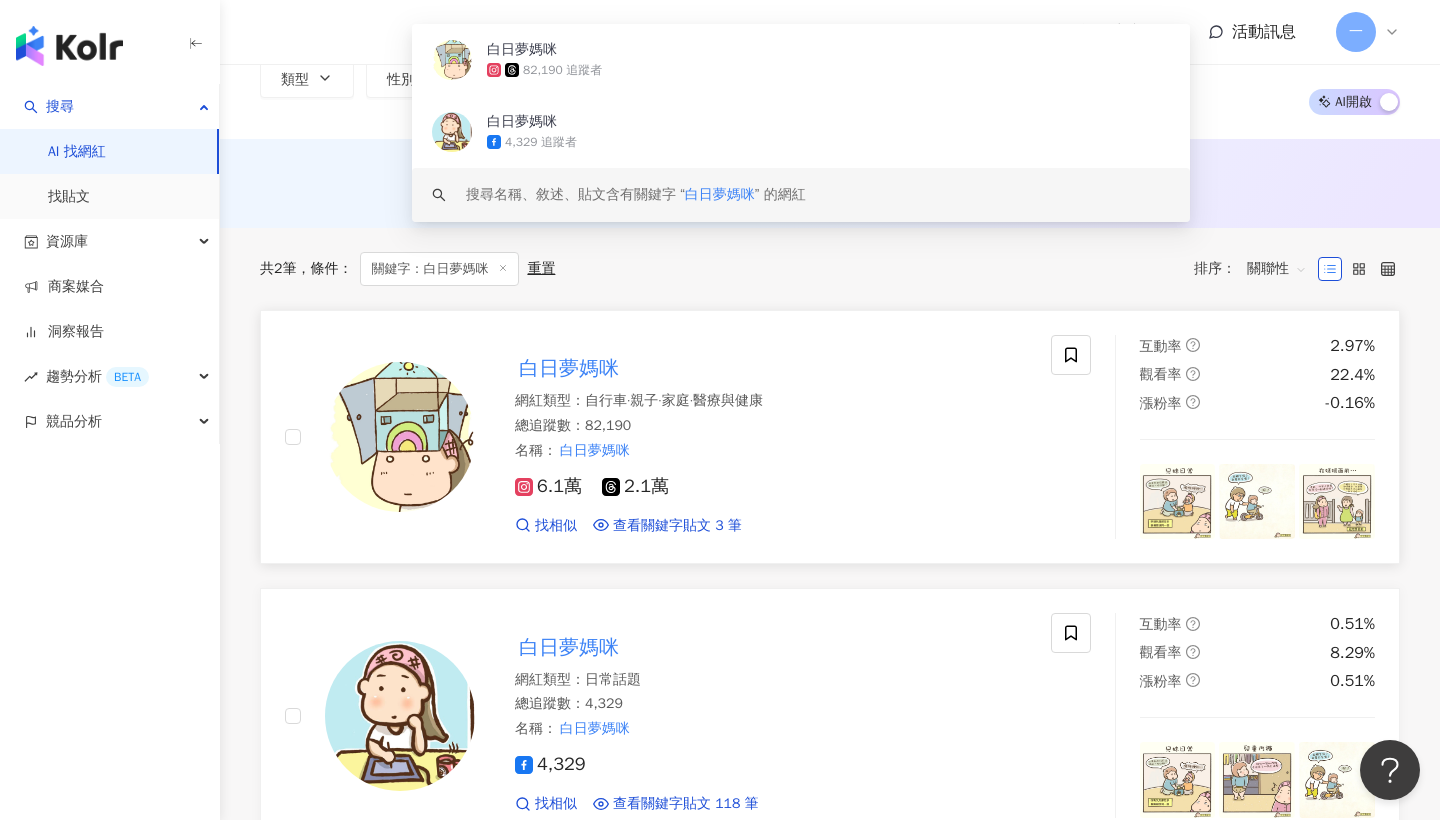 click on "白日夢媽咪" at bounding box center [569, 368] 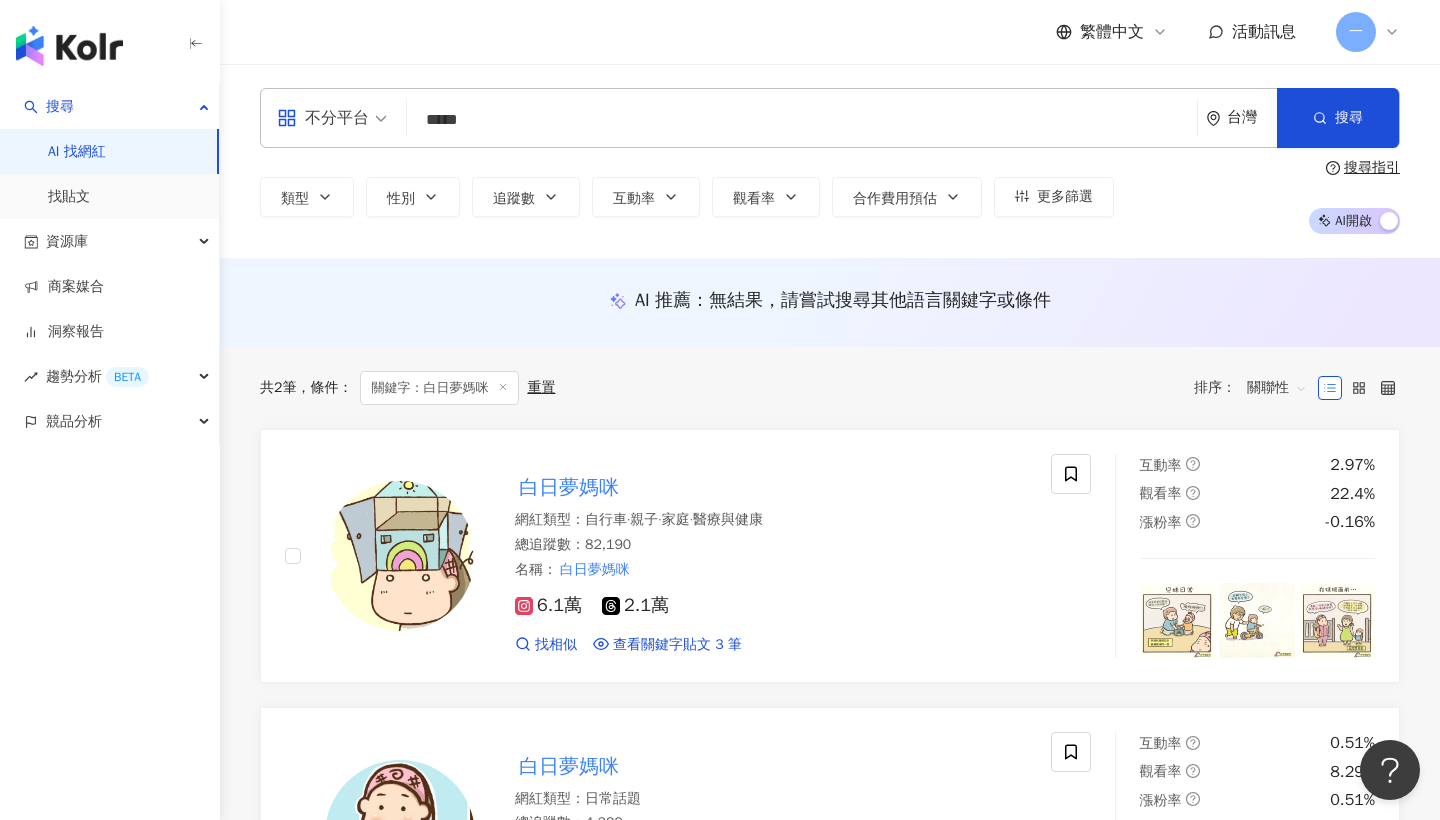 scroll, scrollTop: -1, scrollLeft: 0, axis: vertical 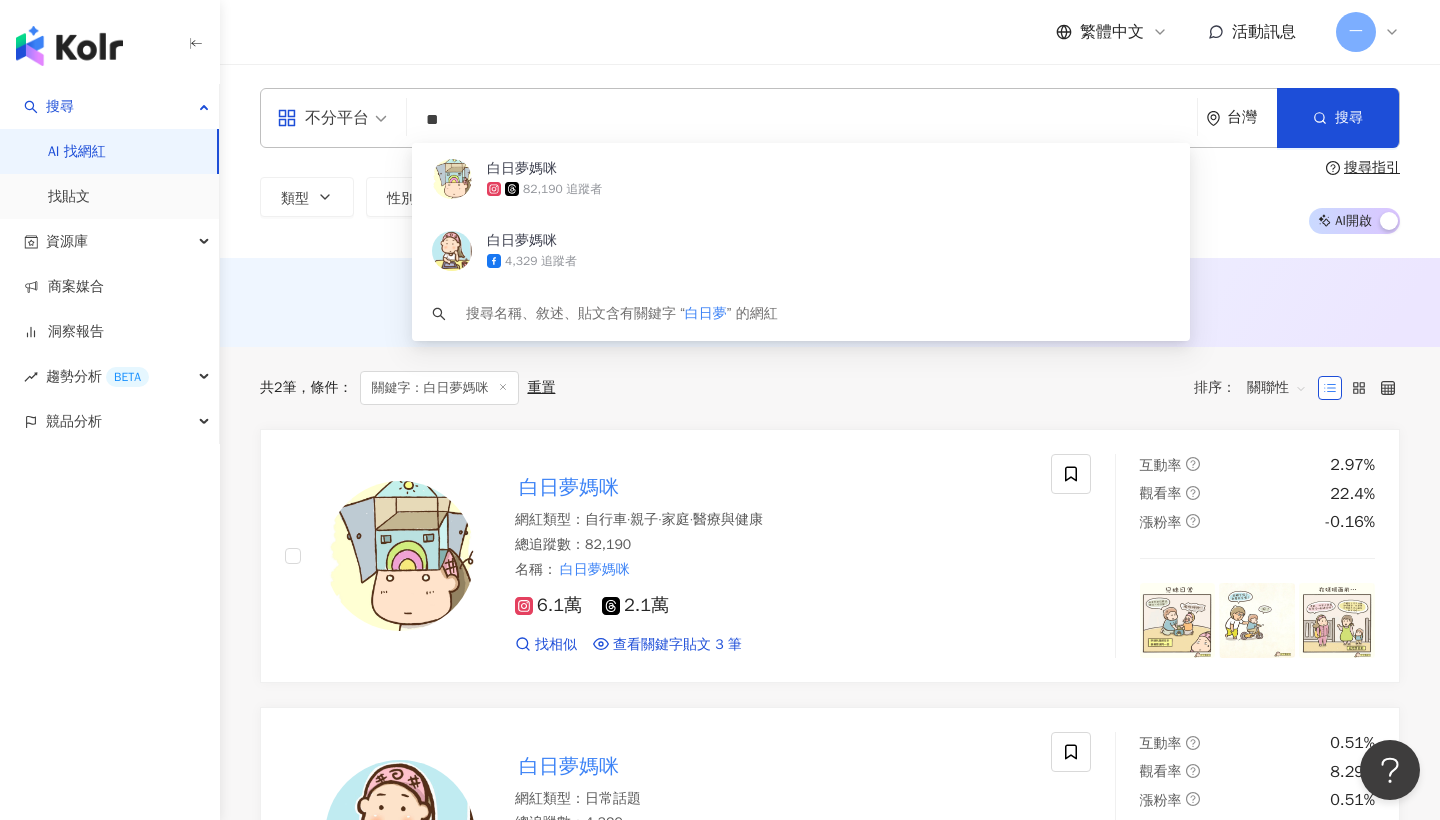 type on "*" 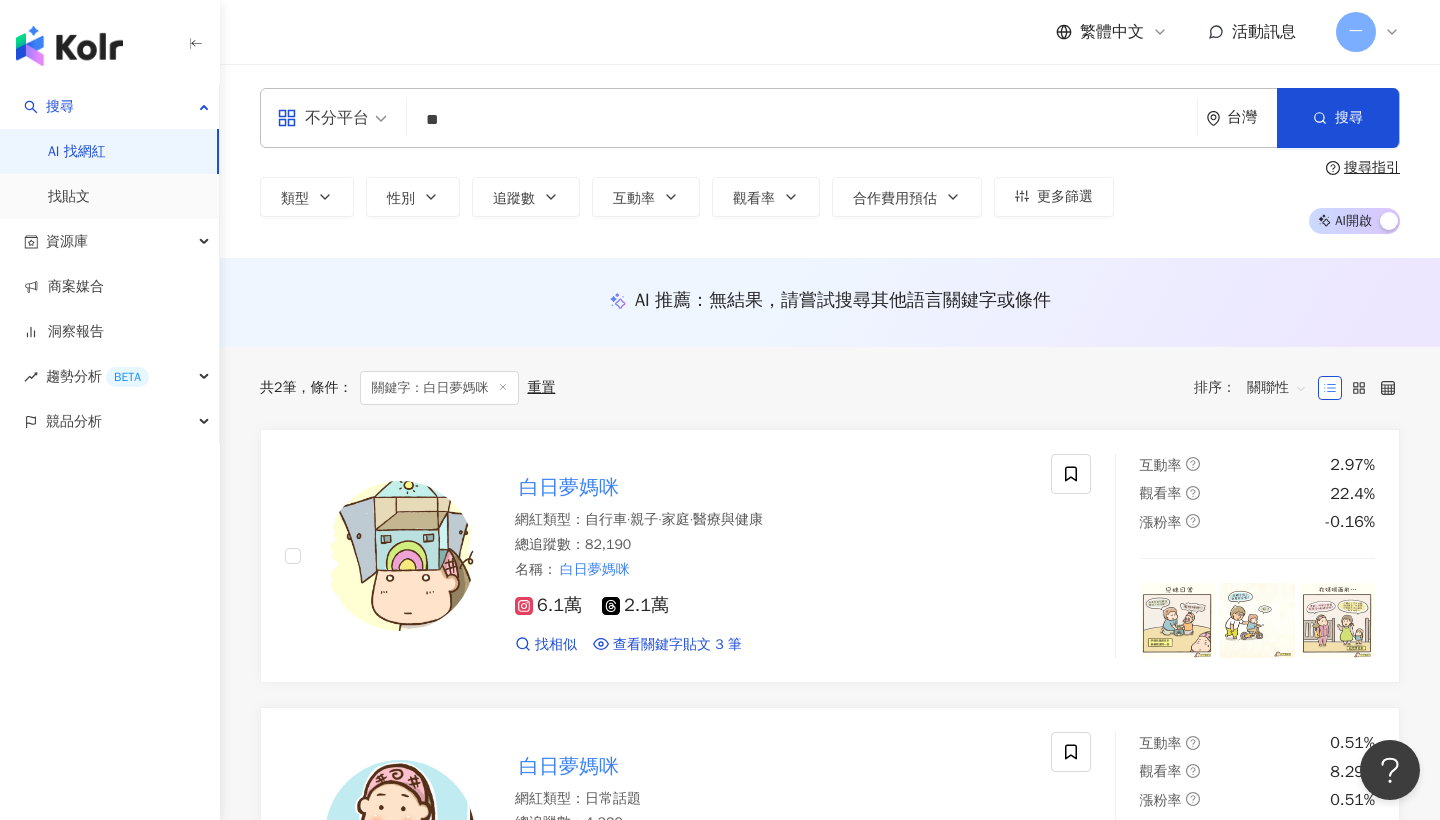 type on "*" 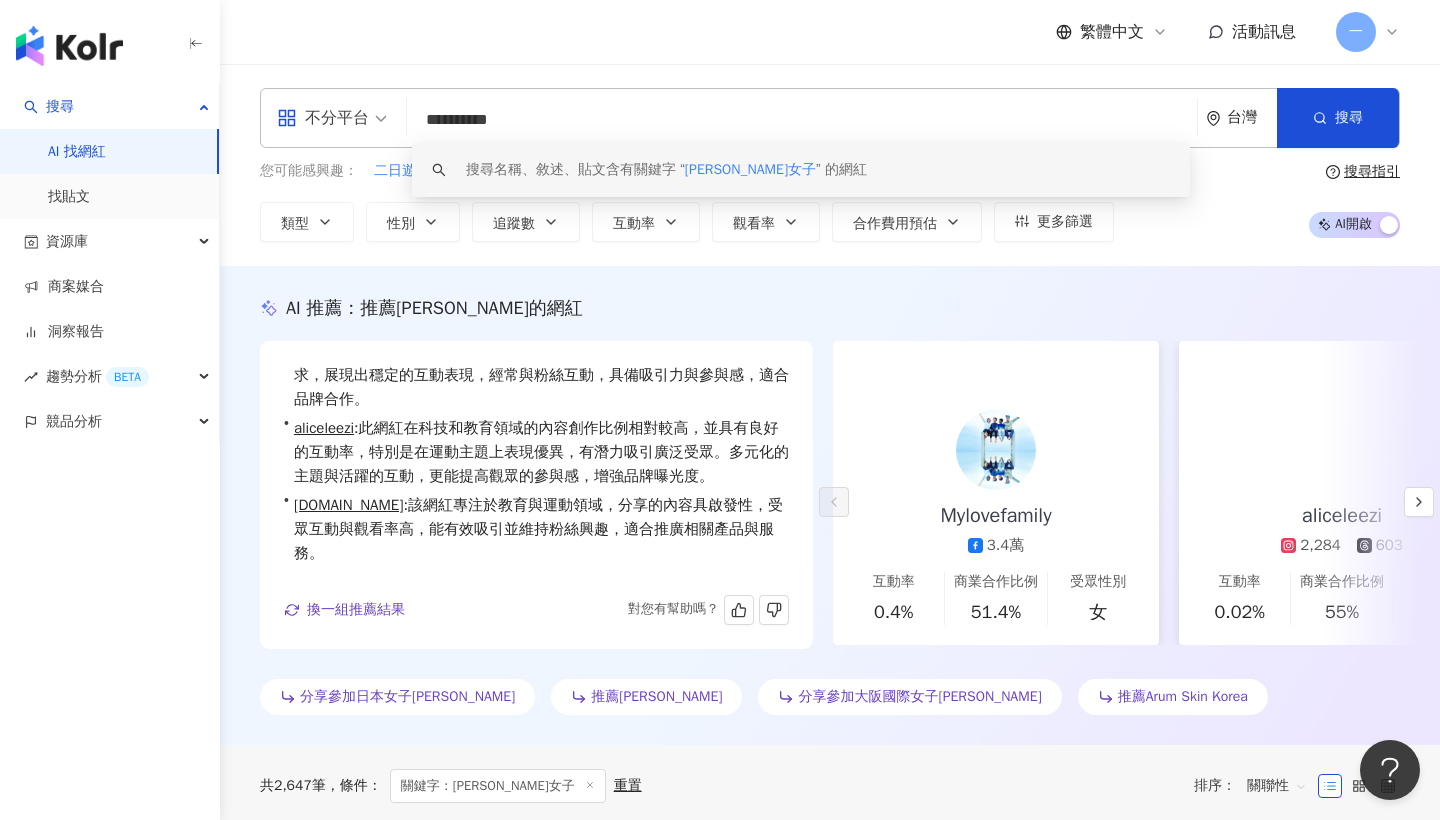 scroll, scrollTop: 49, scrollLeft: 0, axis: vertical 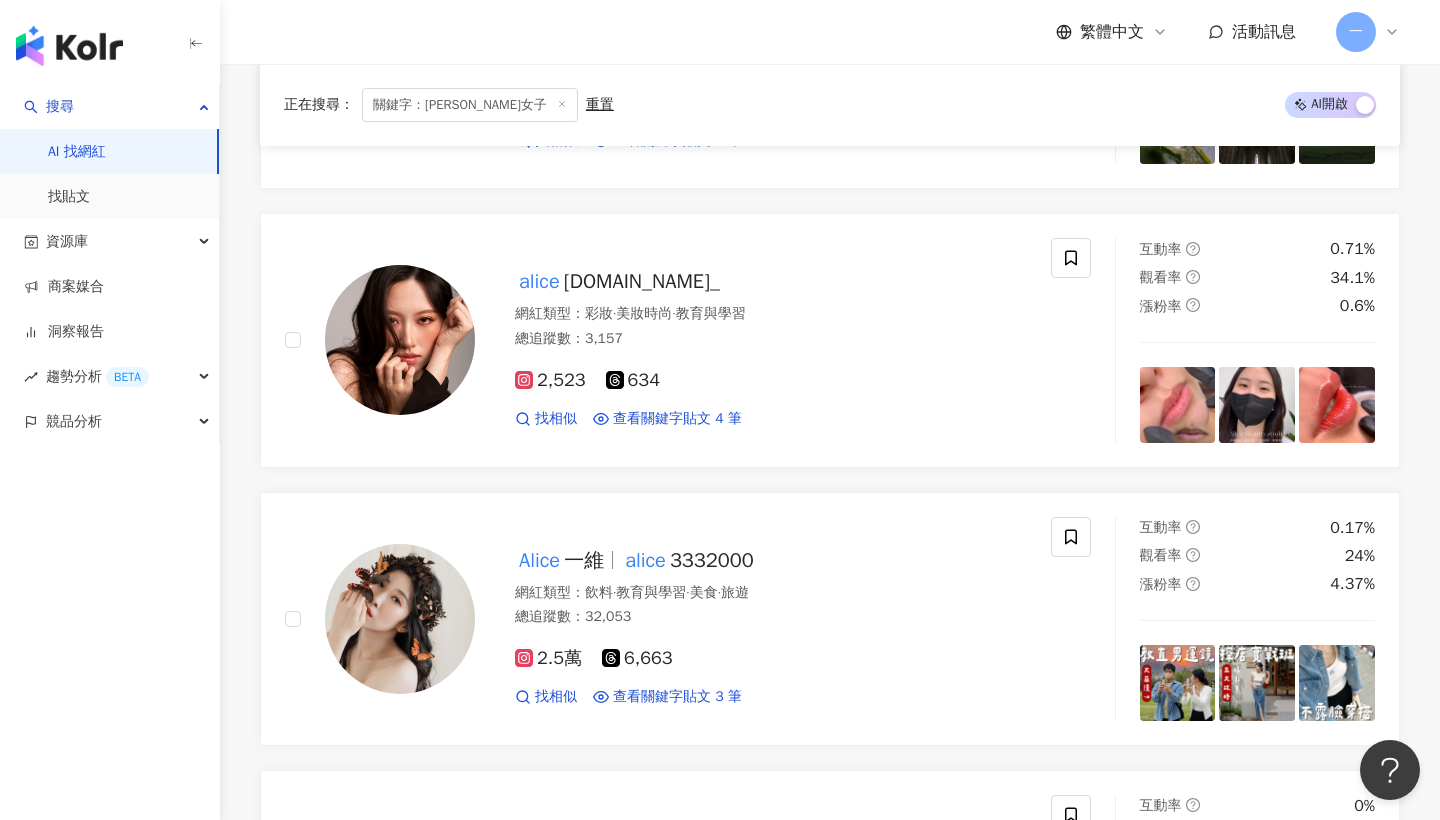 type on "**********" 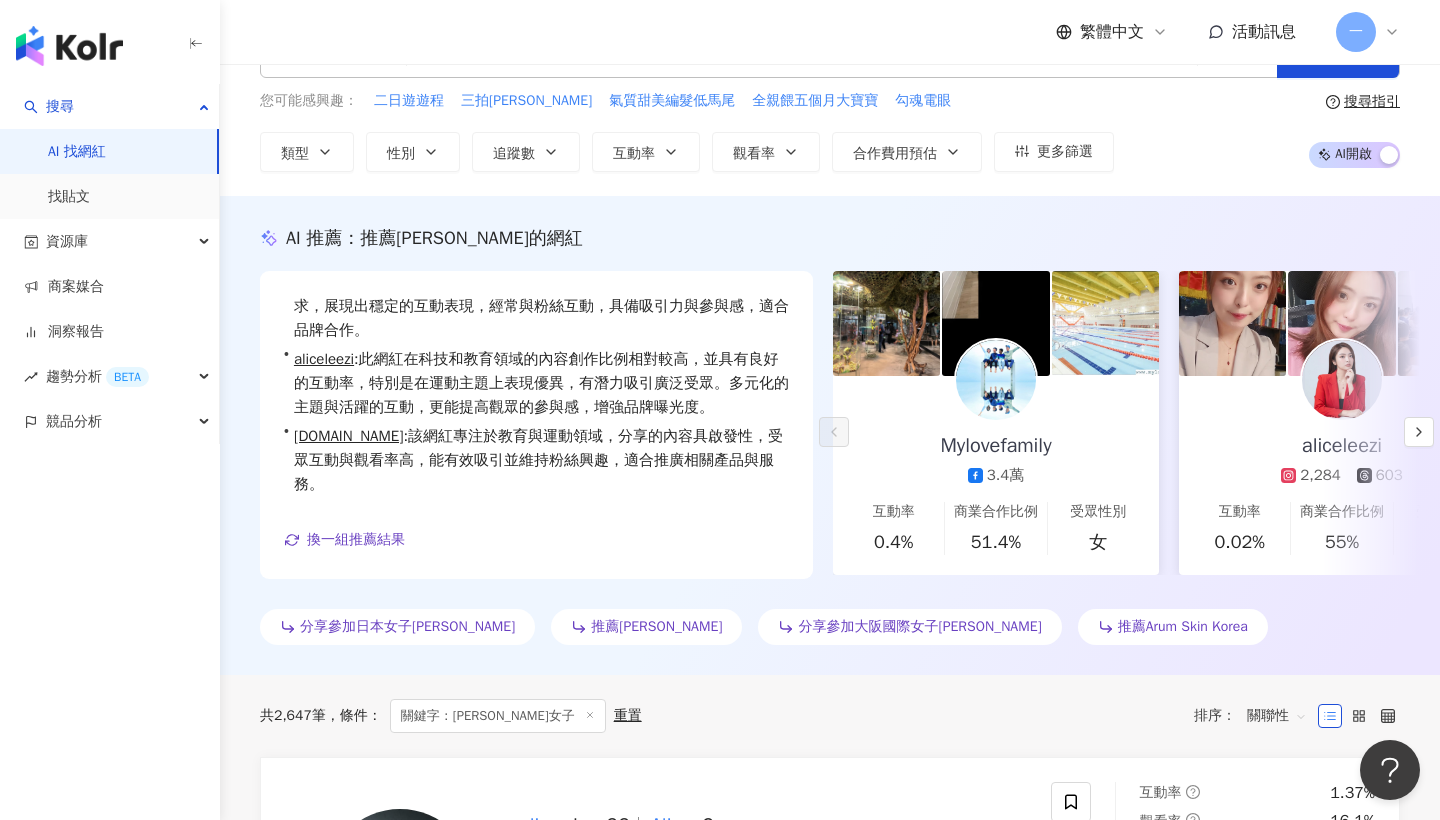 scroll, scrollTop: 0, scrollLeft: 0, axis: both 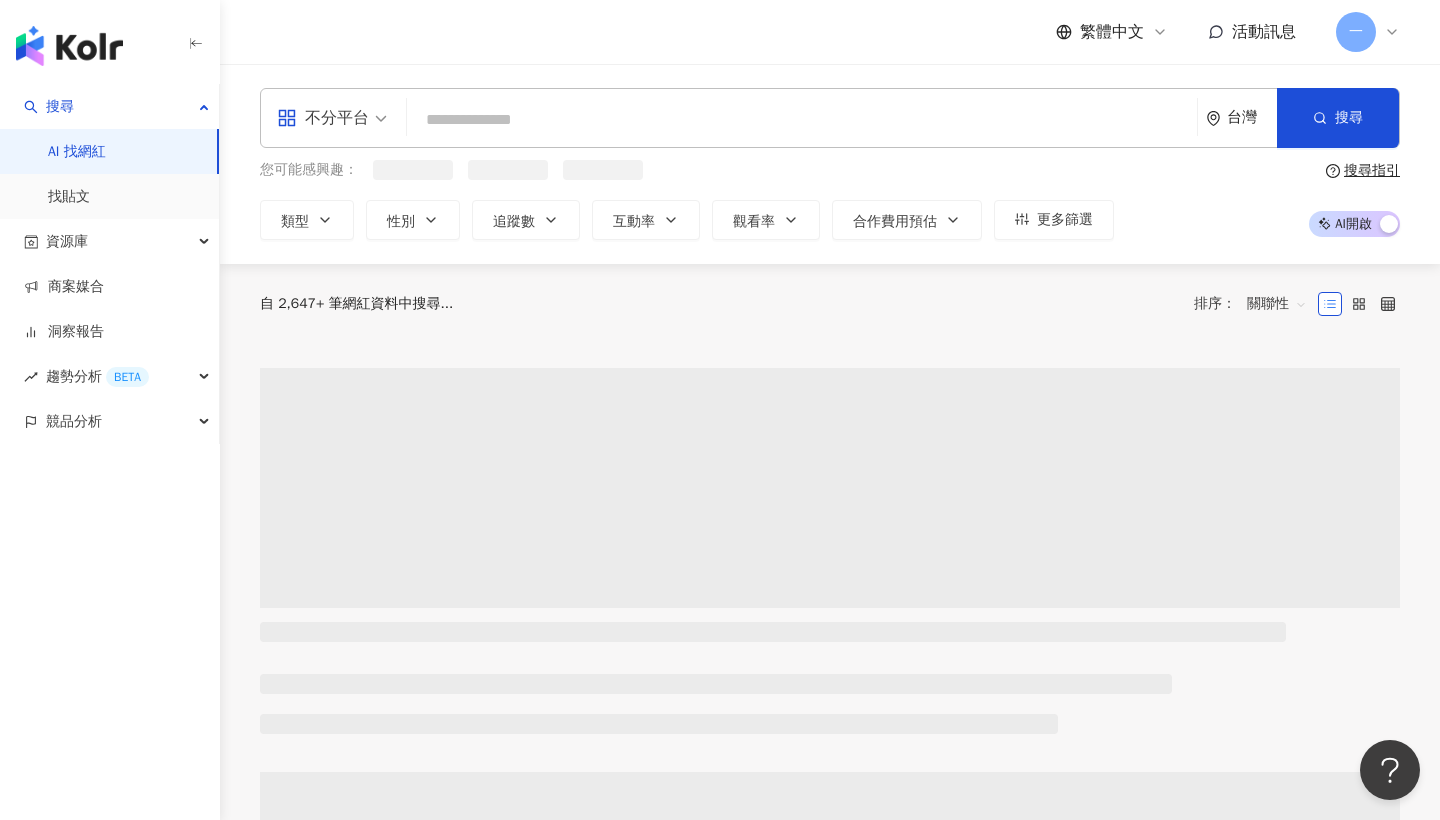 click at bounding box center [802, 120] 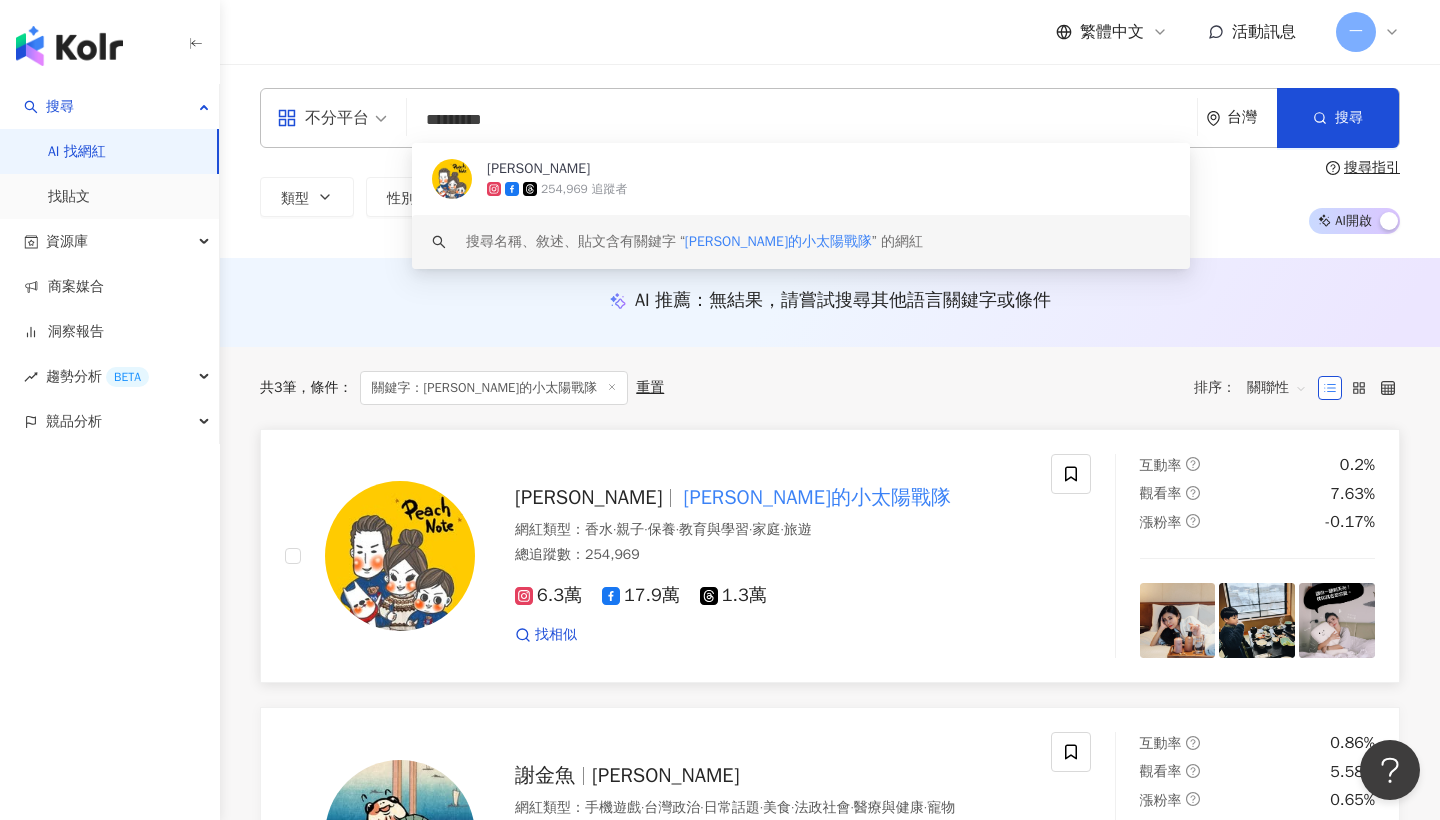 click on "盧小桃" at bounding box center (588, 497) 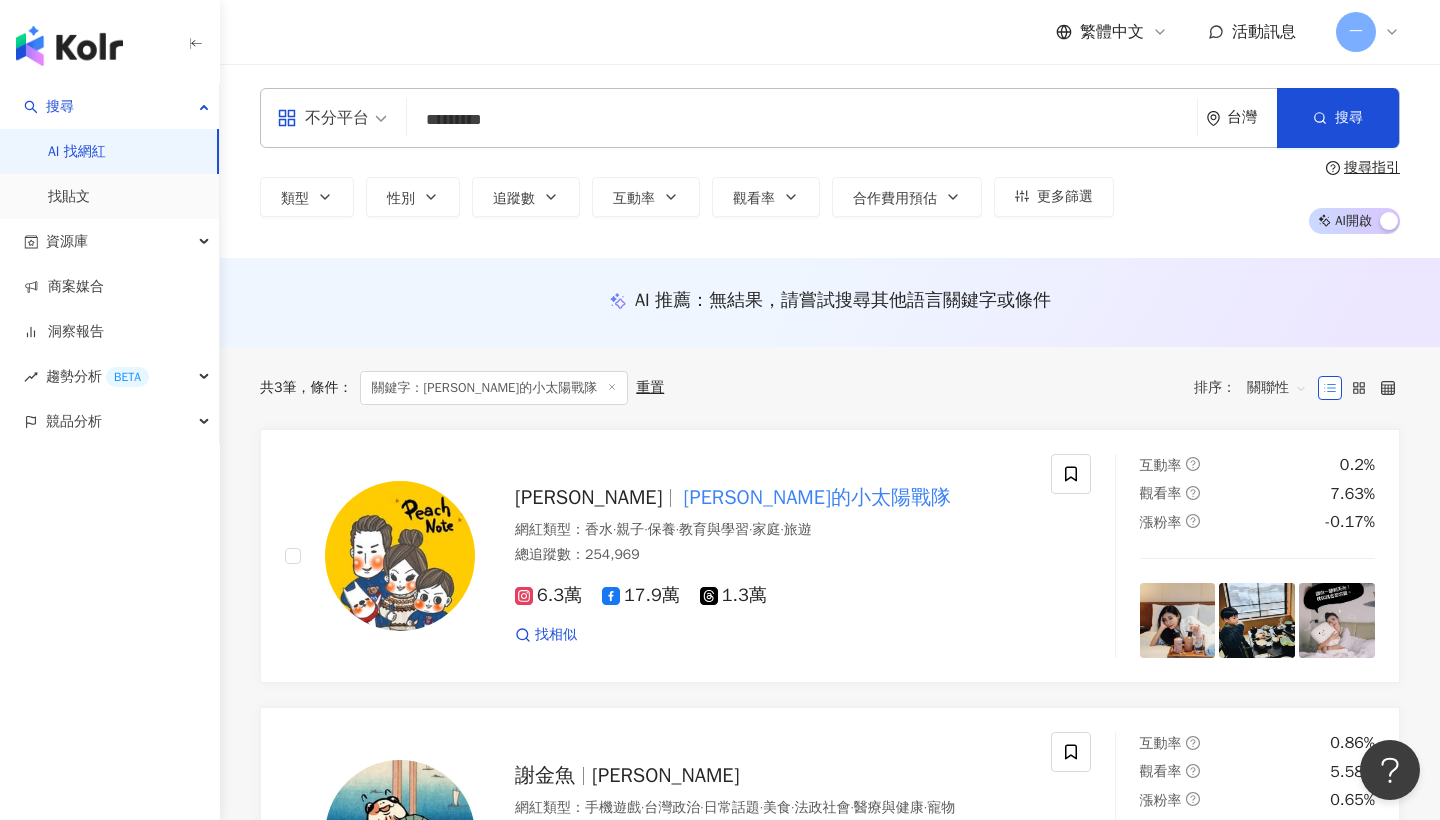 click on "*********" at bounding box center (802, 120) 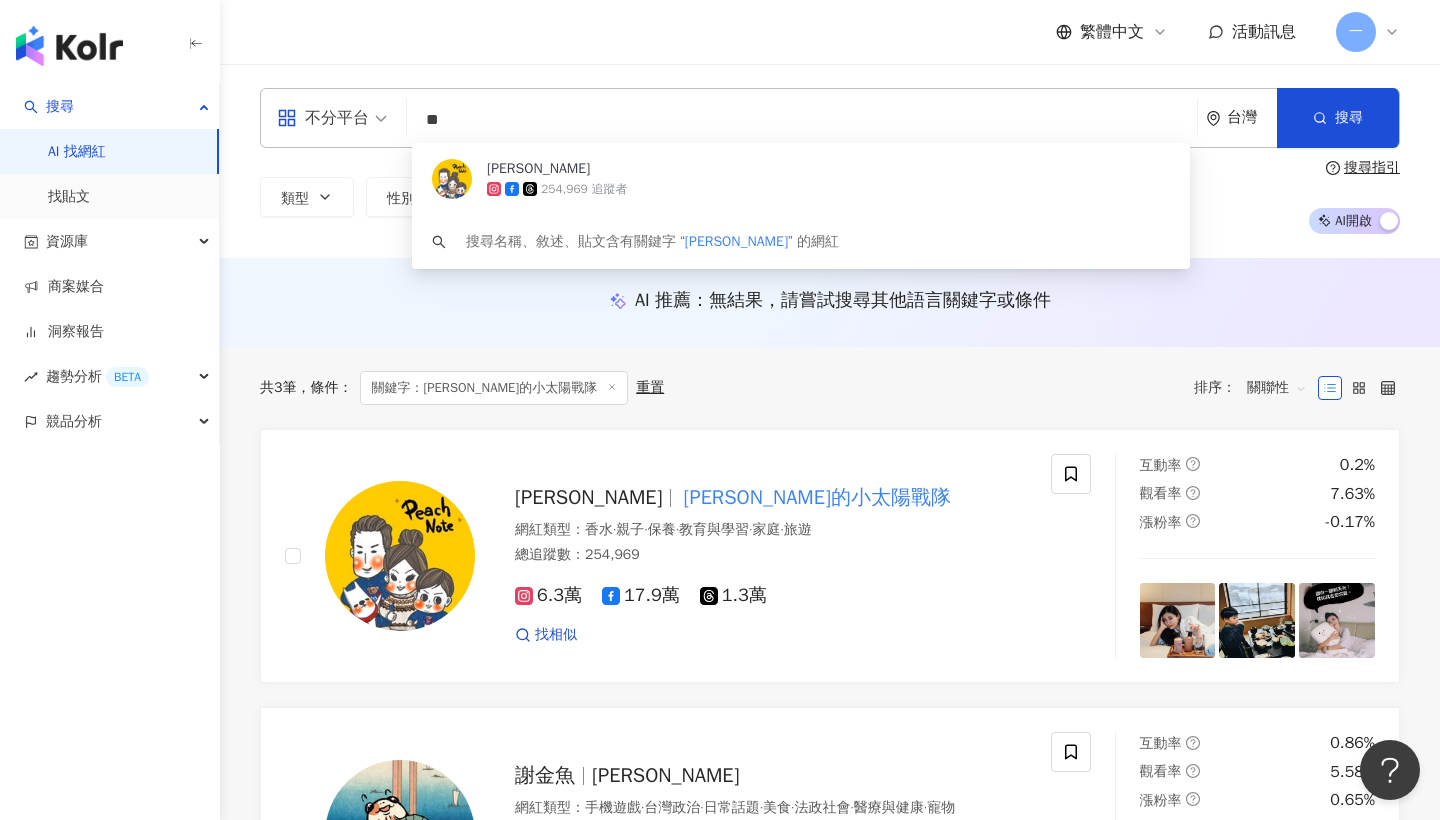 type on "*" 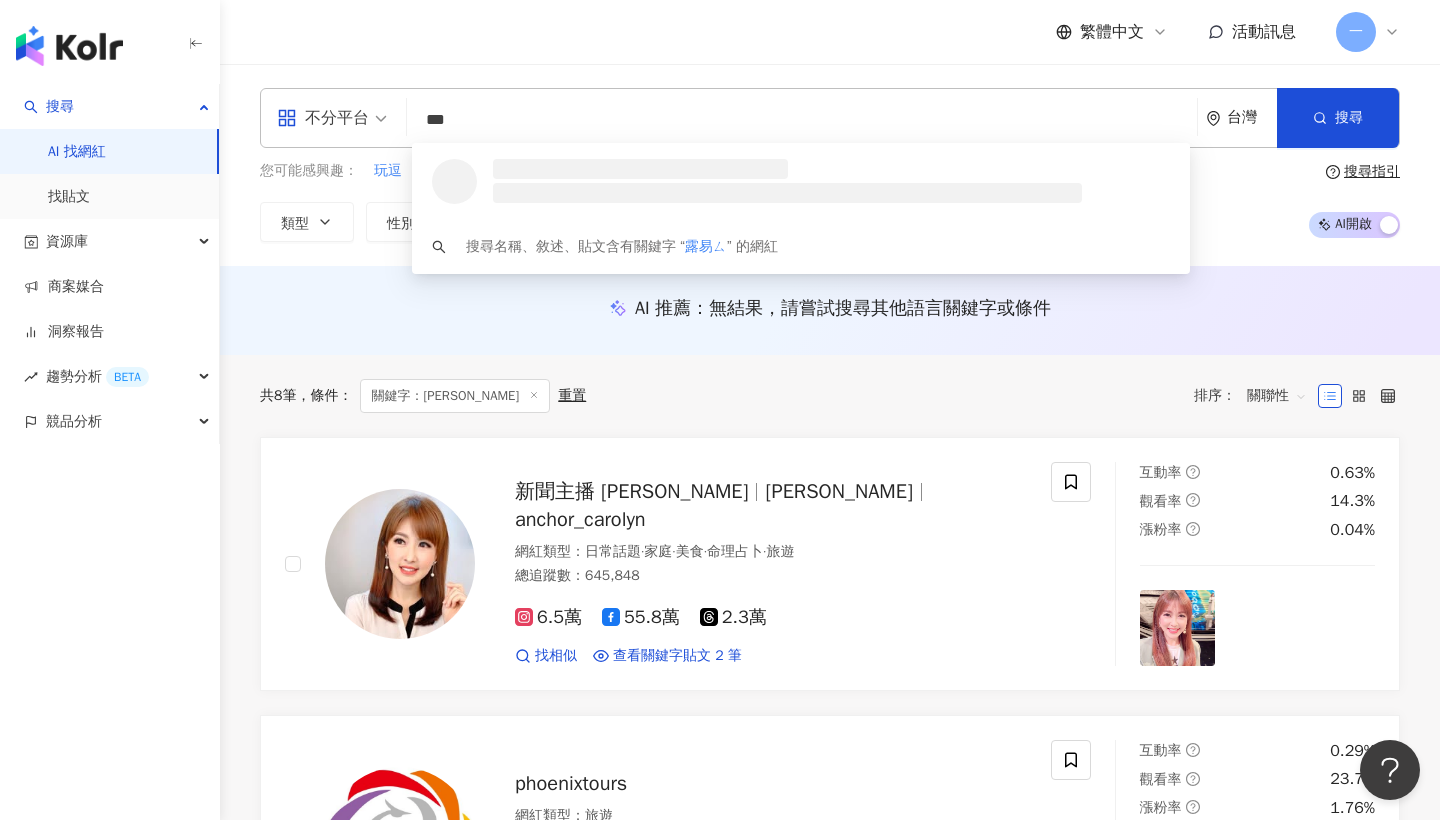 type on "***" 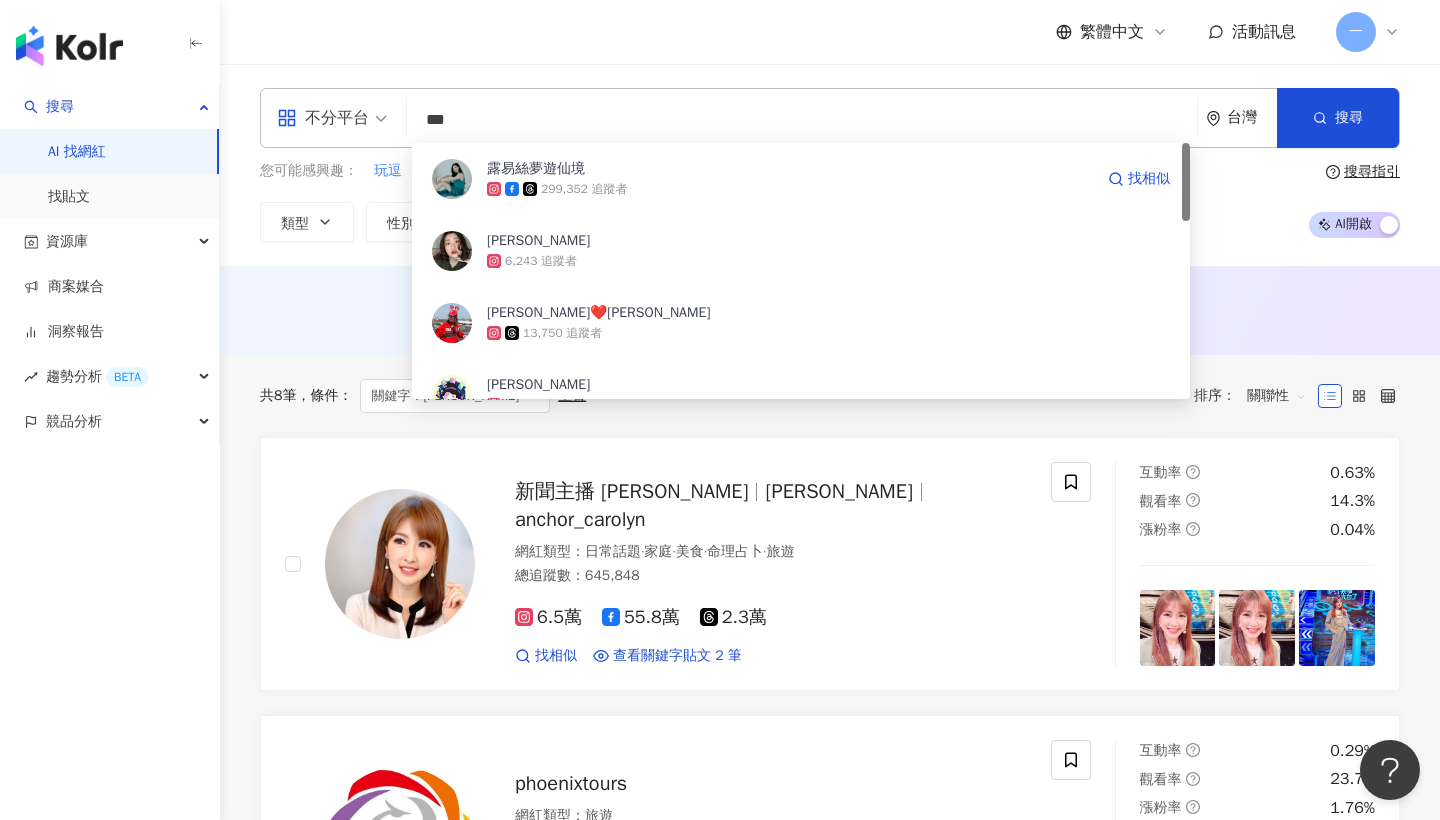 click on "露易絲夢遊仙境" at bounding box center [790, 169] 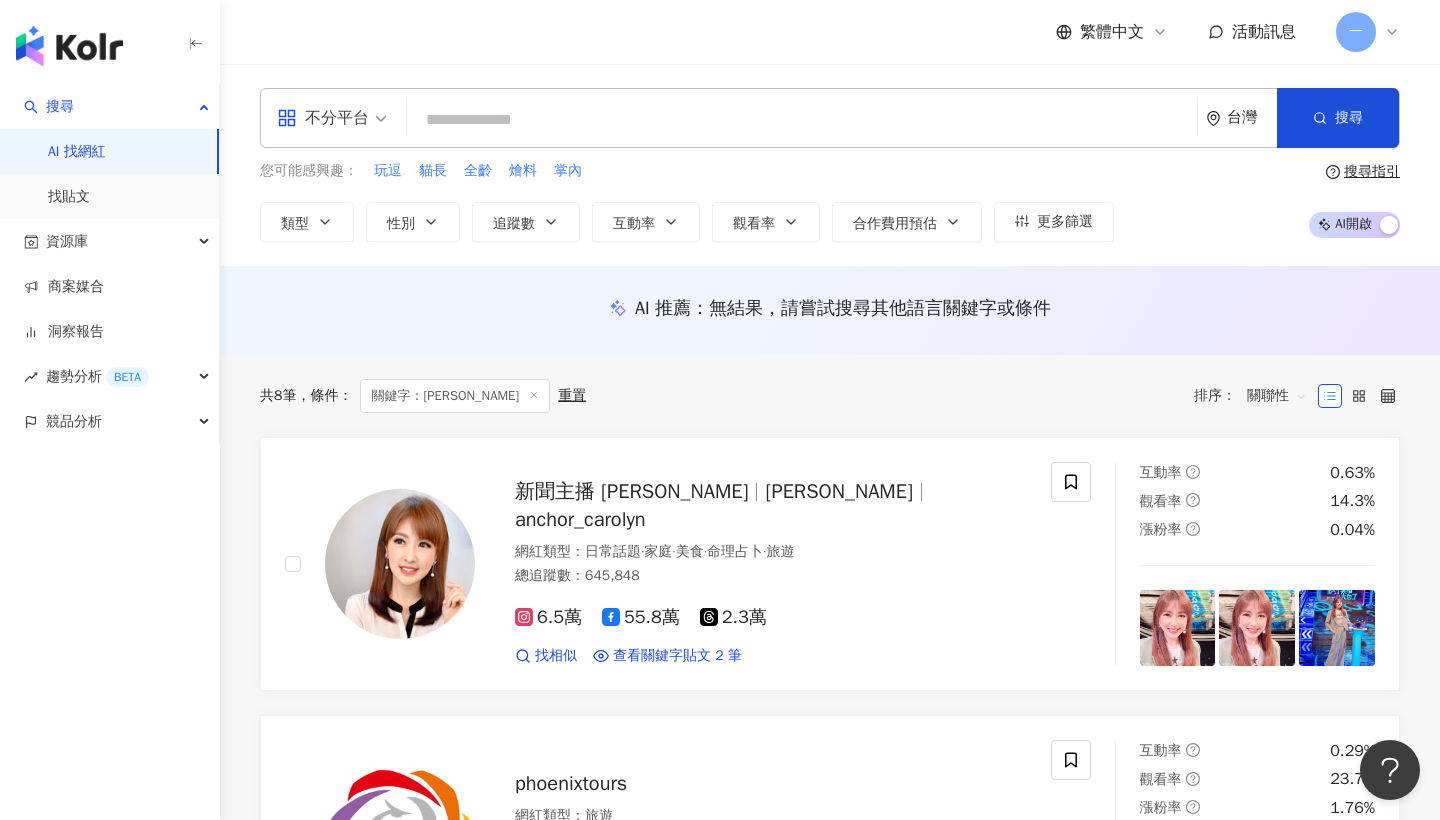 click at bounding box center [802, 120] 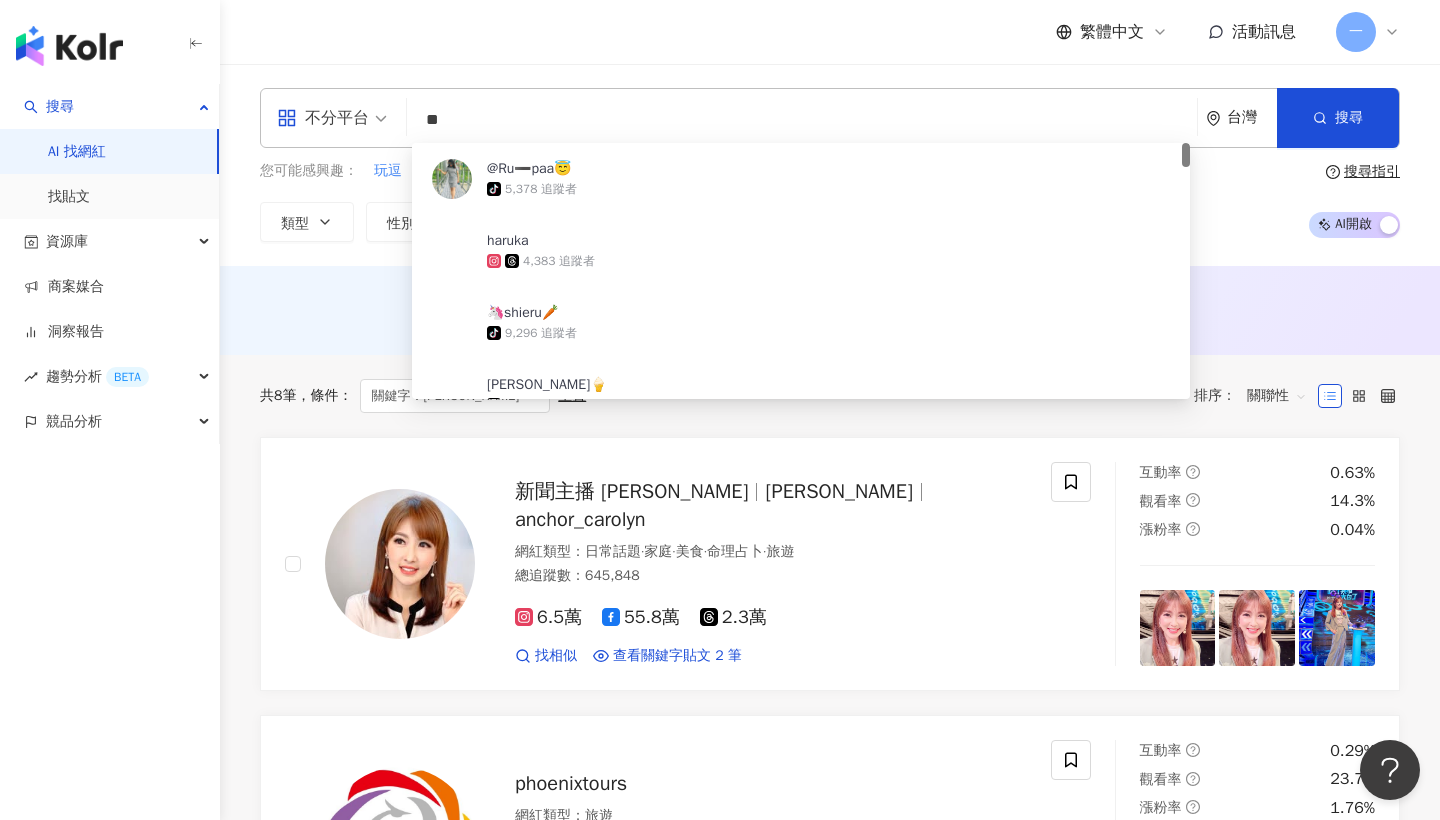 type on "*" 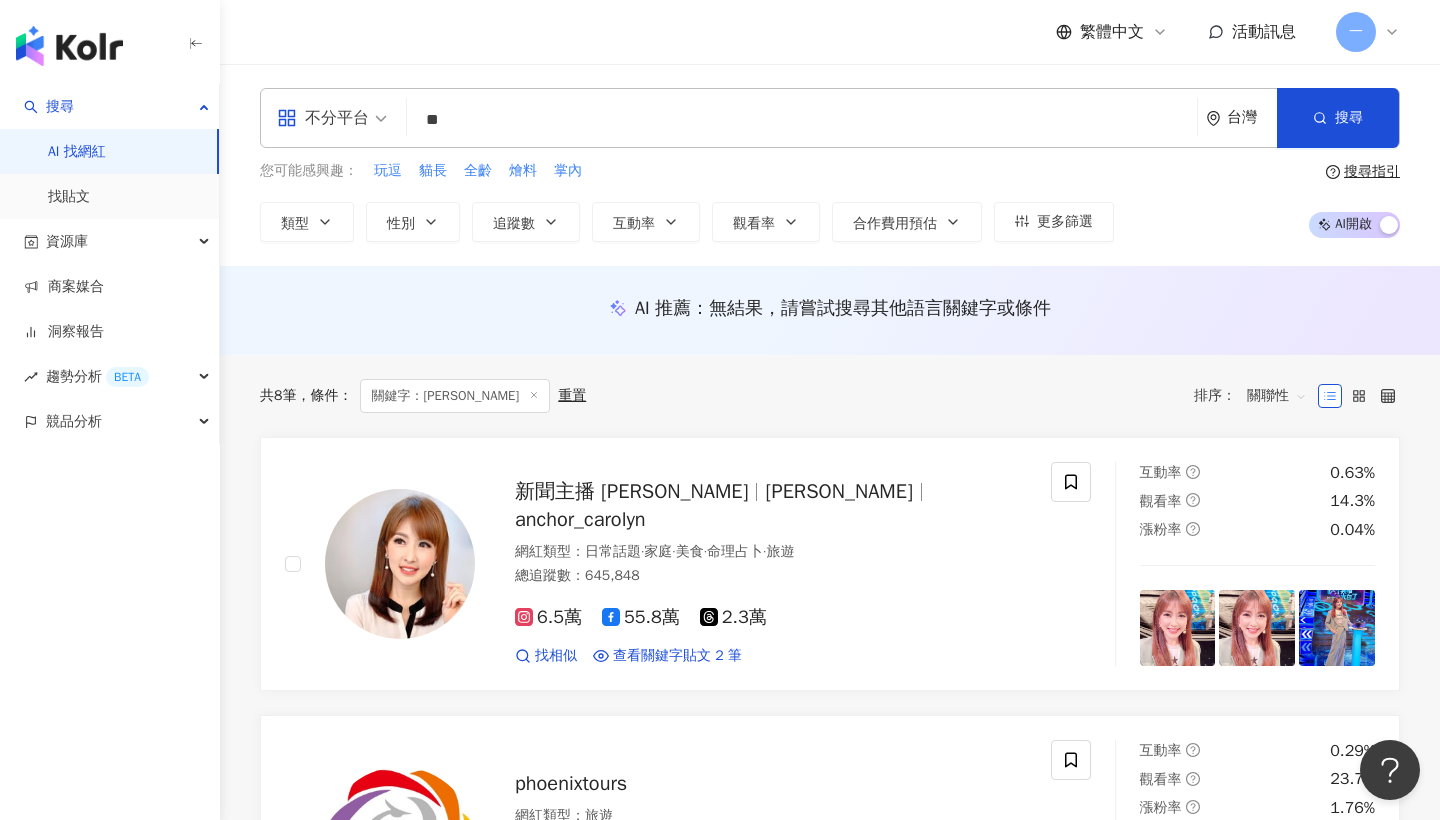 type on "*" 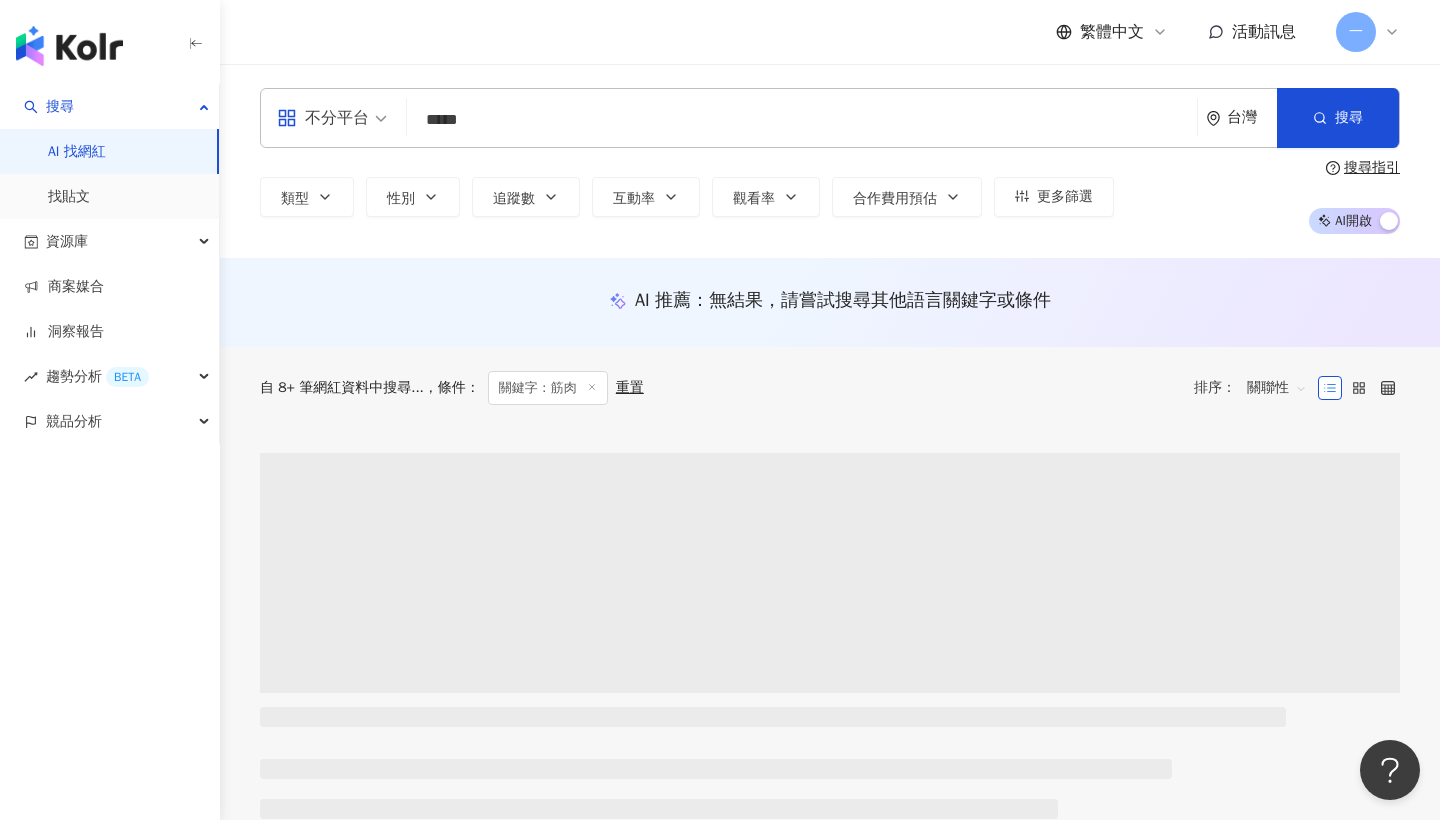 type on "****" 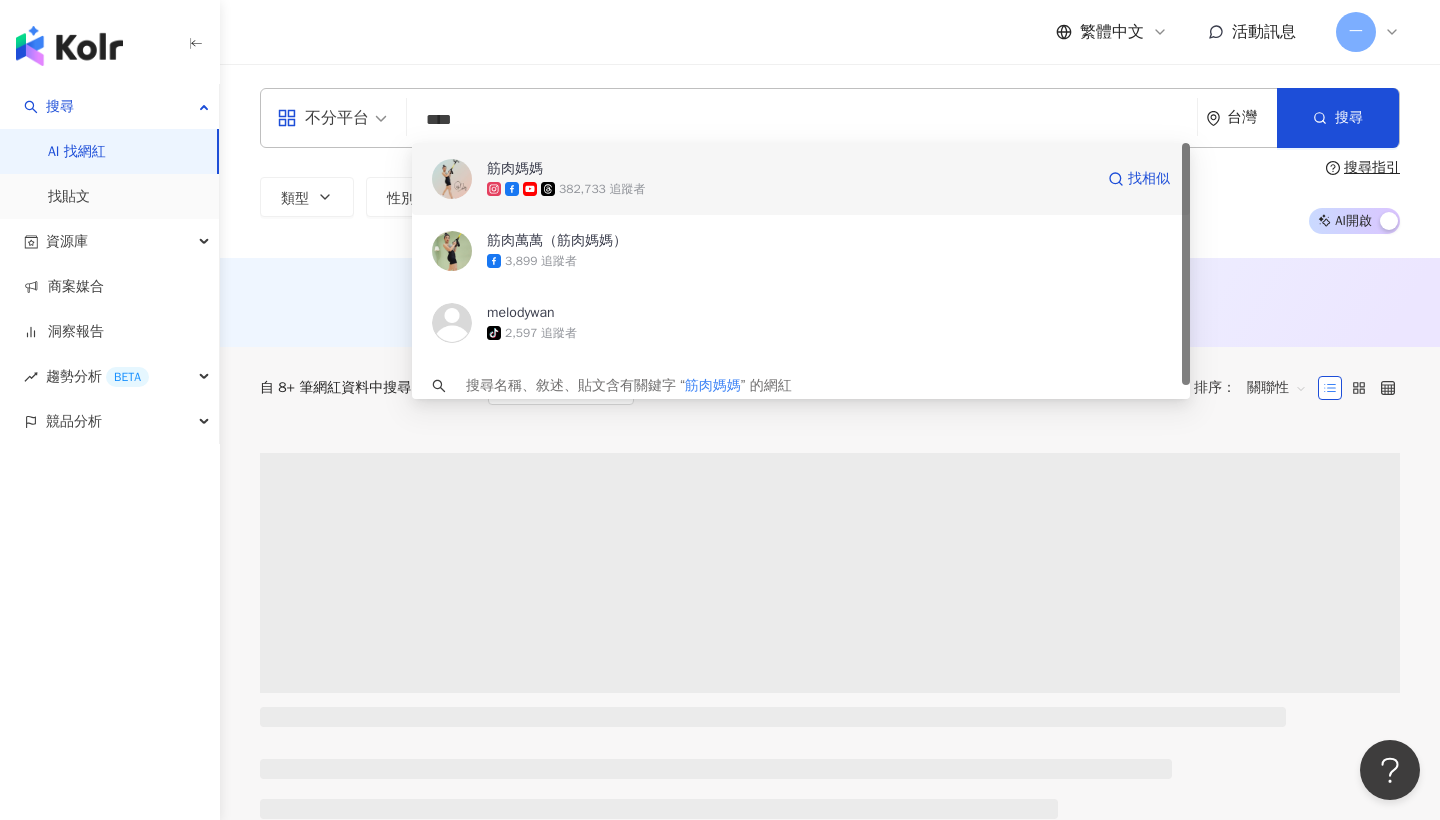 click on "382,733   追蹤者" at bounding box center [790, 189] 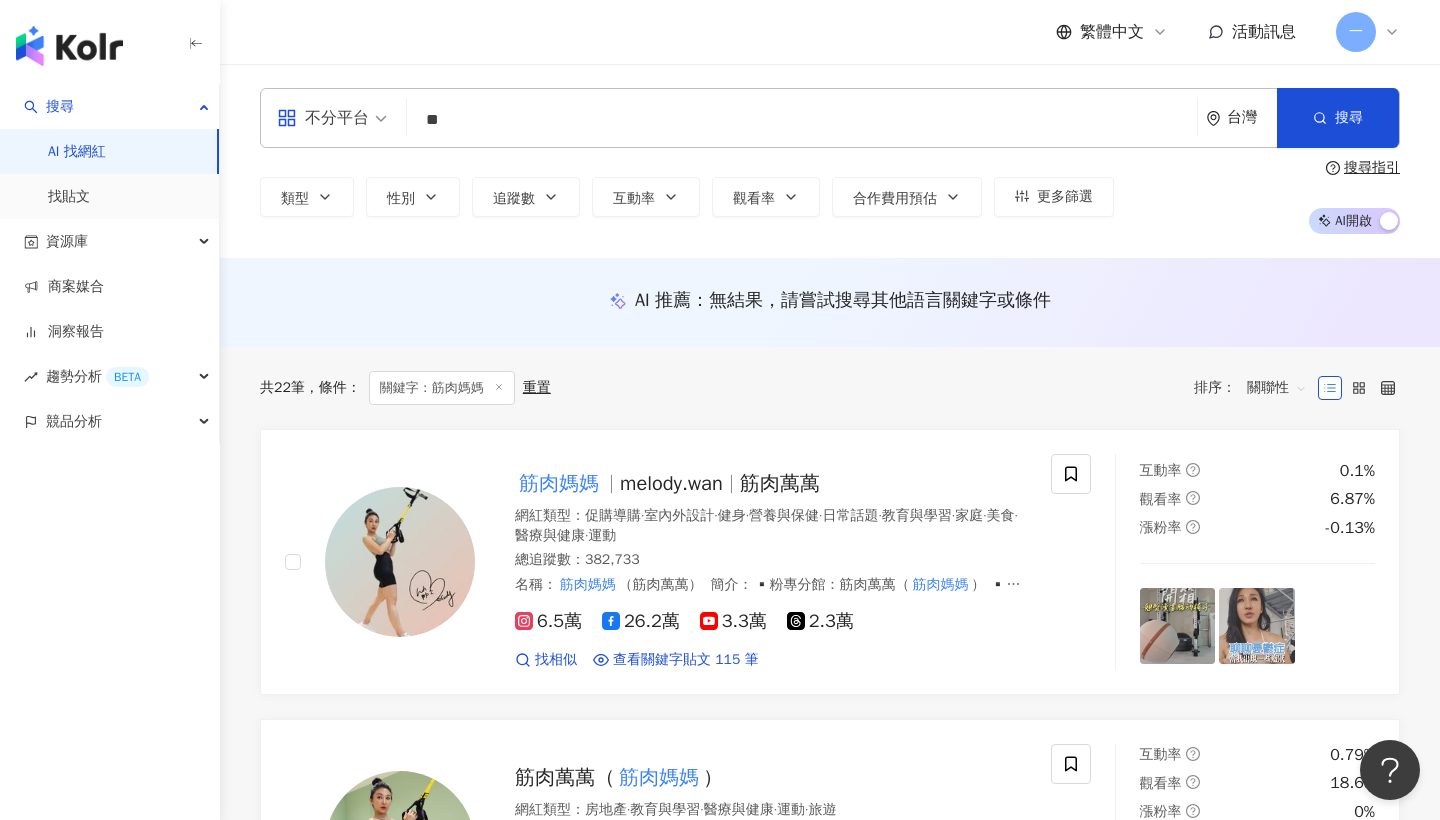 type on "**" 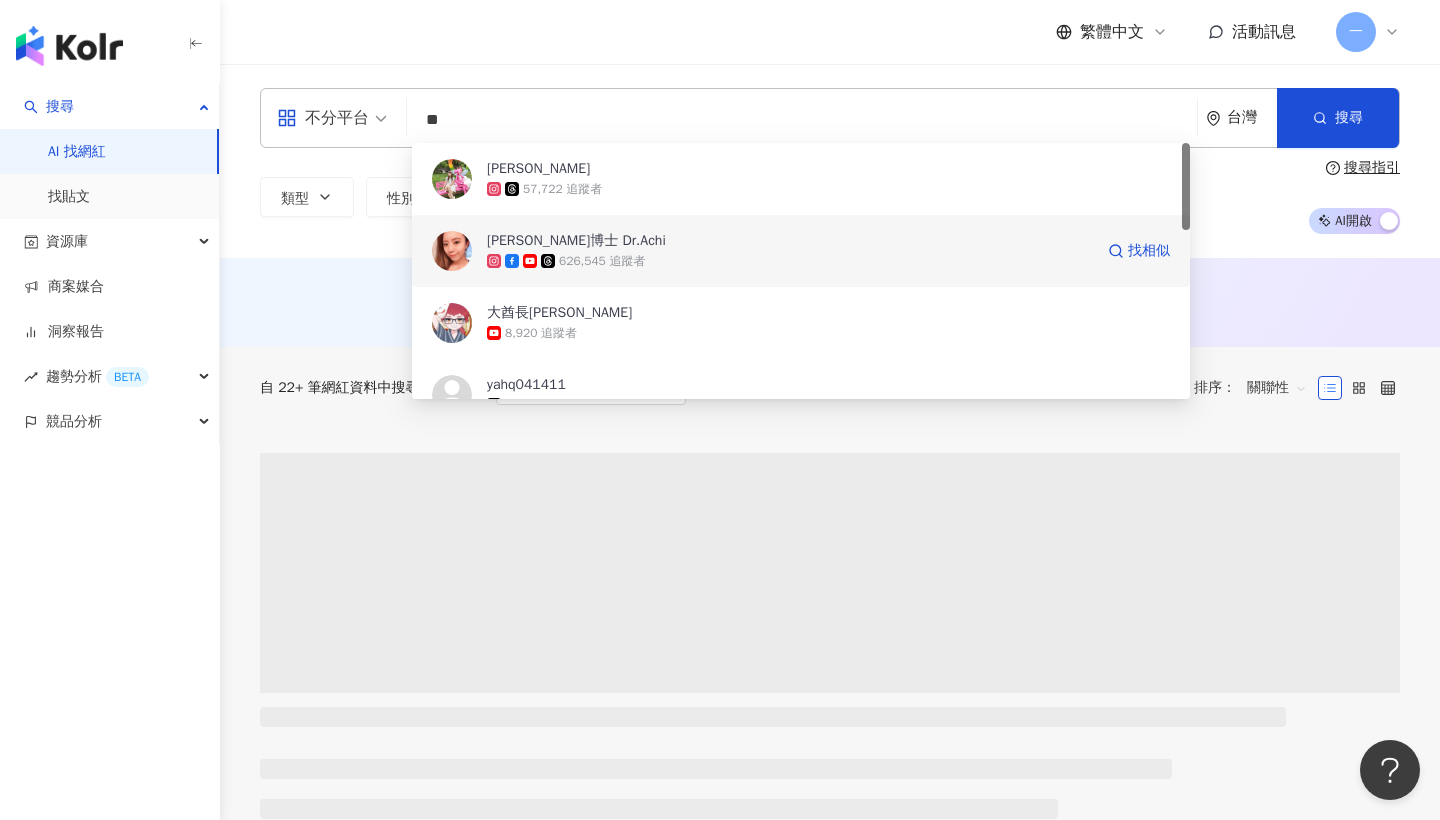 click on "阿淇博士 Dr.Achi" at bounding box center [576, 241] 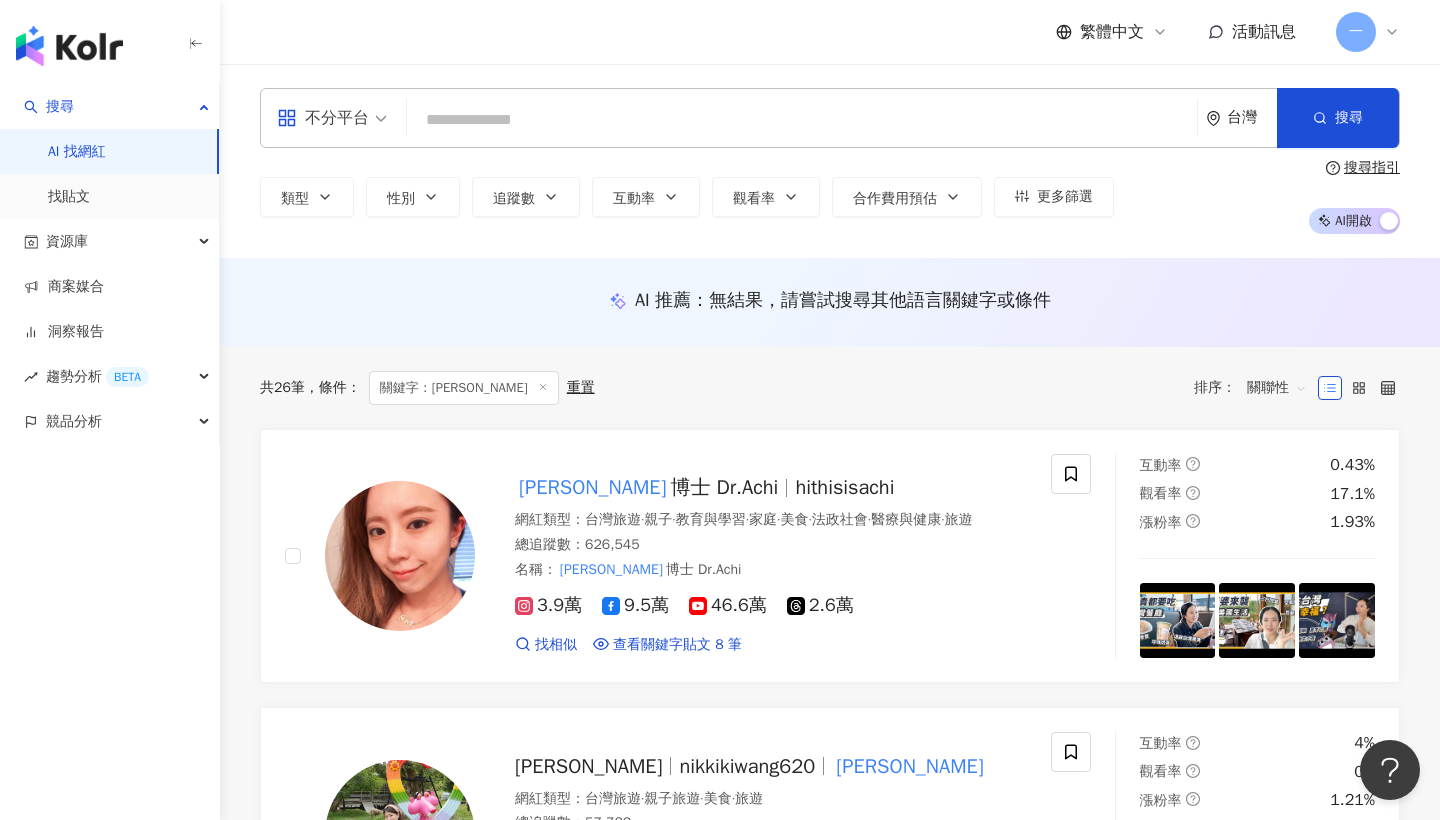 type on "*" 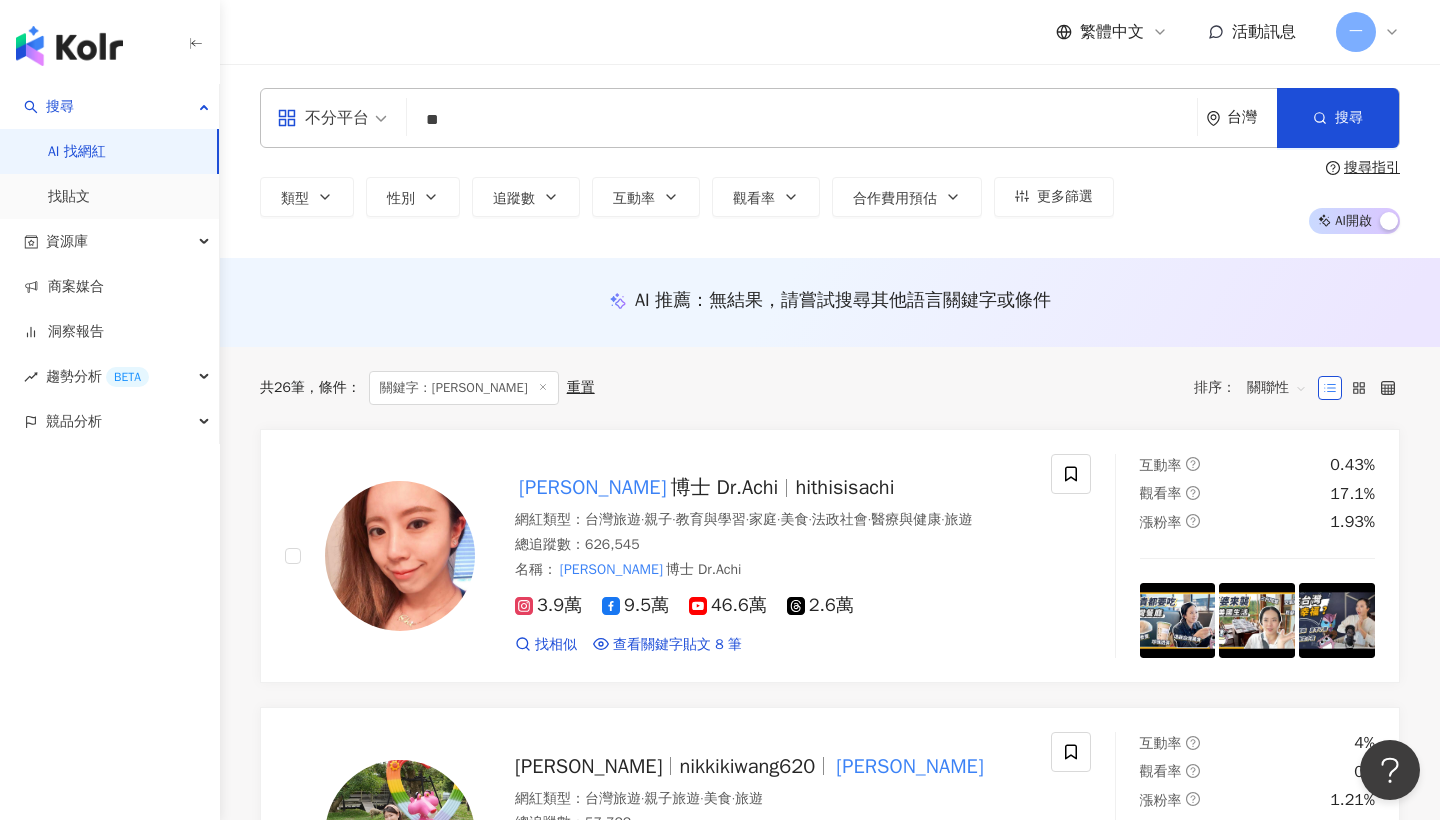 scroll, scrollTop: 0, scrollLeft: 0, axis: both 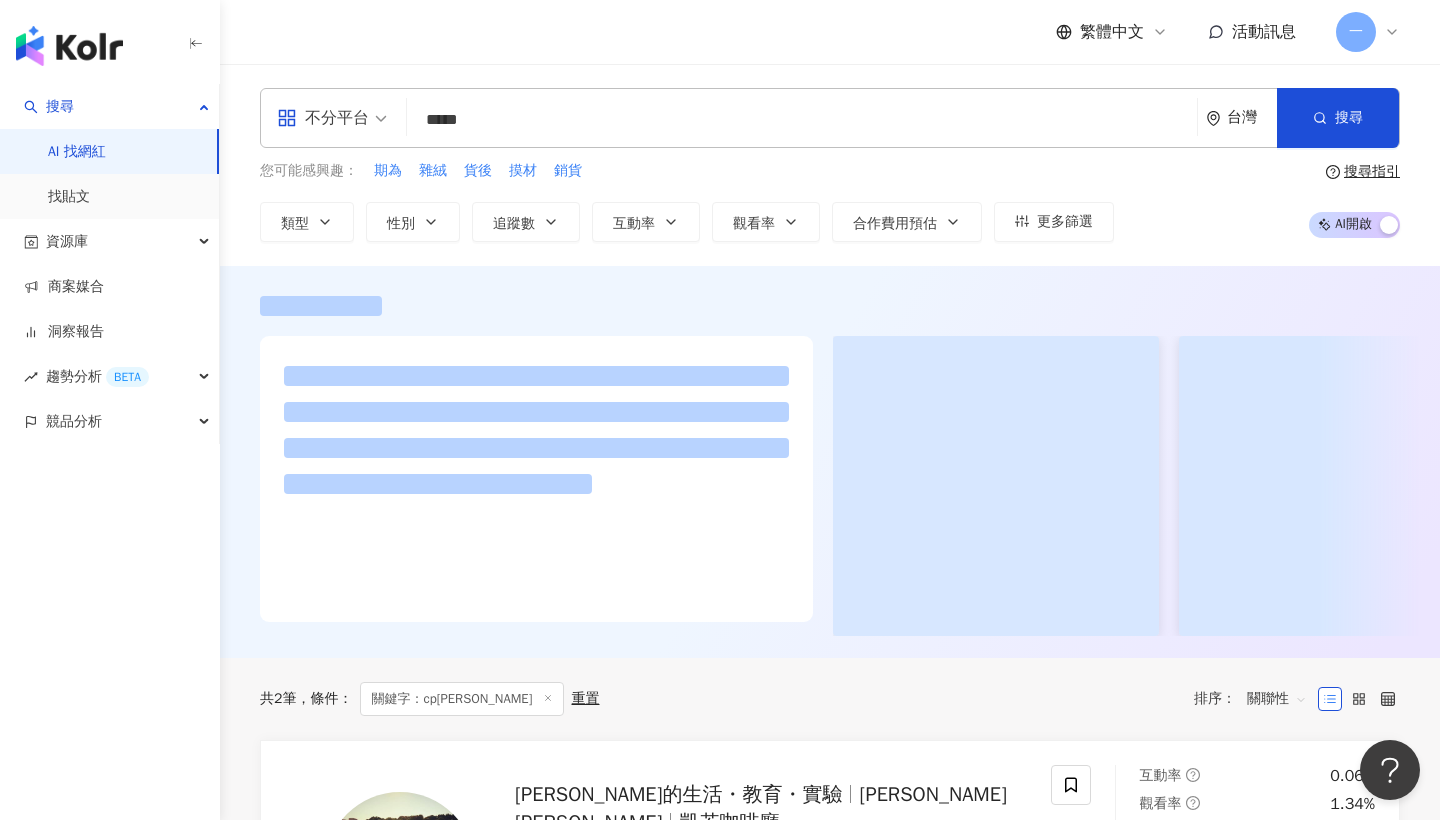 type on "*****" 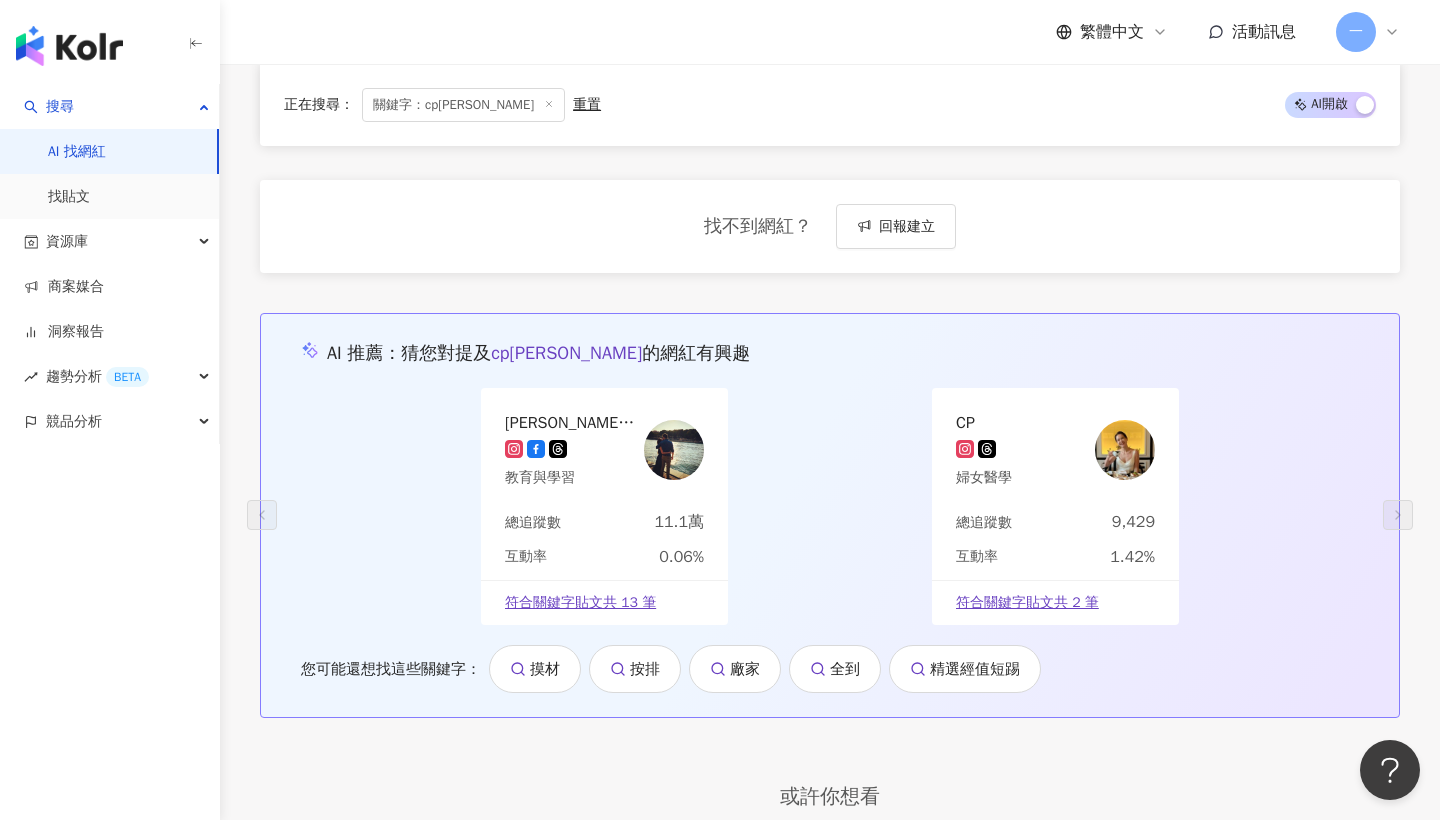 scroll, scrollTop: 672, scrollLeft: 0, axis: vertical 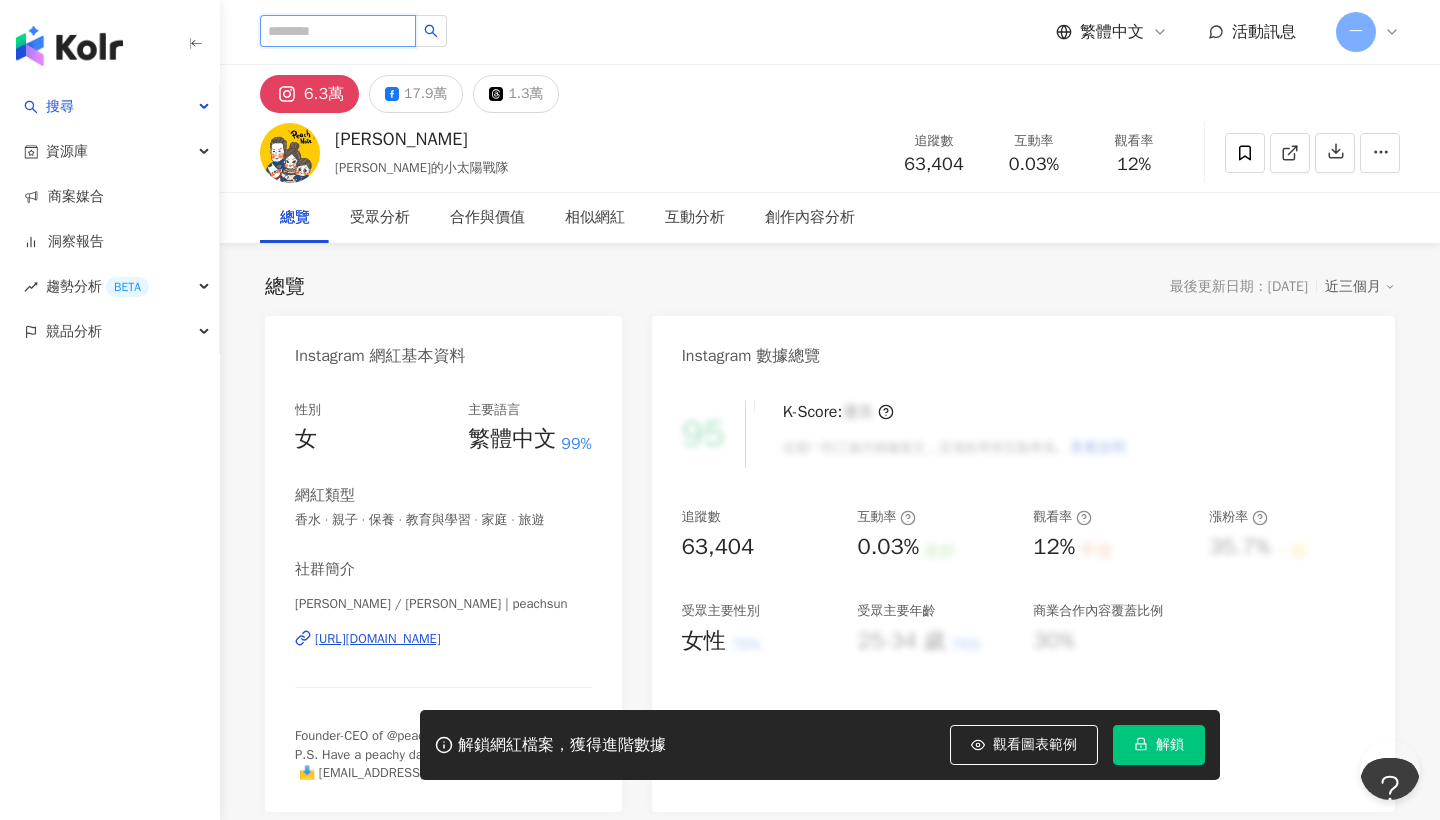 click at bounding box center (338, 31) 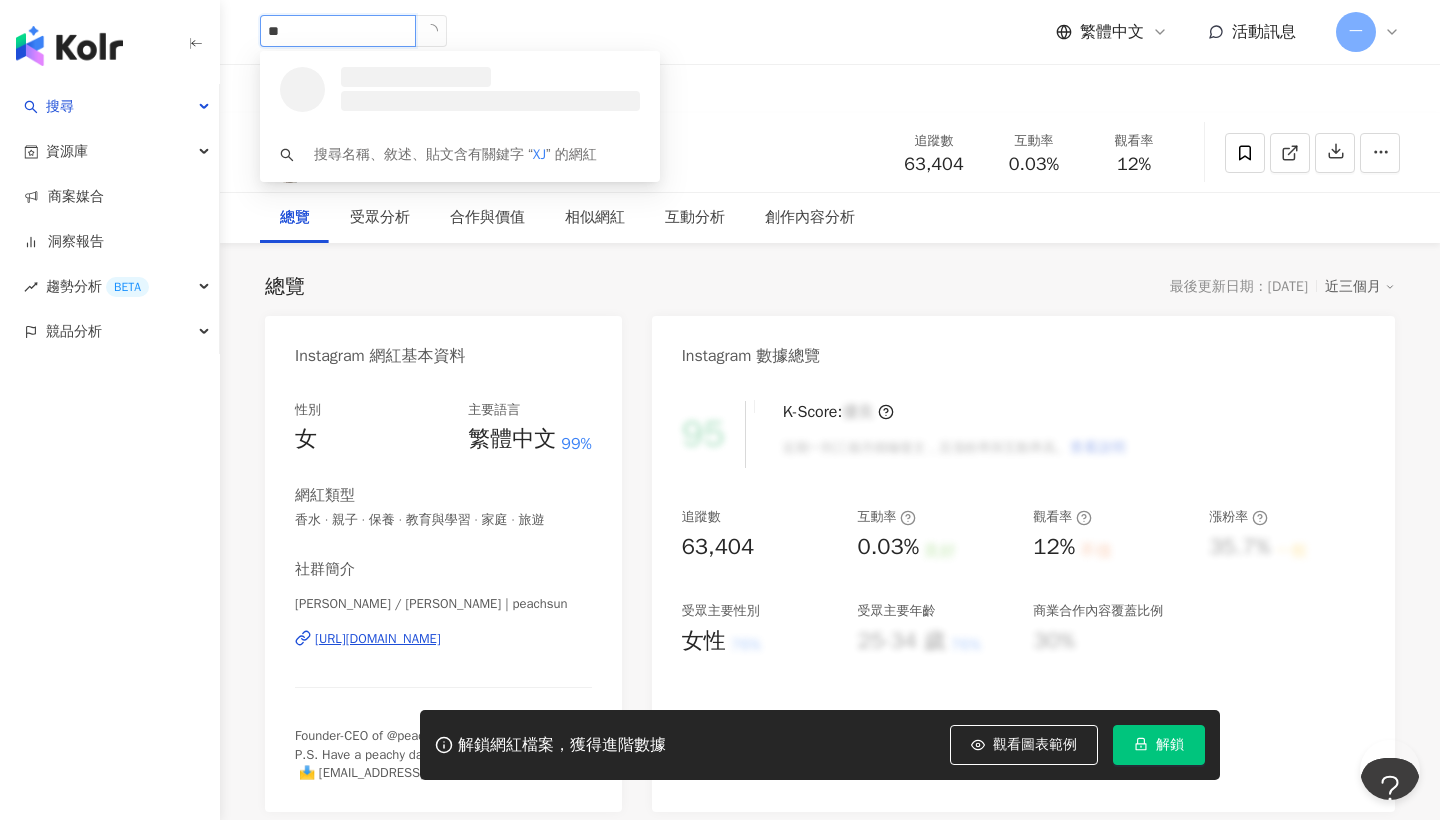 type on "*" 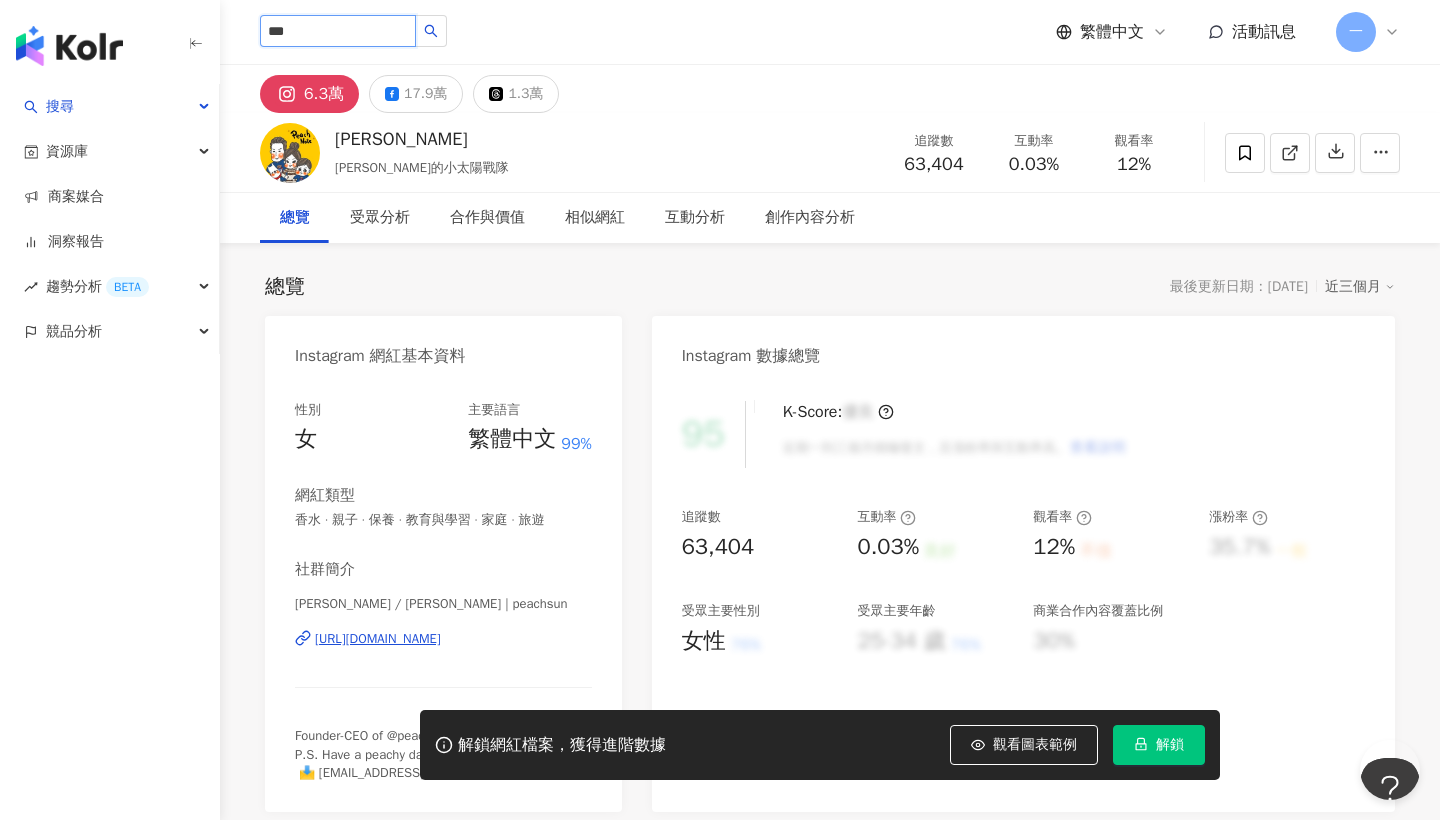 type on "***" 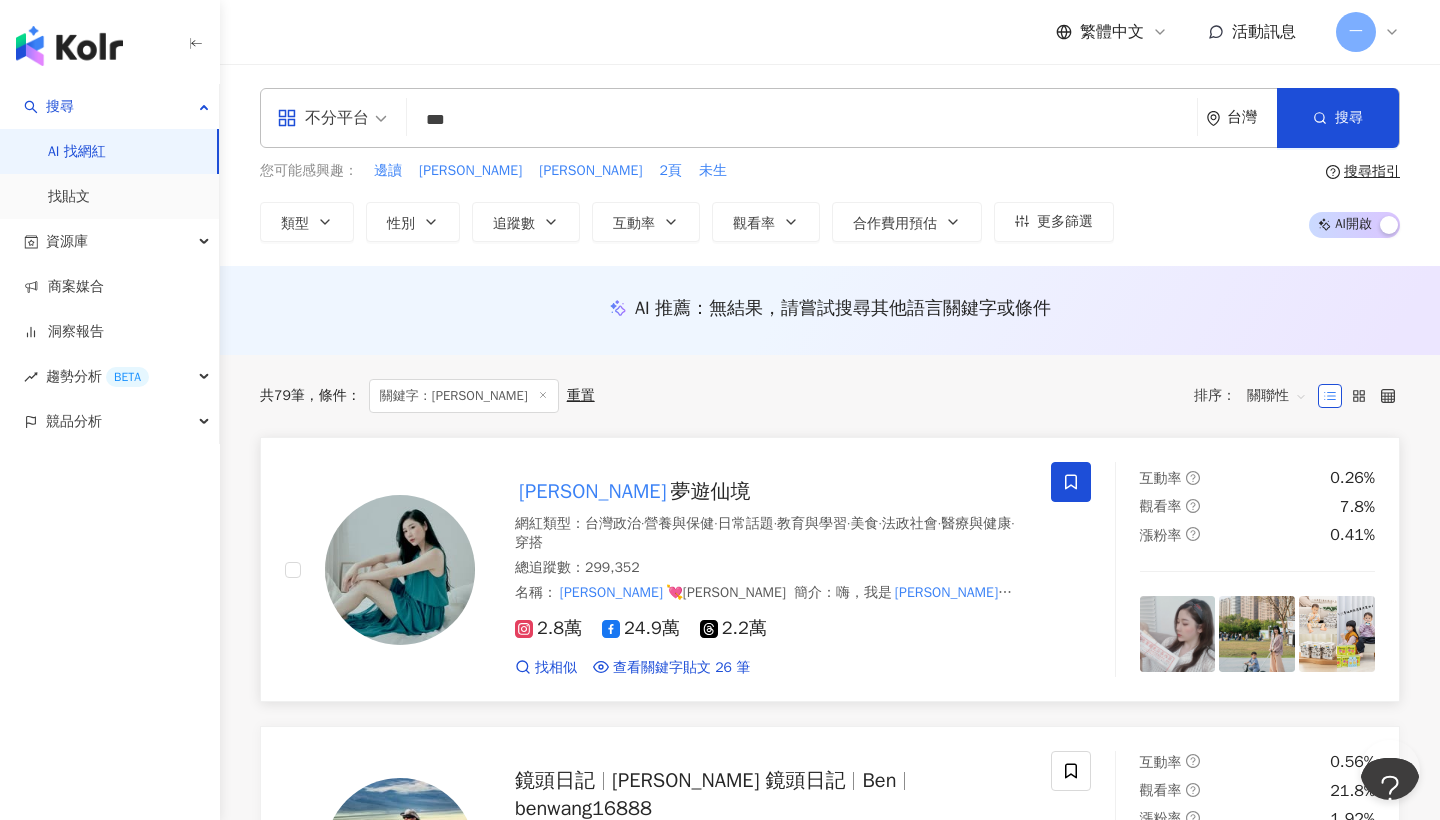 click on "露易絲" at bounding box center [592, 491] 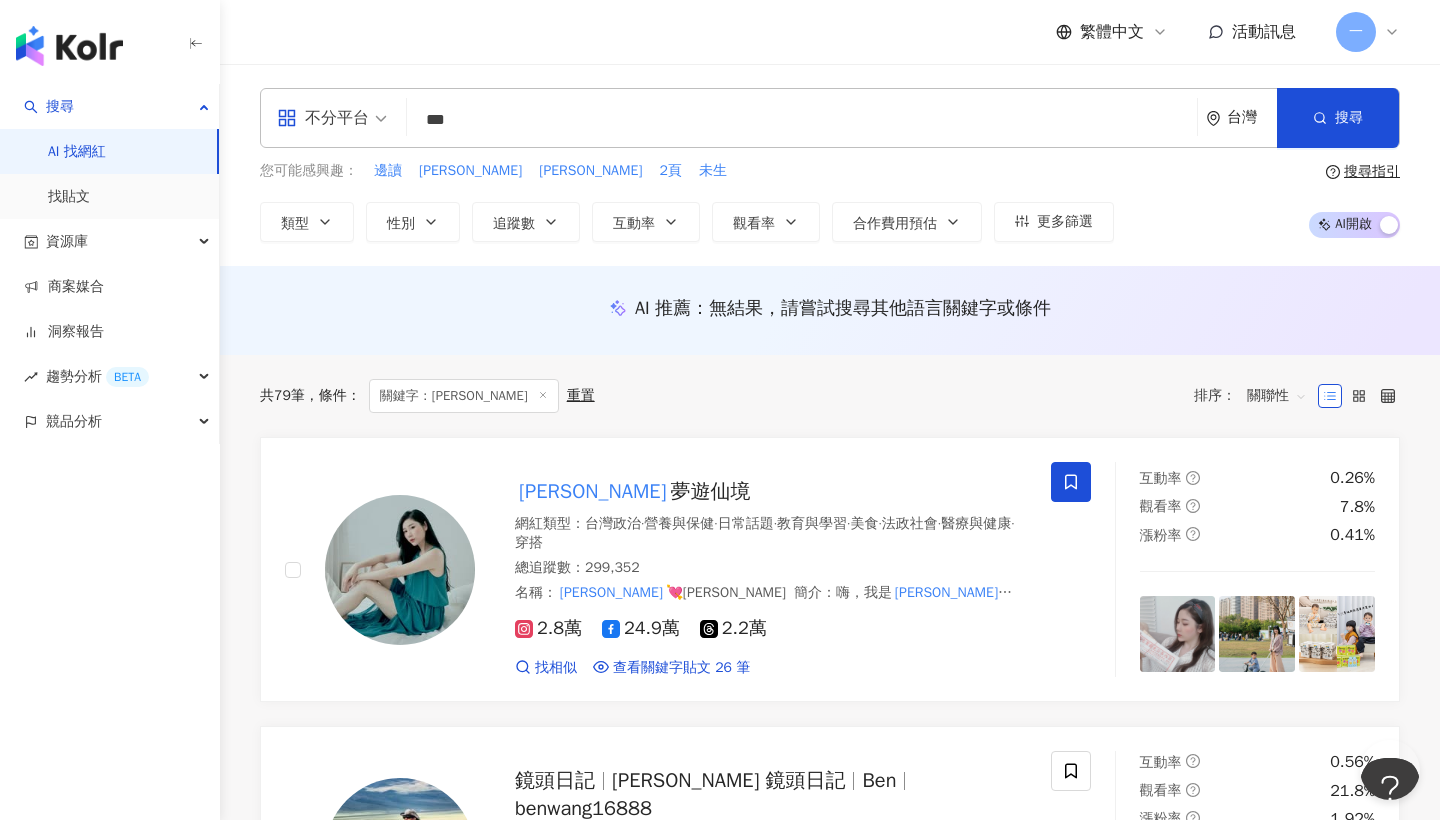 click on "***" at bounding box center [802, 120] 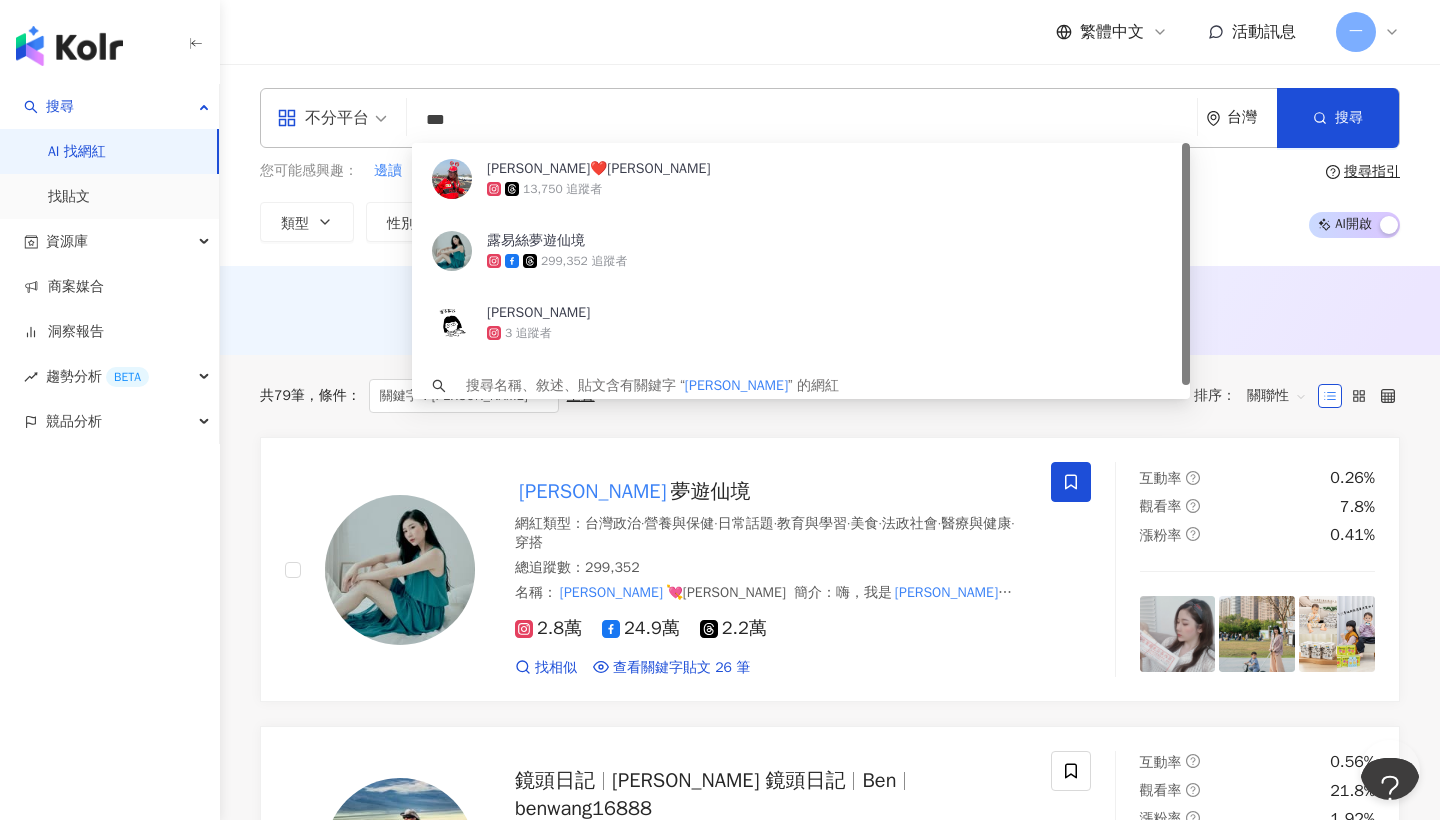 click on "***" at bounding box center [802, 120] 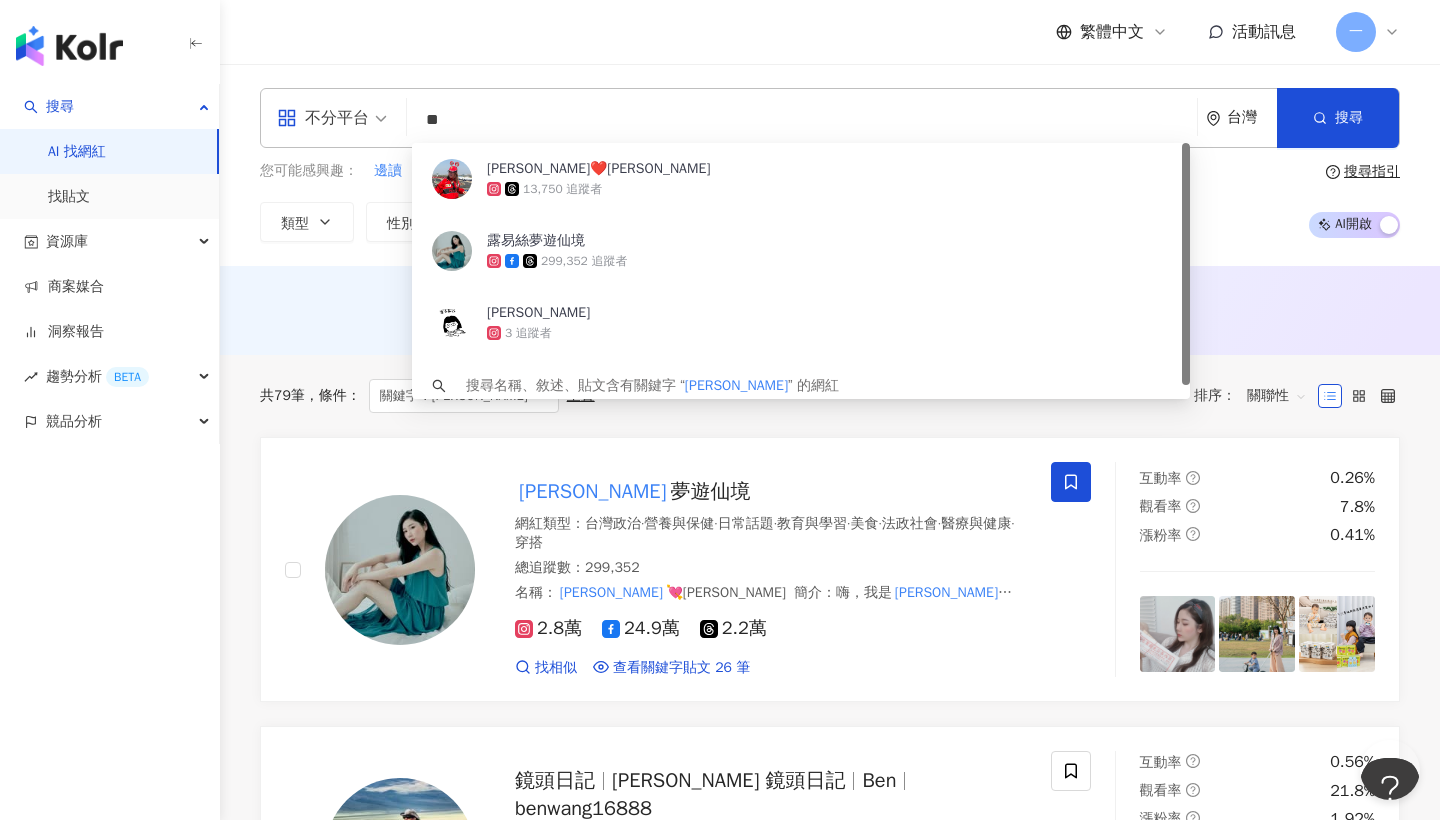 type on "*" 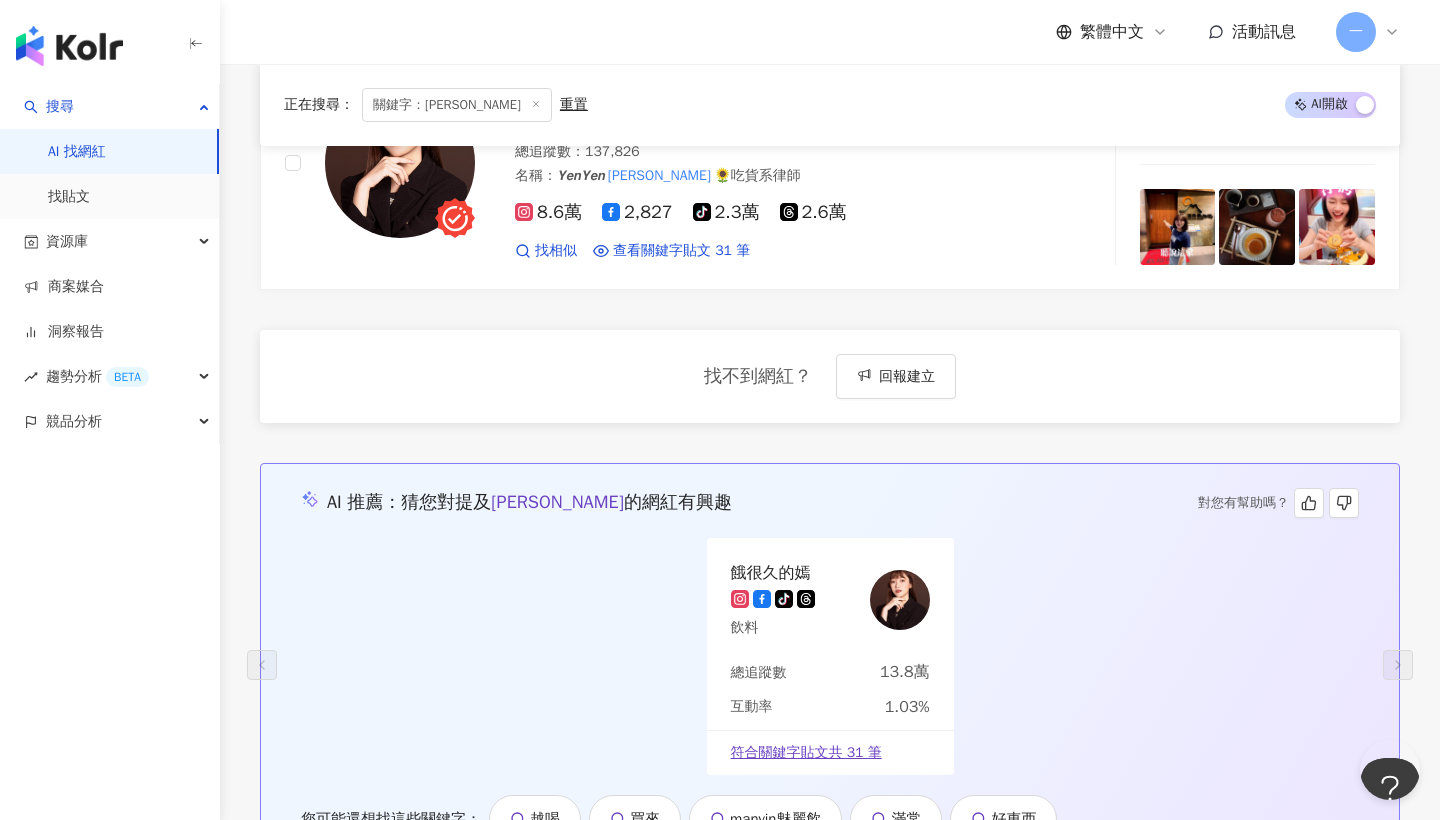 scroll, scrollTop: 284, scrollLeft: 0, axis: vertical 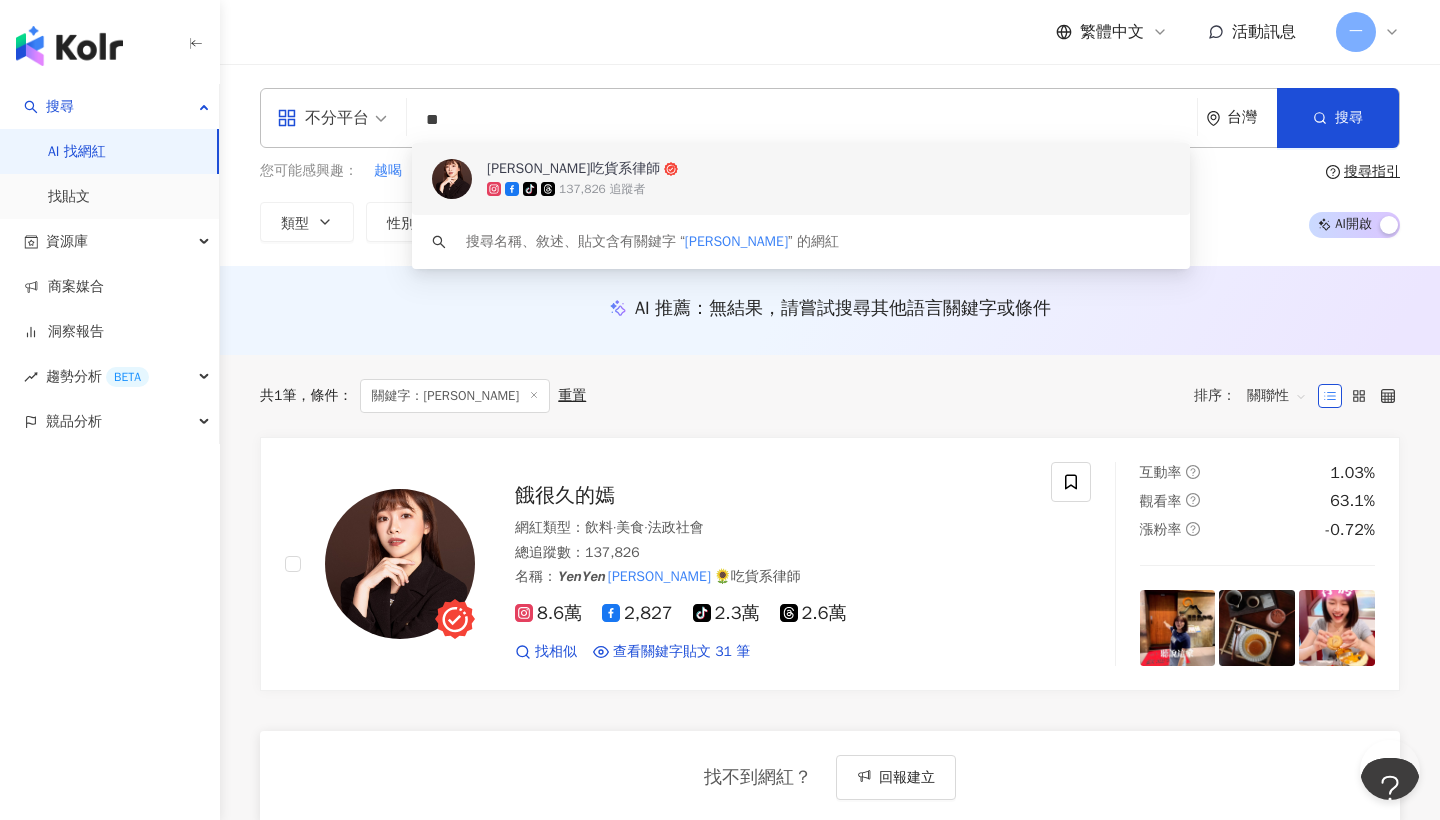type on "*" 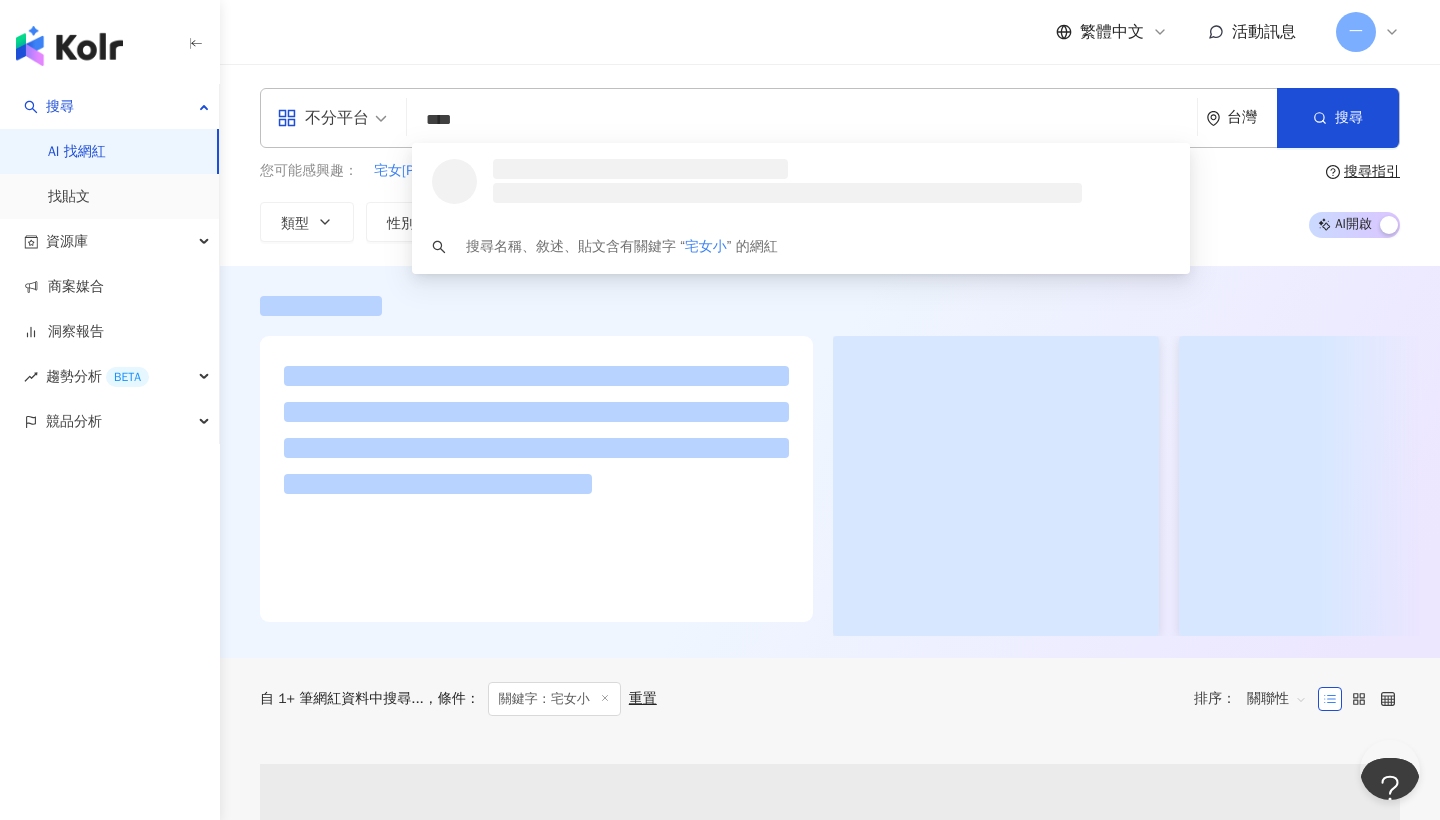 type on "*****" 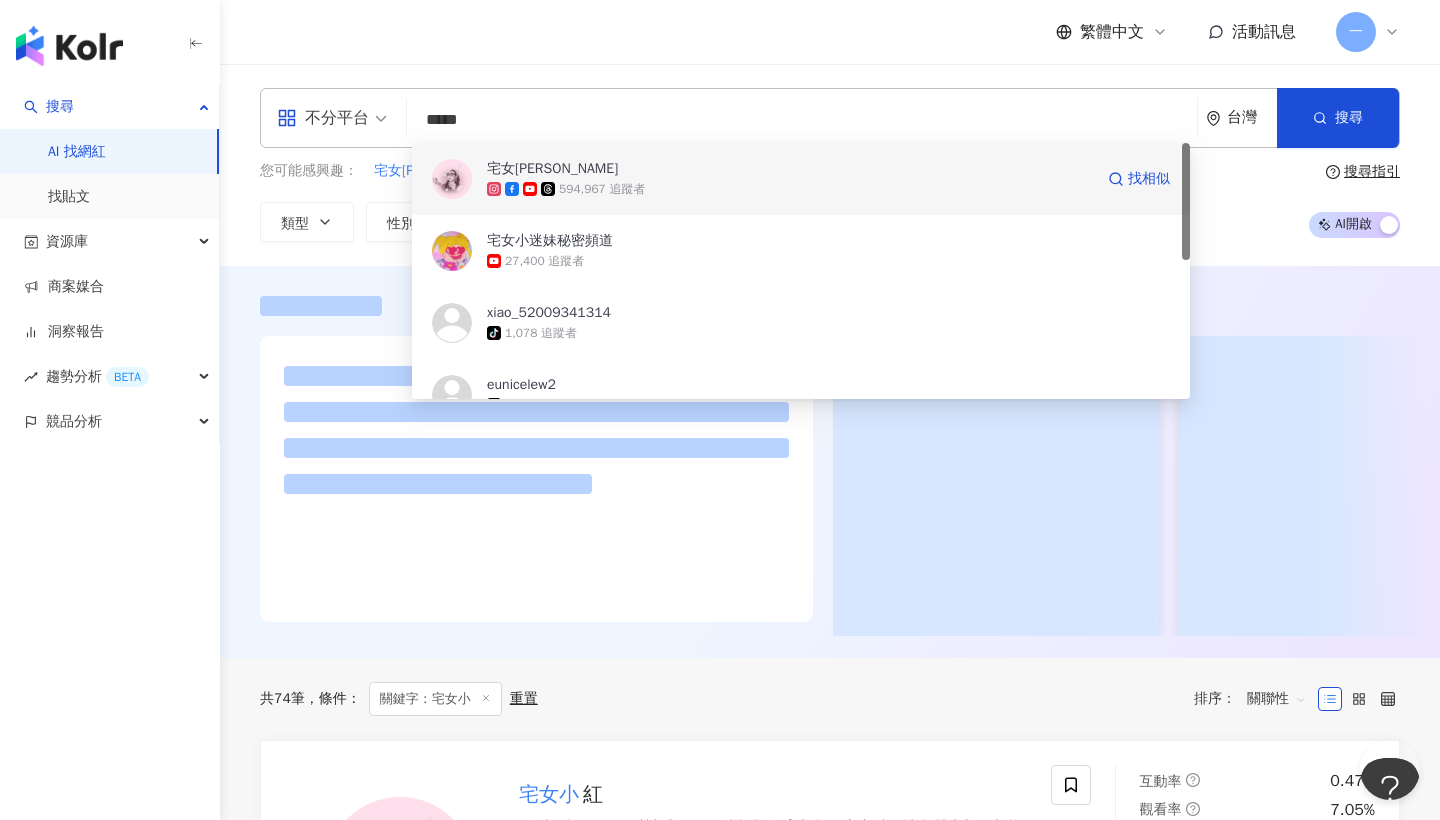click on "宅女小紅" at bounding box center (790, 169) 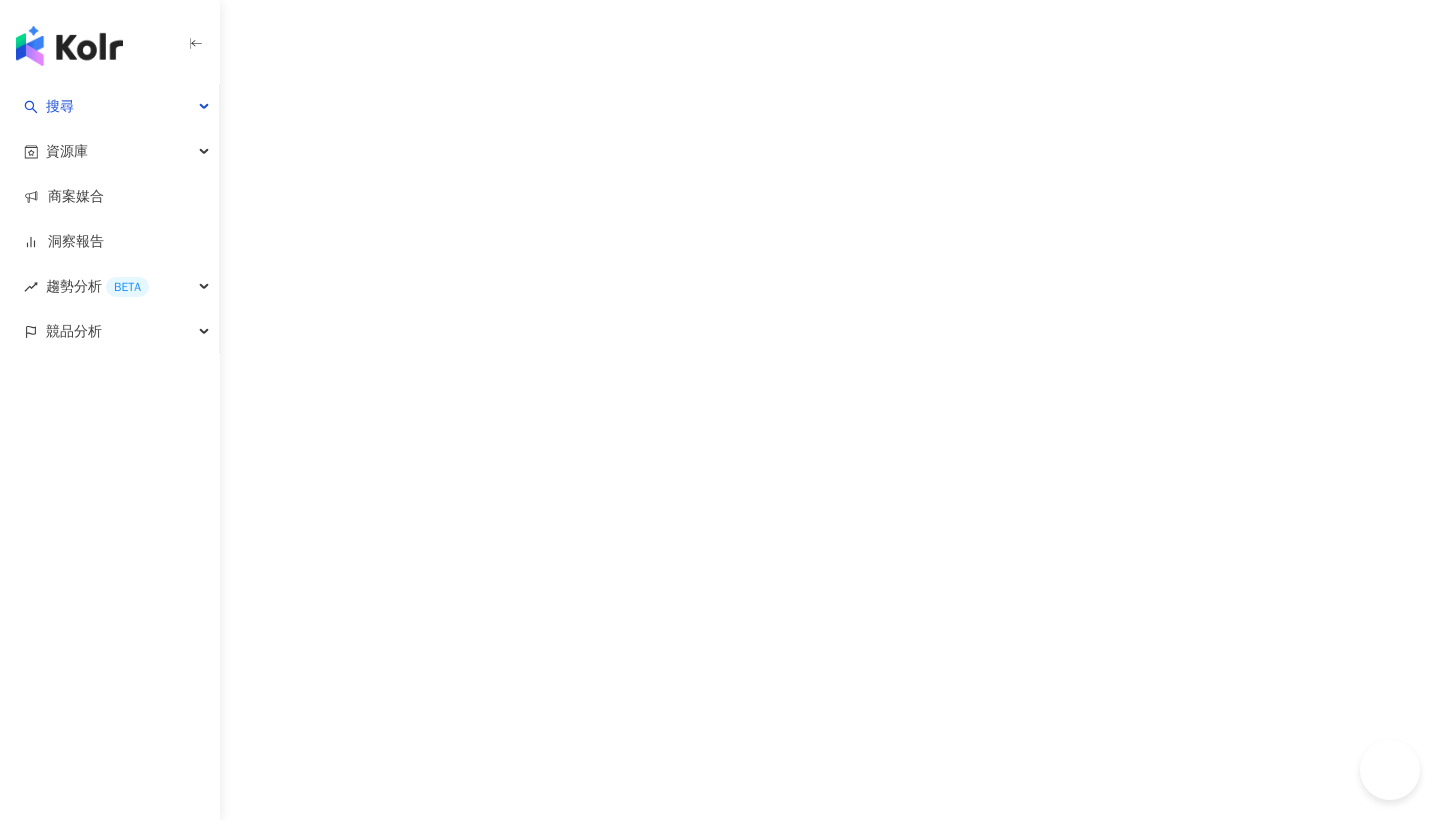 scroll, scrollTop: 0, scrollLeft: 0, axis: both 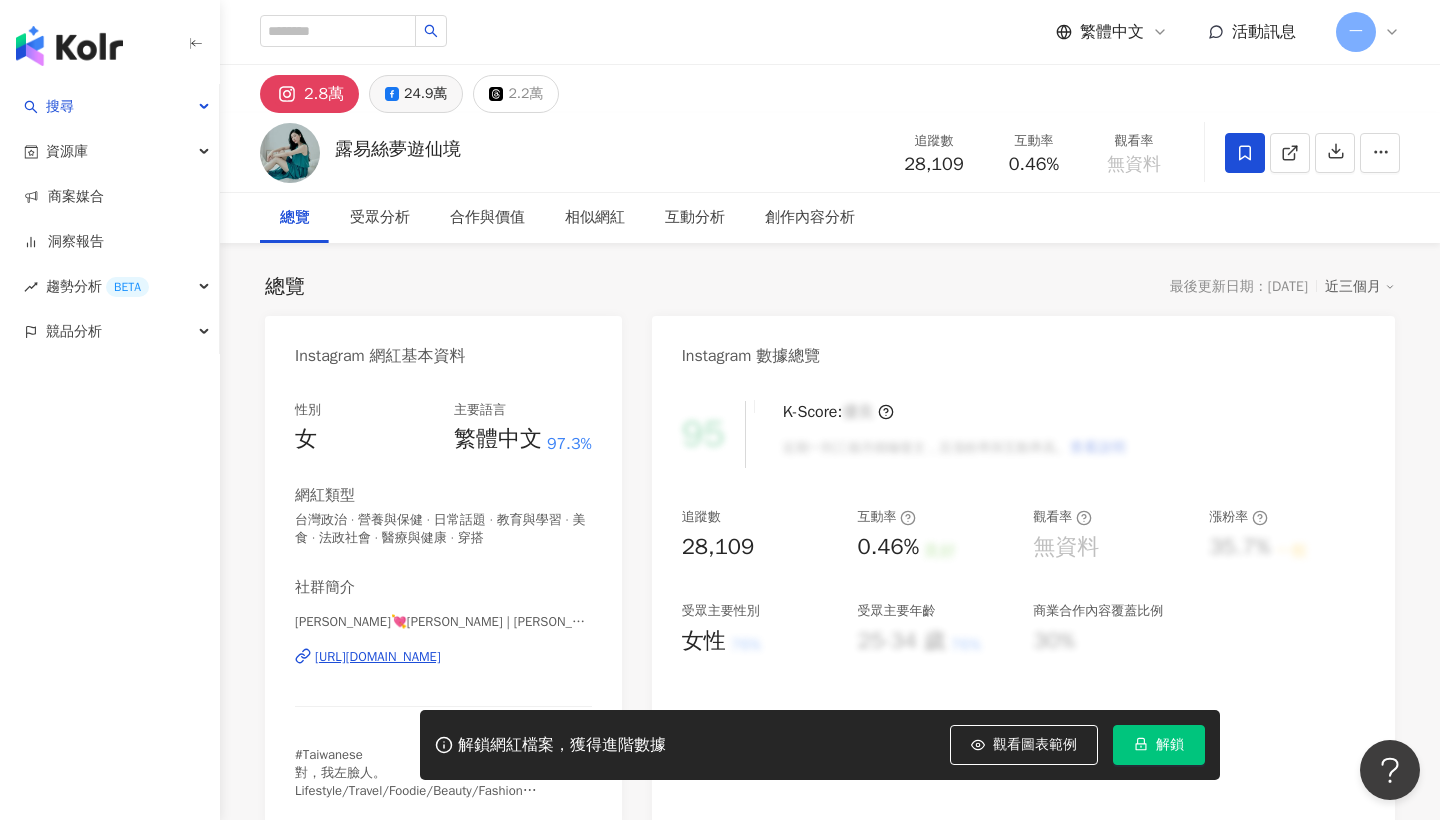 click on "24.9萬" at bounding box center (425, 94) 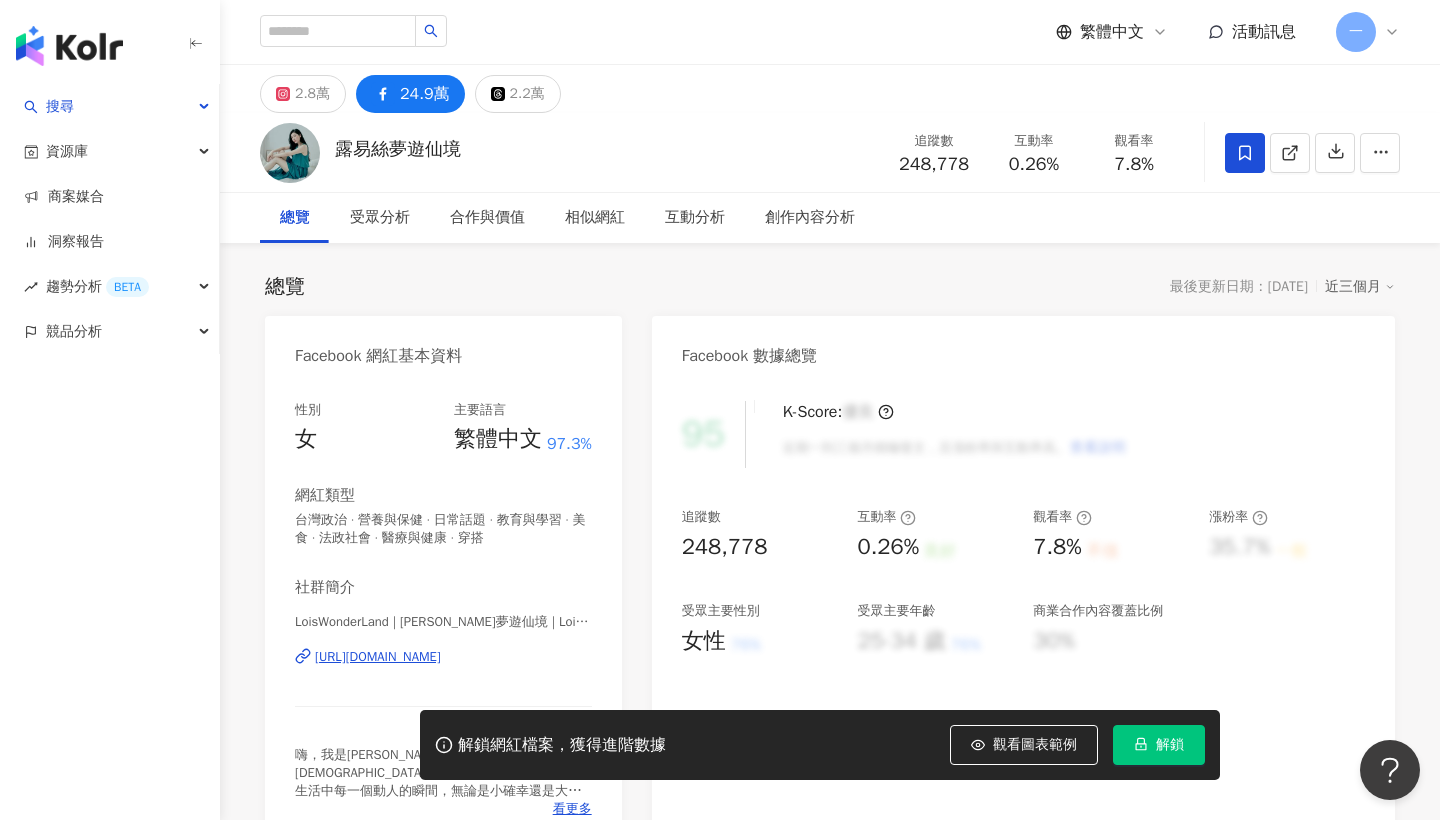 scroll, scrollTop: 0, scrollLeft: 0, axis: both 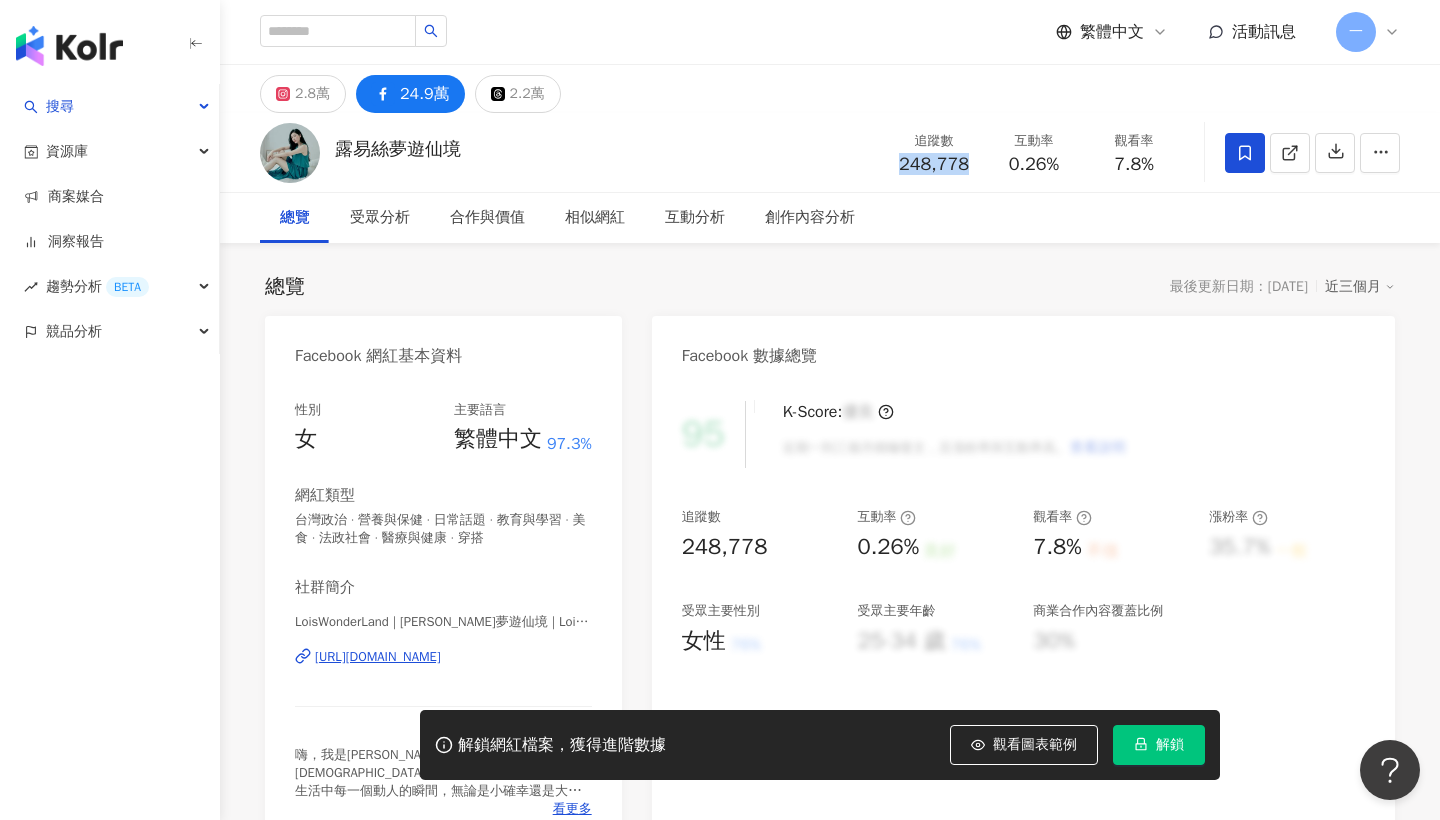drag, startPoint x: 889, startPoint y: 156, endPoint x: 982, endPoint y: 161, distance: 93.13431 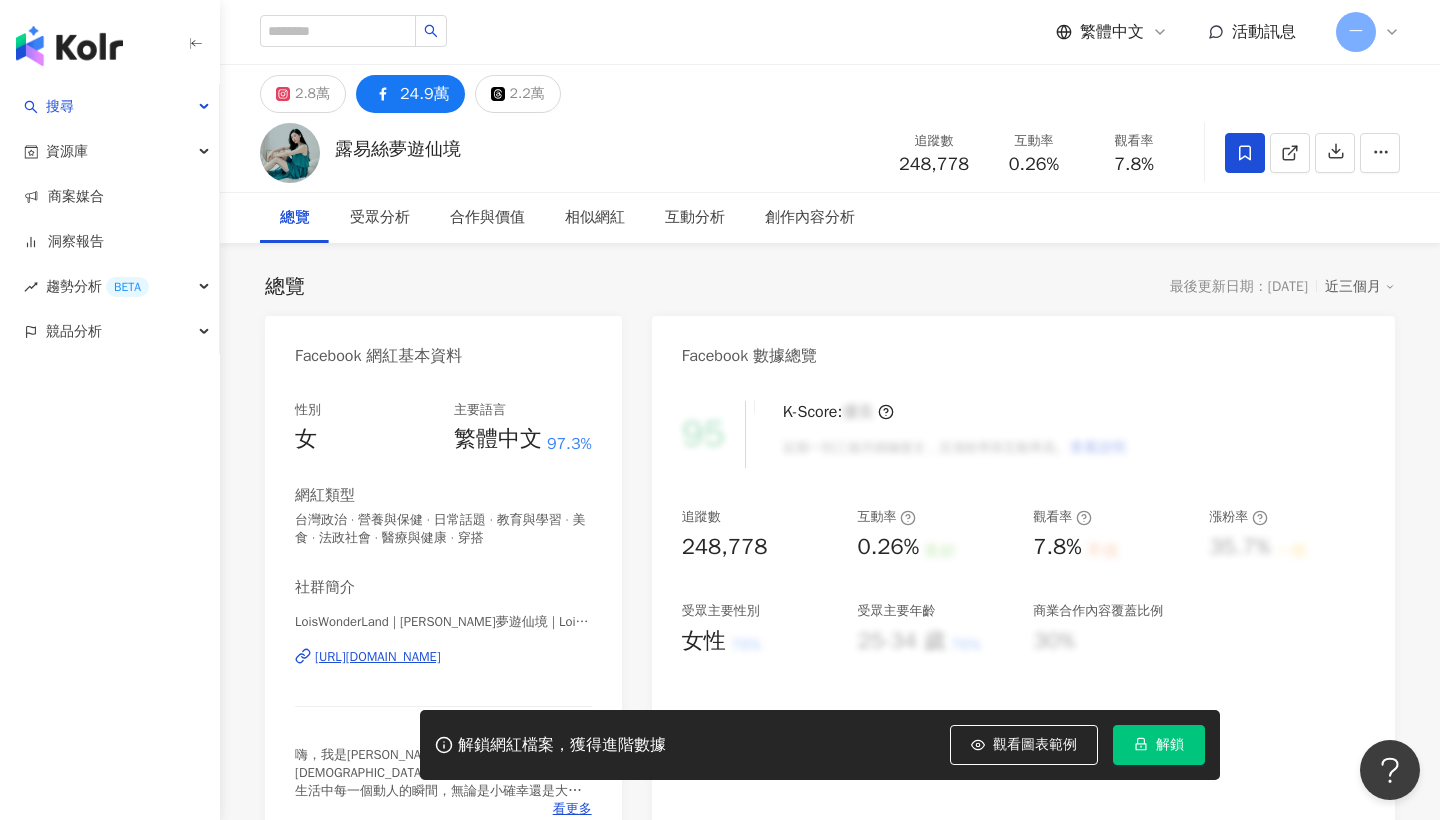 scroll, scrollTop: 0, scrollLeft: 0, axis: both 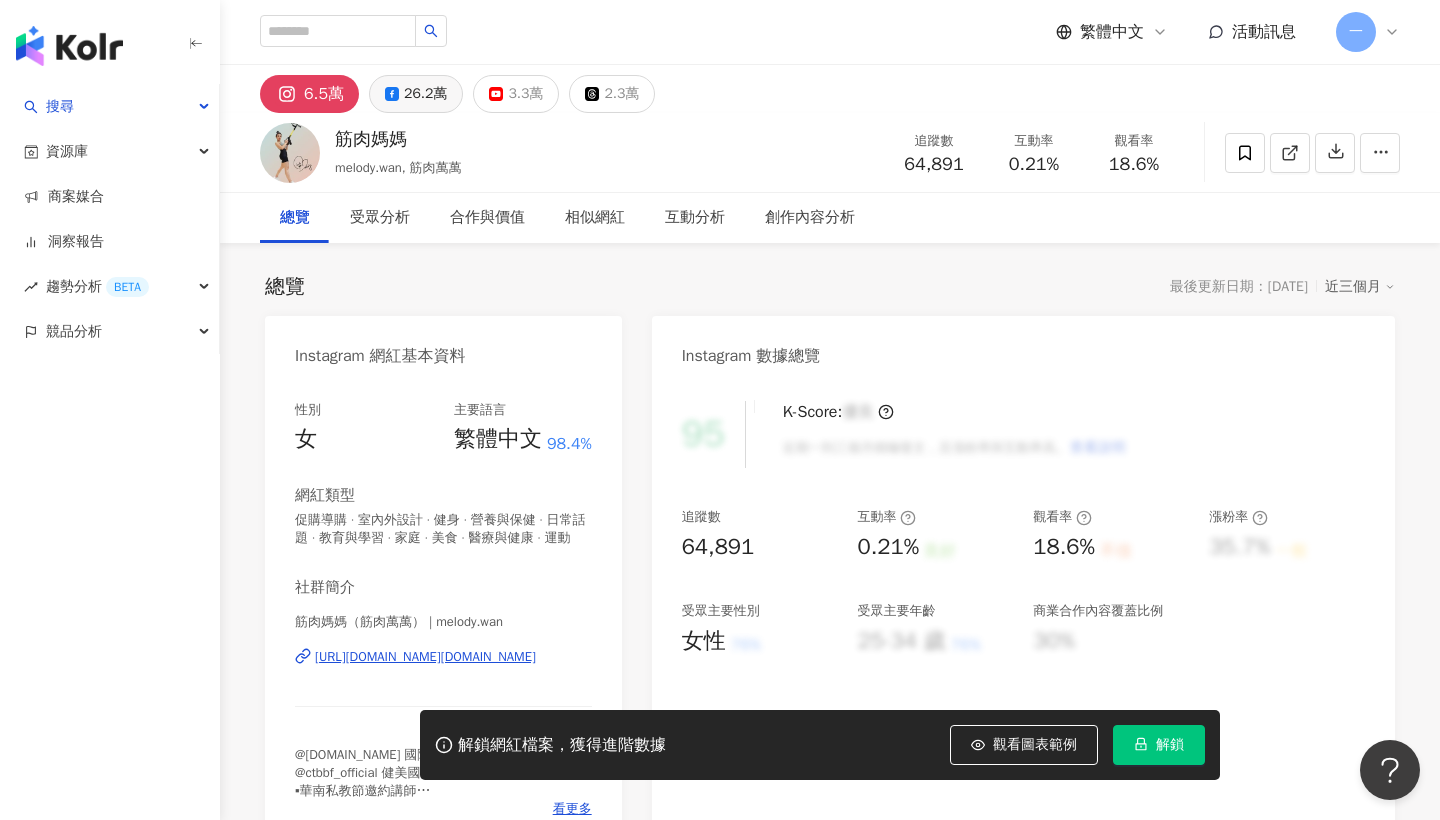 click on "26.2萬" at bounding box center [416, 94] 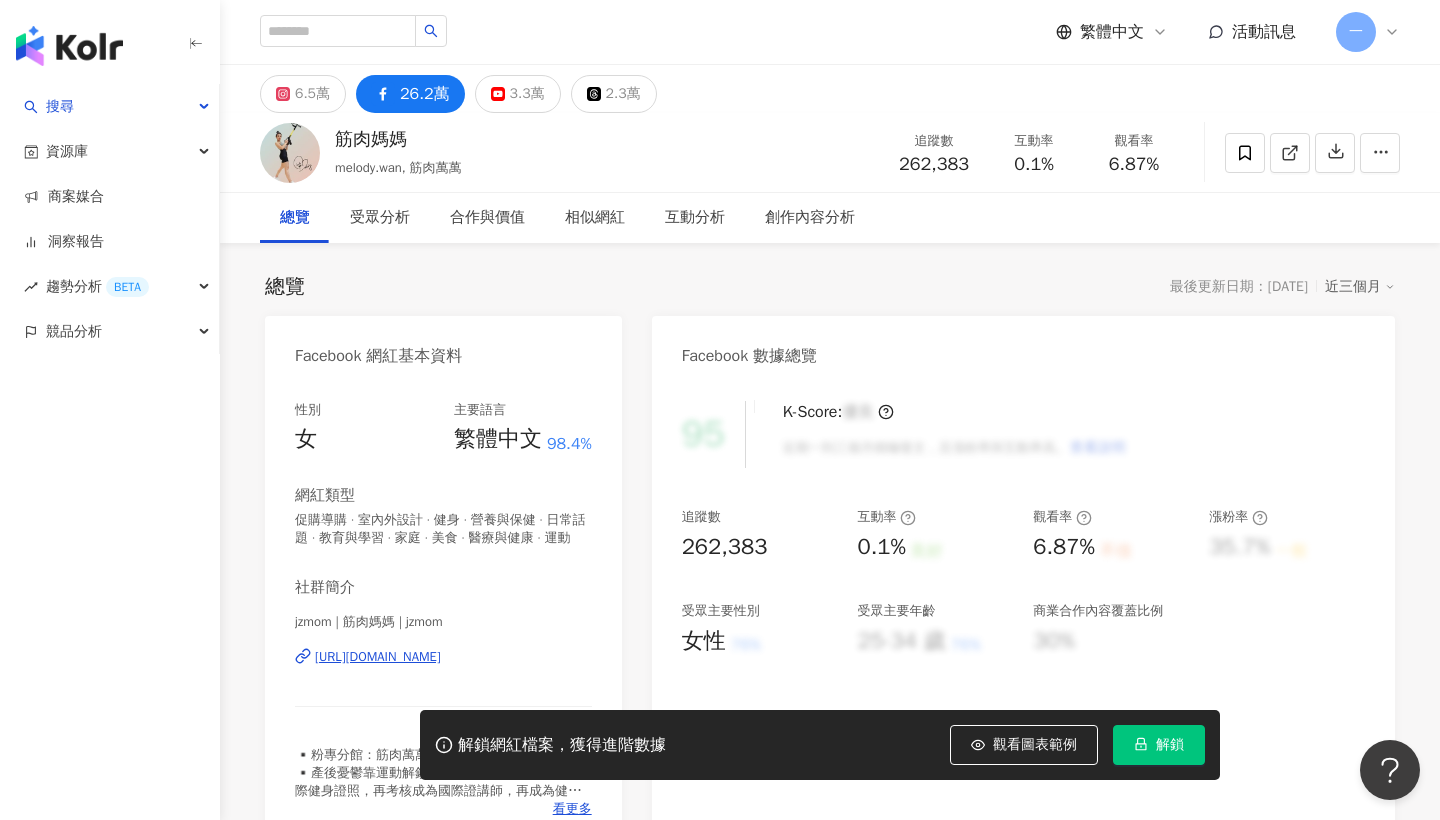 click on "26.2萬" at bounding box center [425, 94] 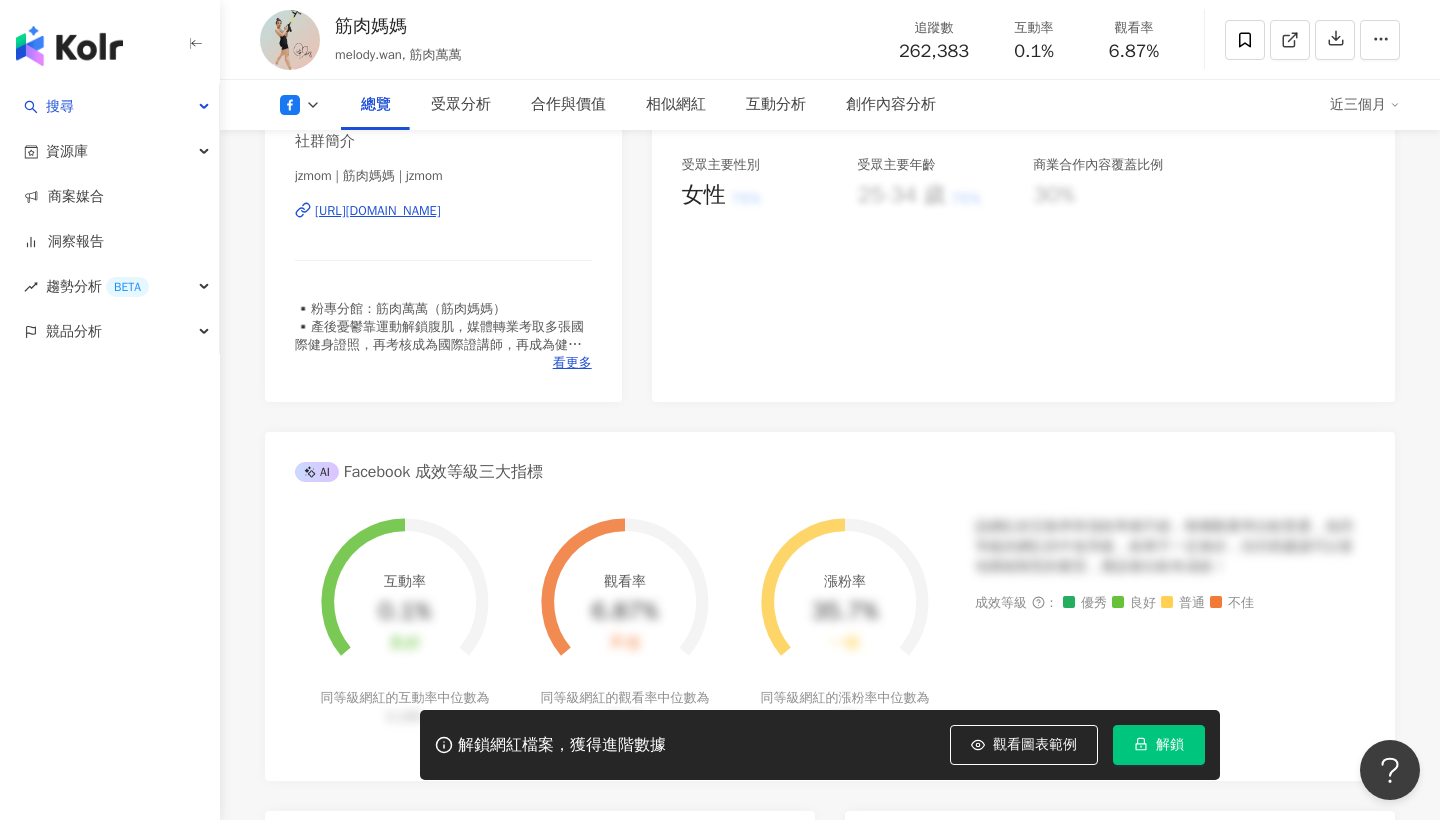 click on "https://www.facebook.com/405381769542437" at bounding box center [378, 211] 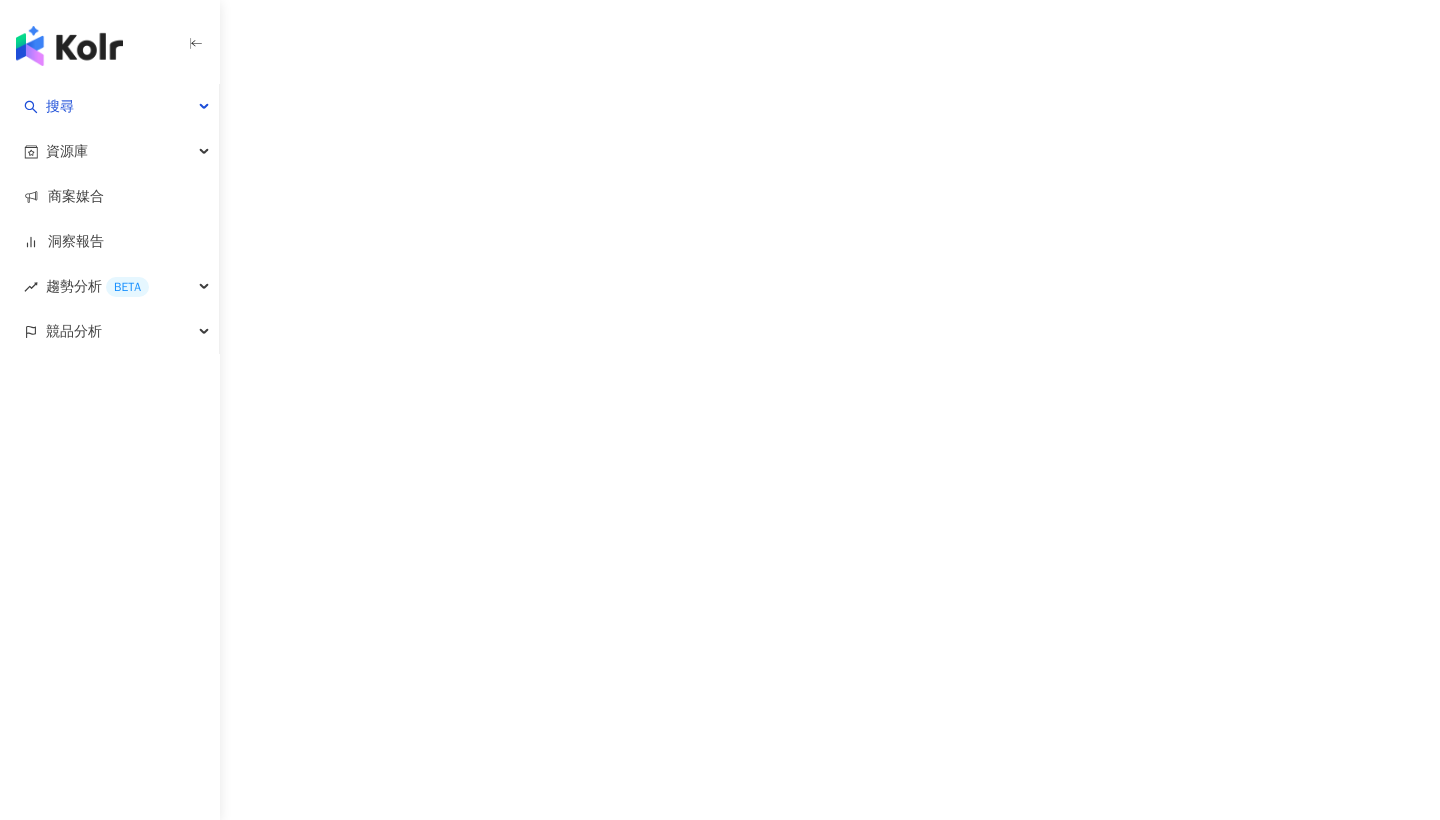 scroll, scrollTop: 0, scrollLeft: 0, axis: both 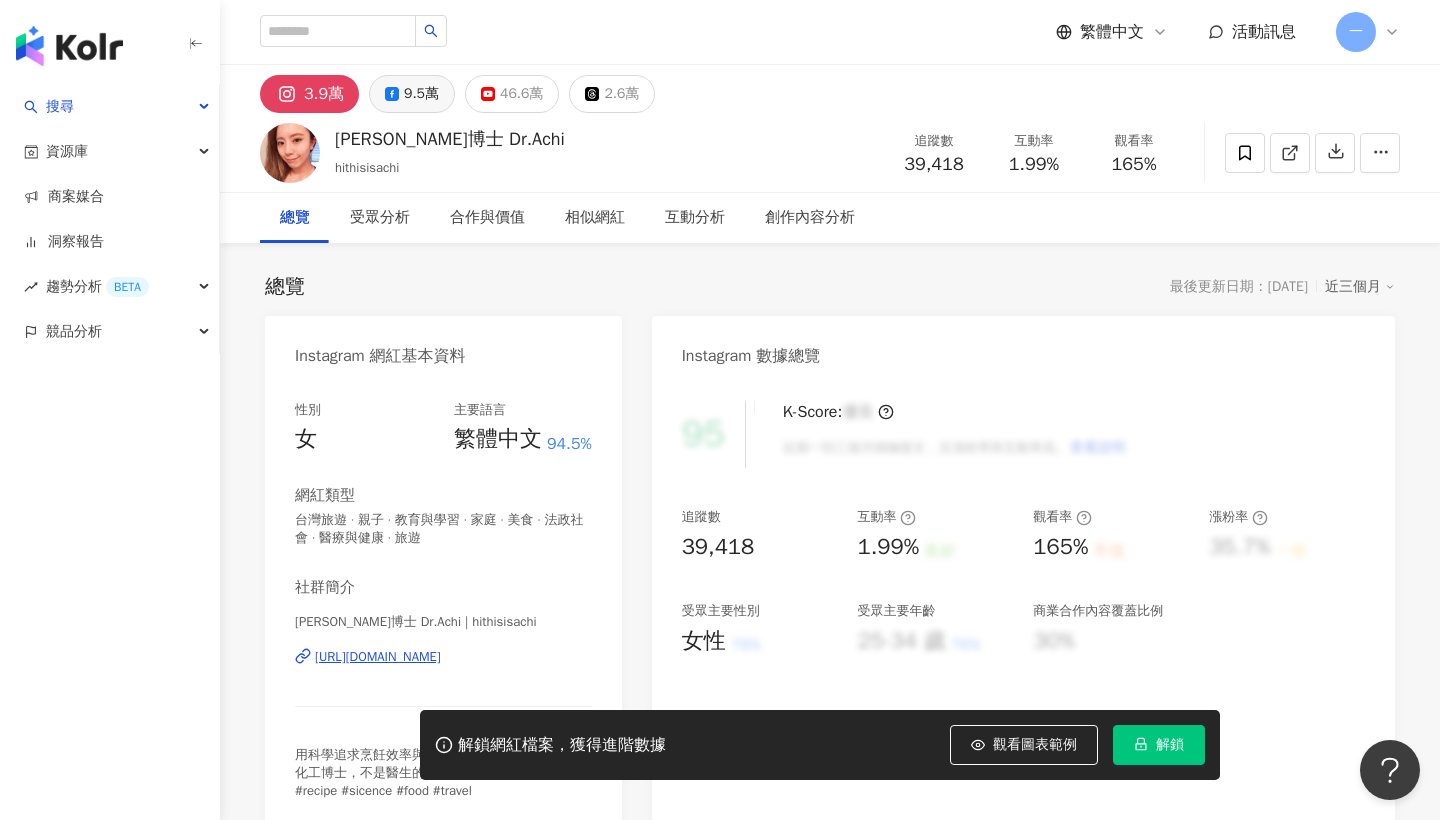 click on "9.5萬" at bounding box center (421, 94) 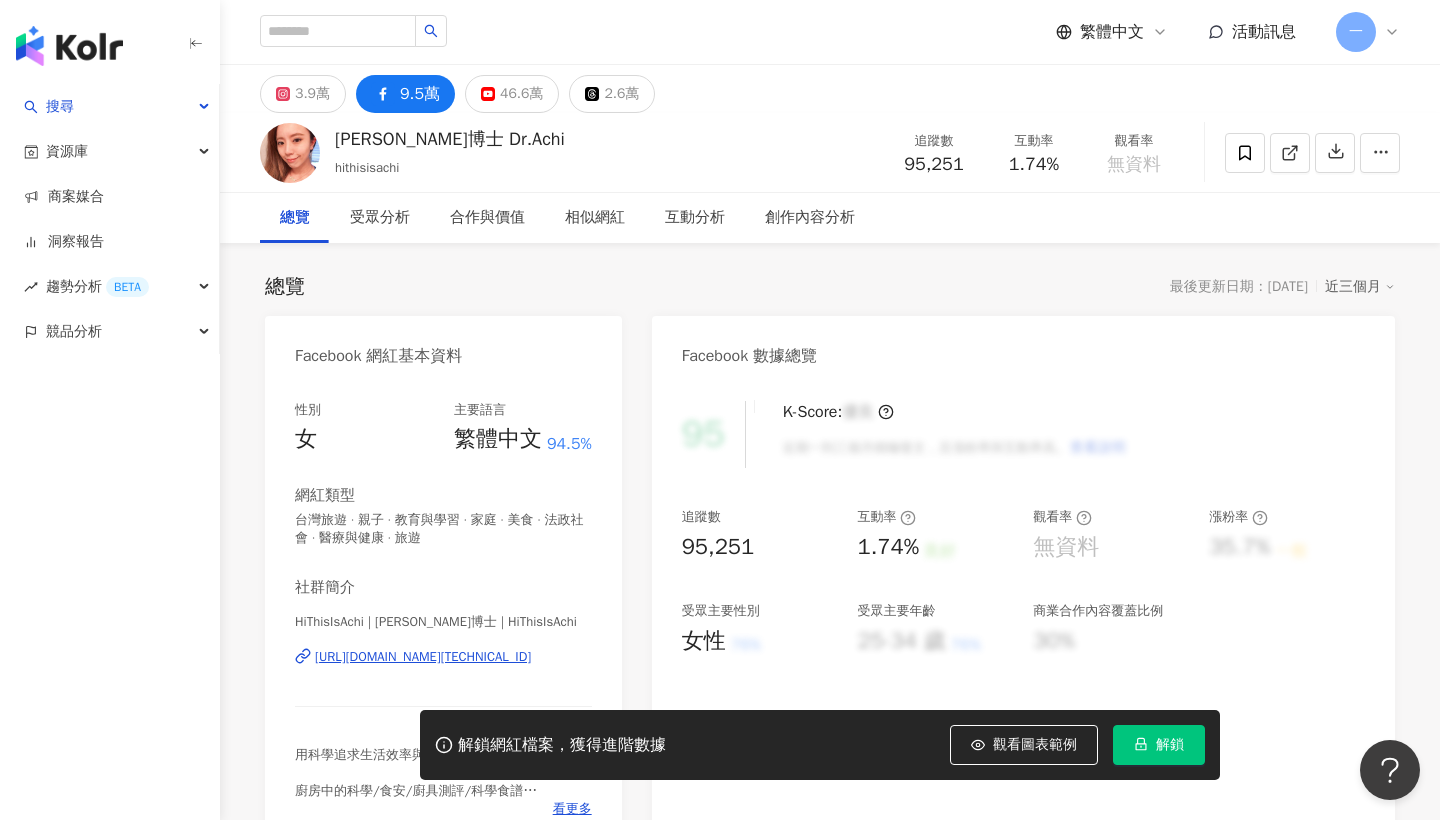 click on "9.5萬" at bounding box center (420, 94) 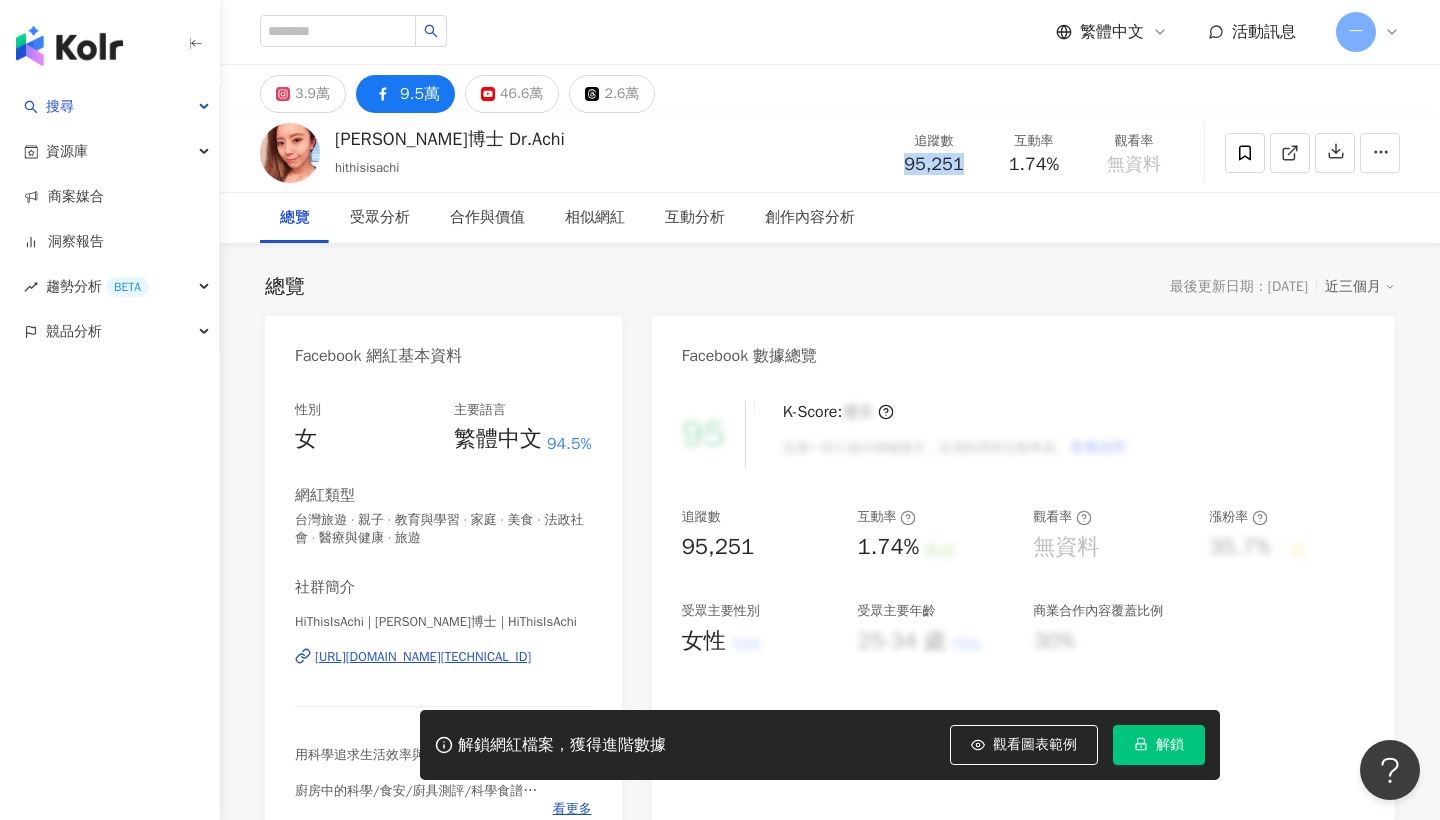 drag, startPoint x: 964, startPoint y: 159, endPoint x: 893, endPoint y: 162, distance: 71.063354 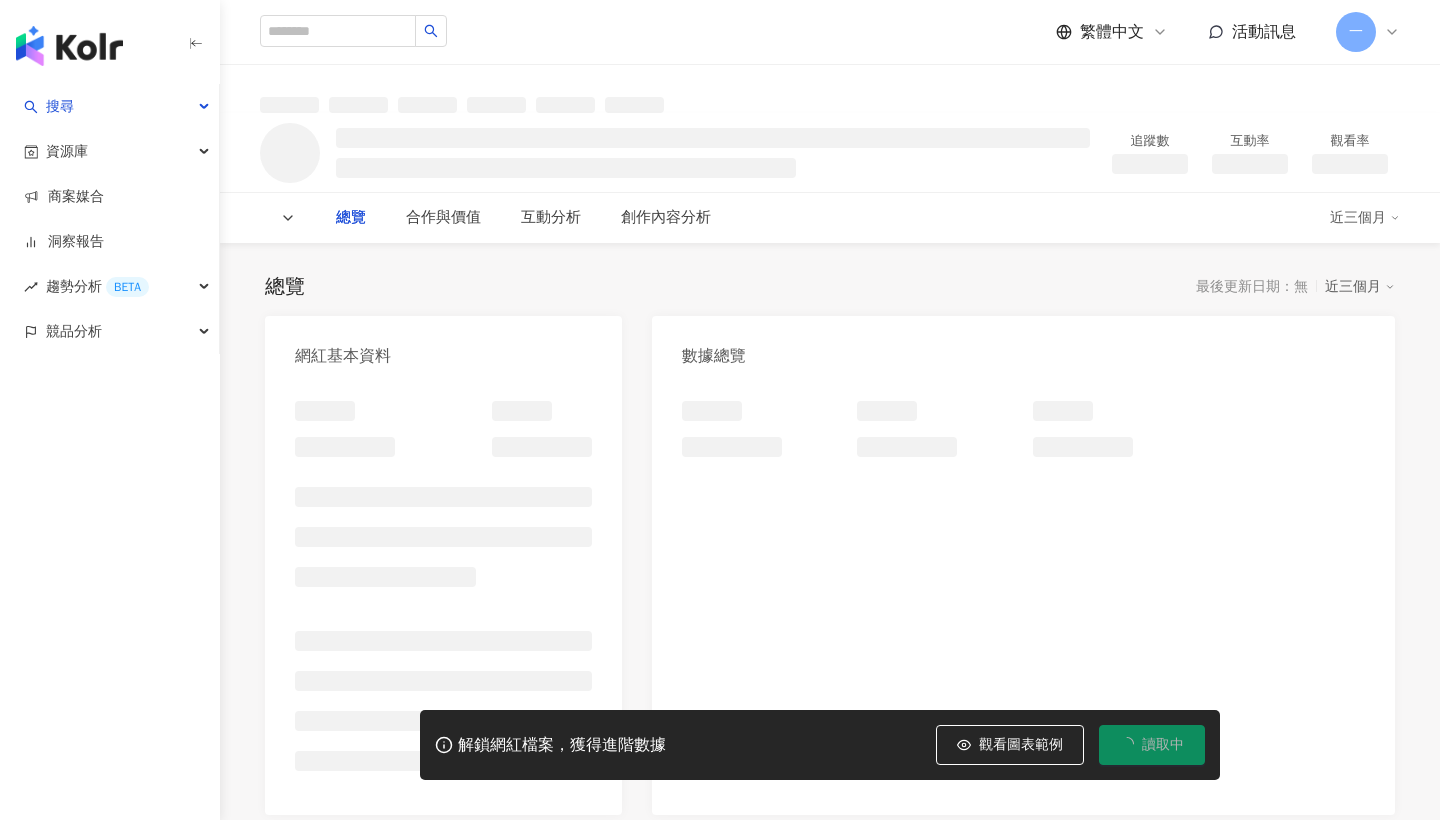 scroll, scrollTop: 0, scrollLeft: 0, axis: both 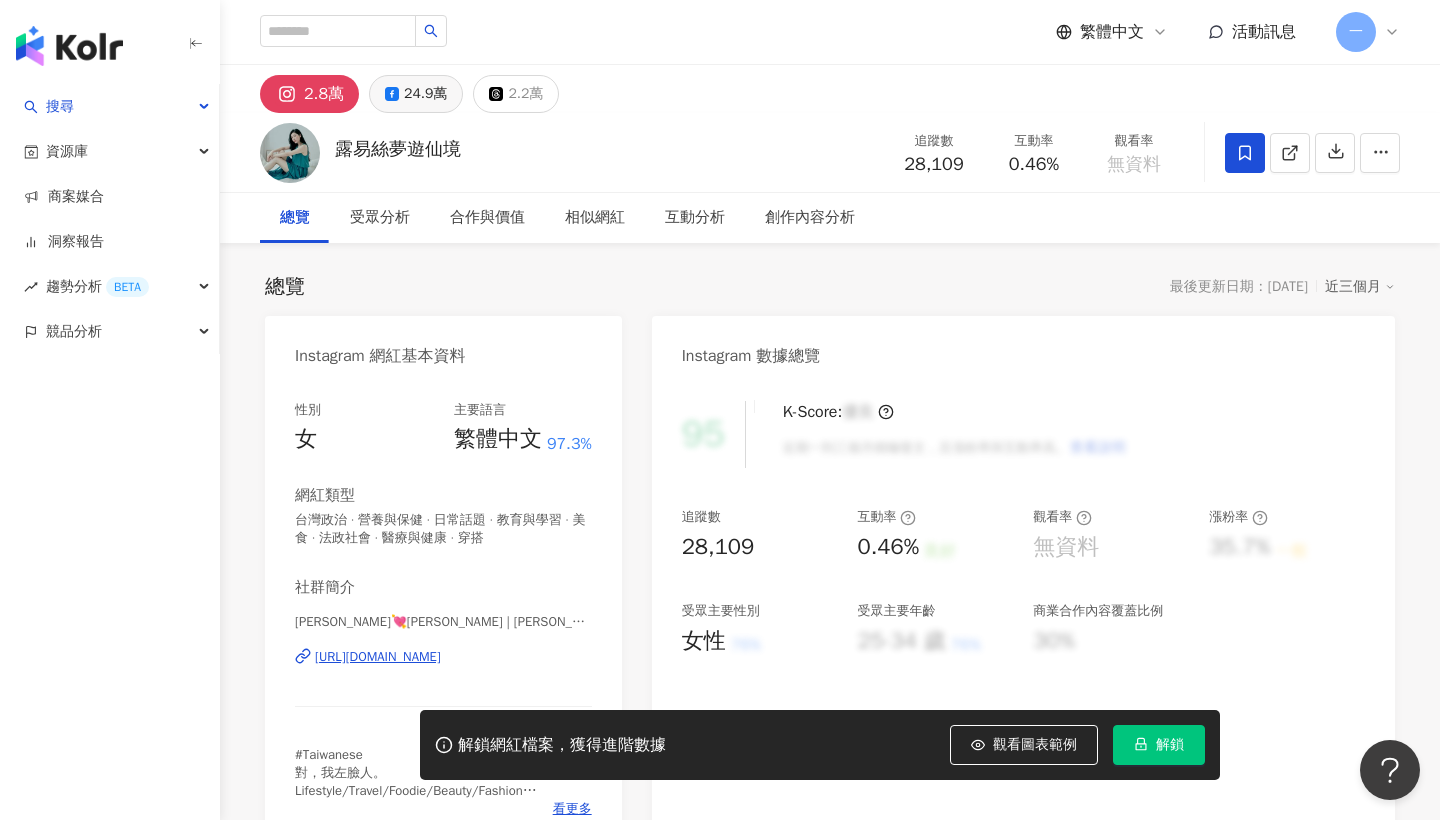 drag, startPoint x: 437, startPoint y: 89, endPoint x: 407, endPoint y: 94, distance: 30.413813 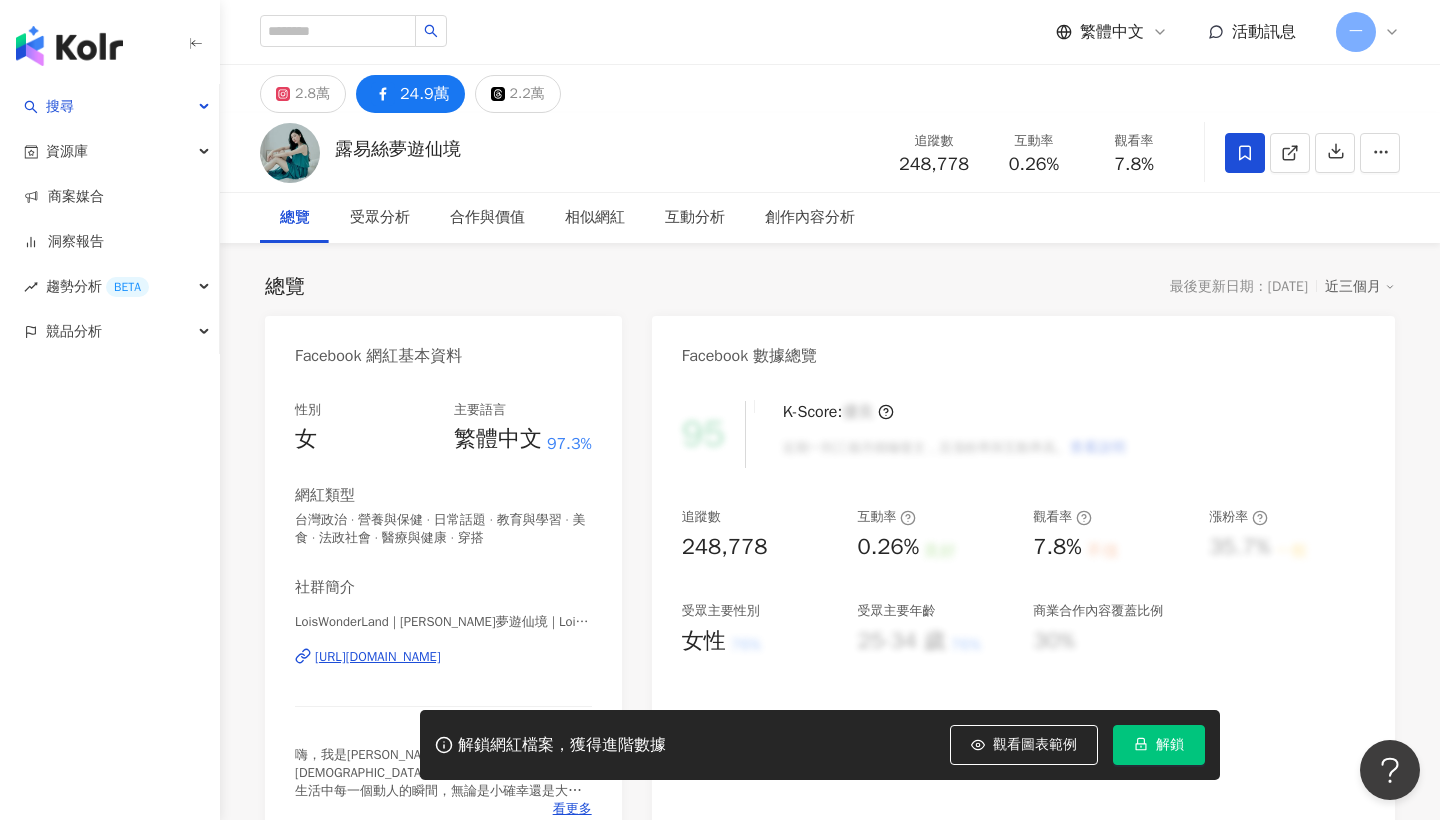 click on "24.9萬" at bounding box center (425, 94) 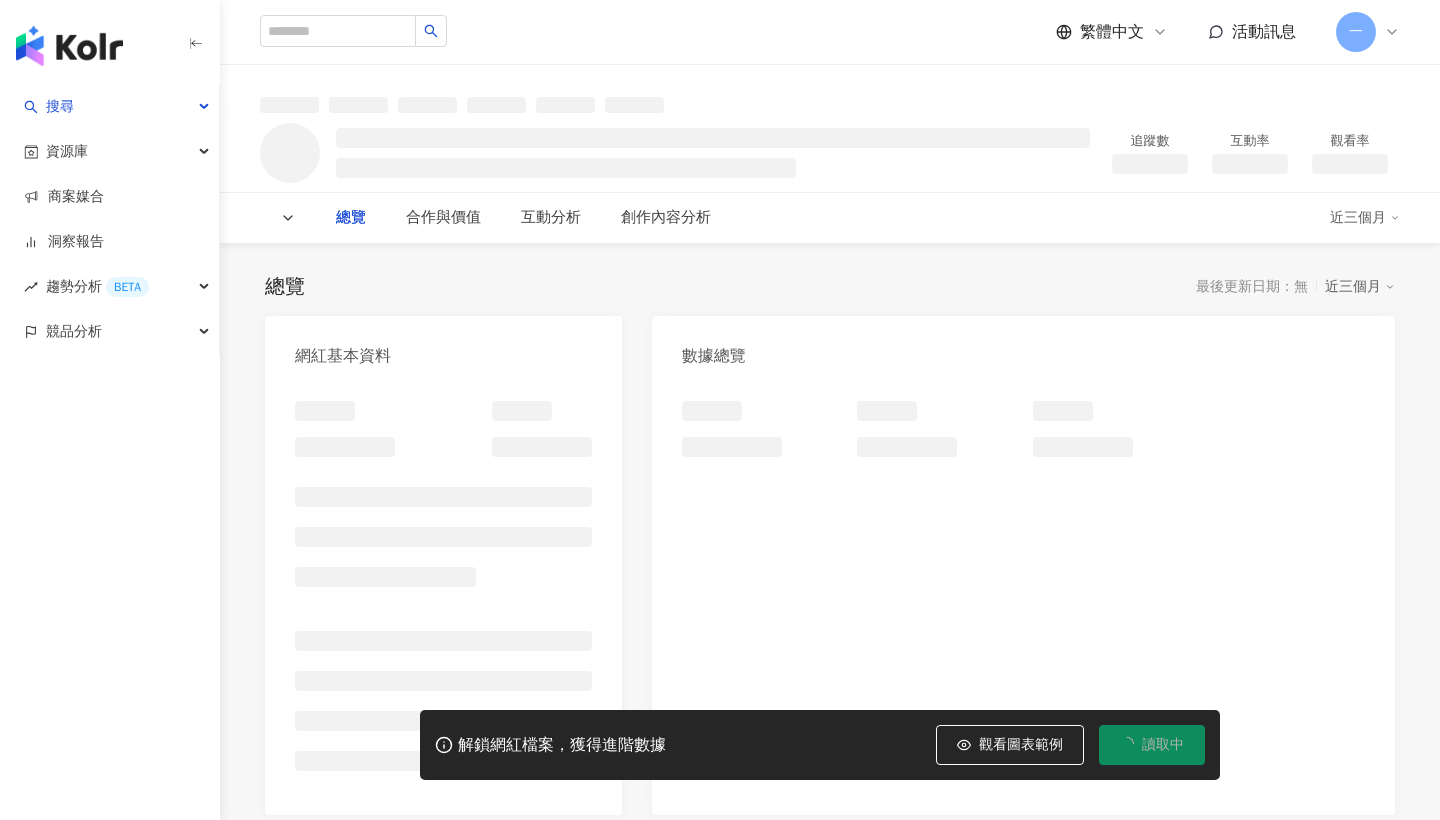 scroll, scrollTop: 0, scrollLeft: 0, axis: both 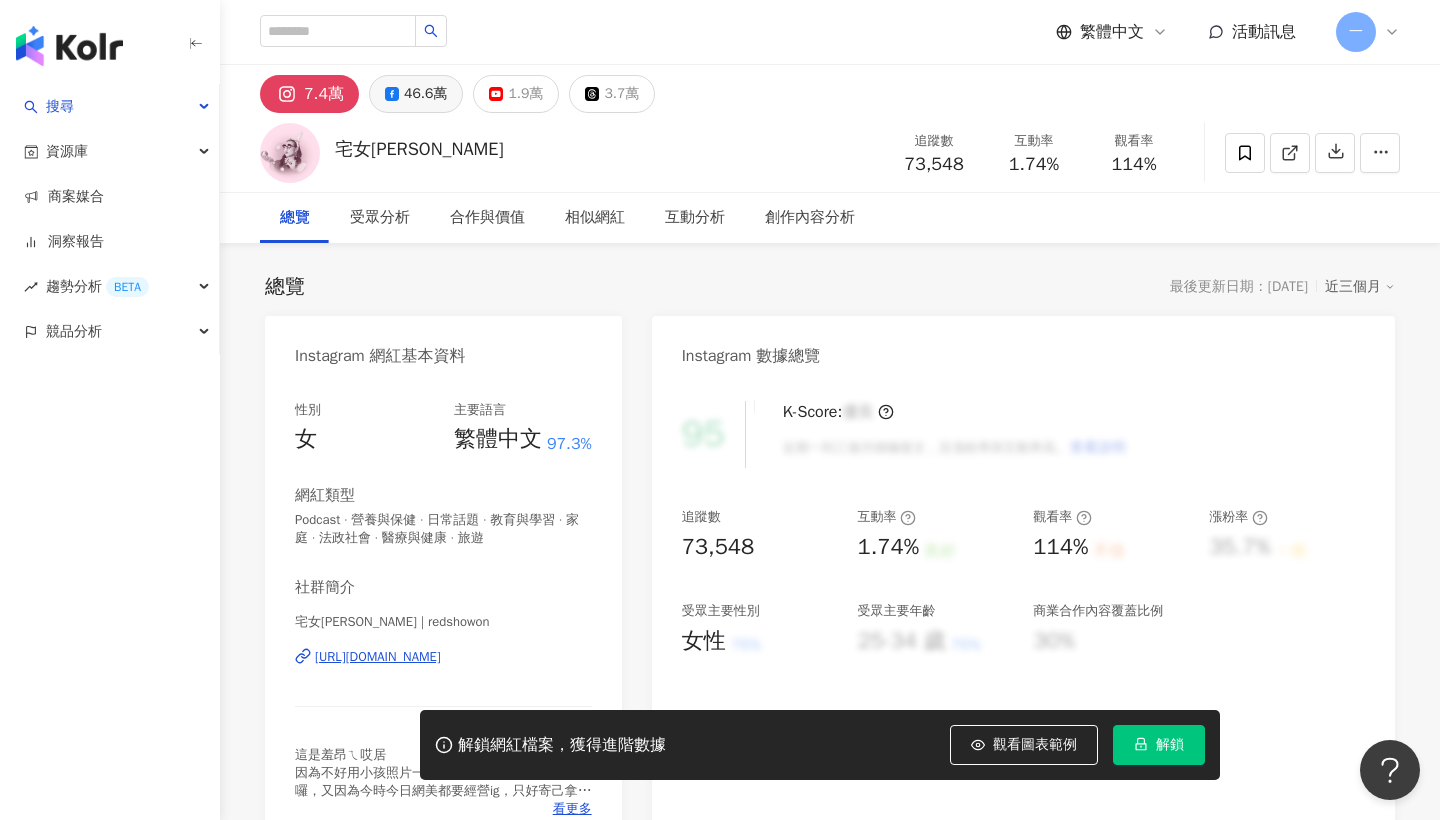 click on "46.6萬" at bounding box center [416, 94] 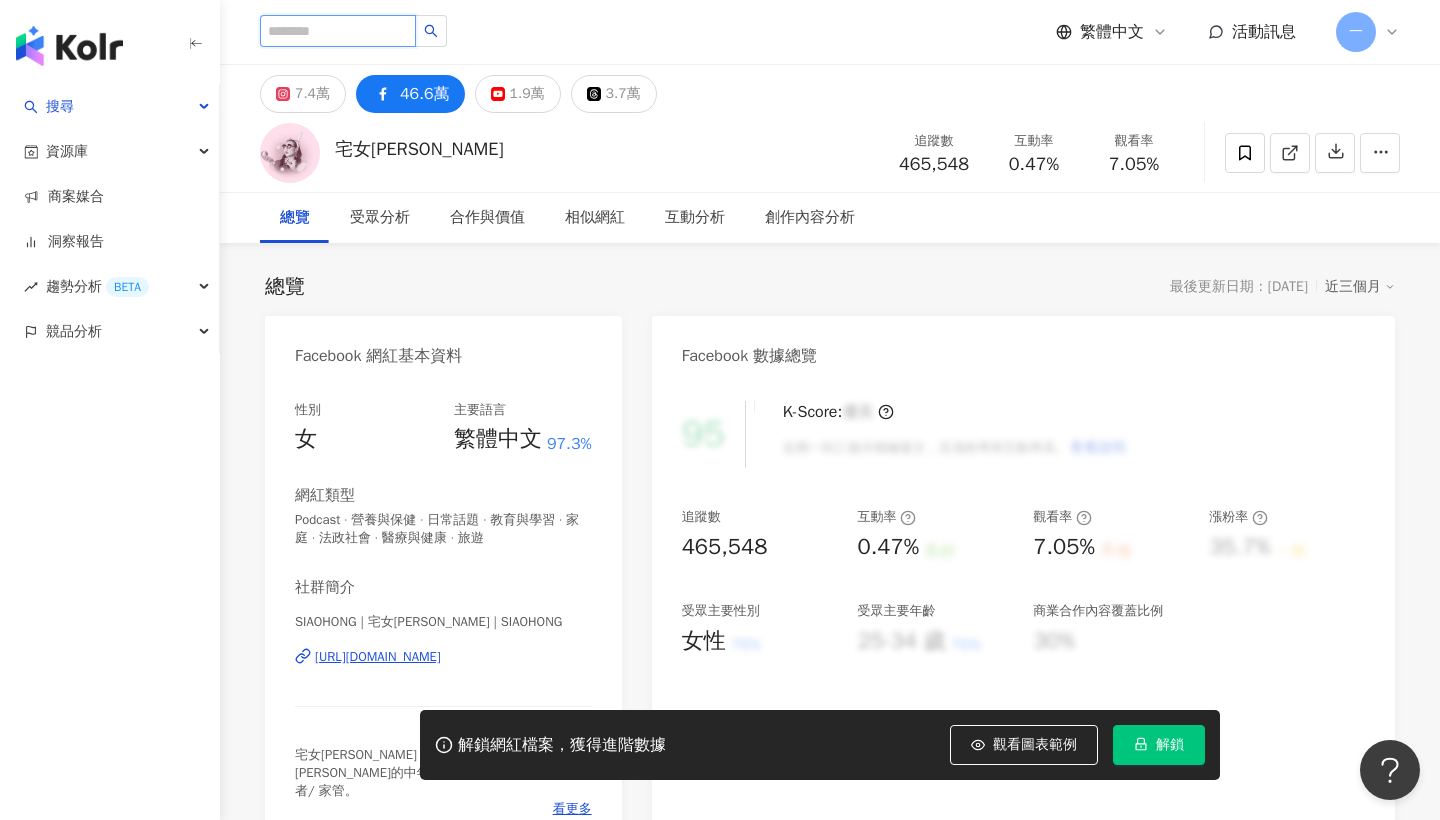 click at bounding box center [338, 31] 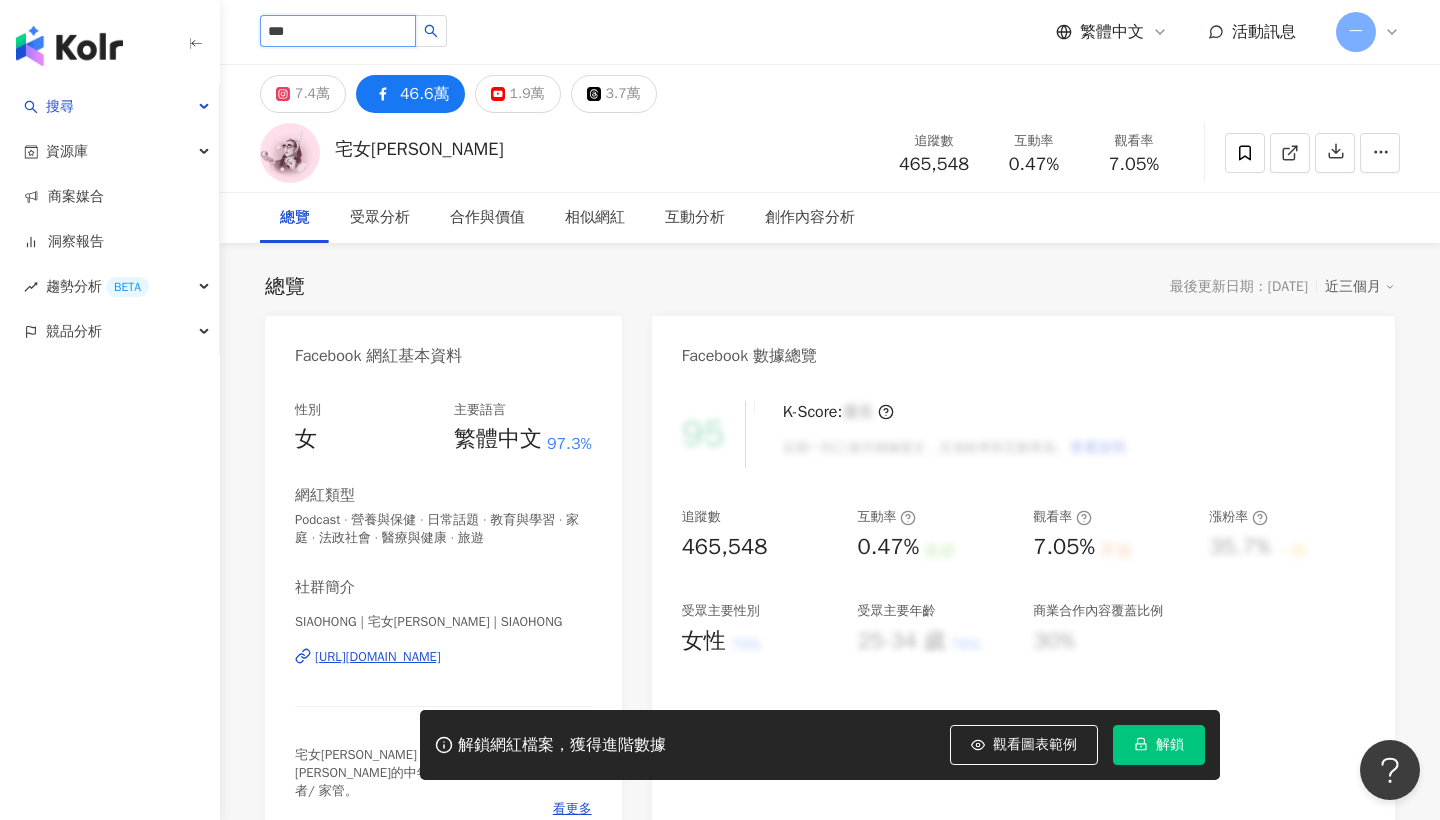 type on "***" 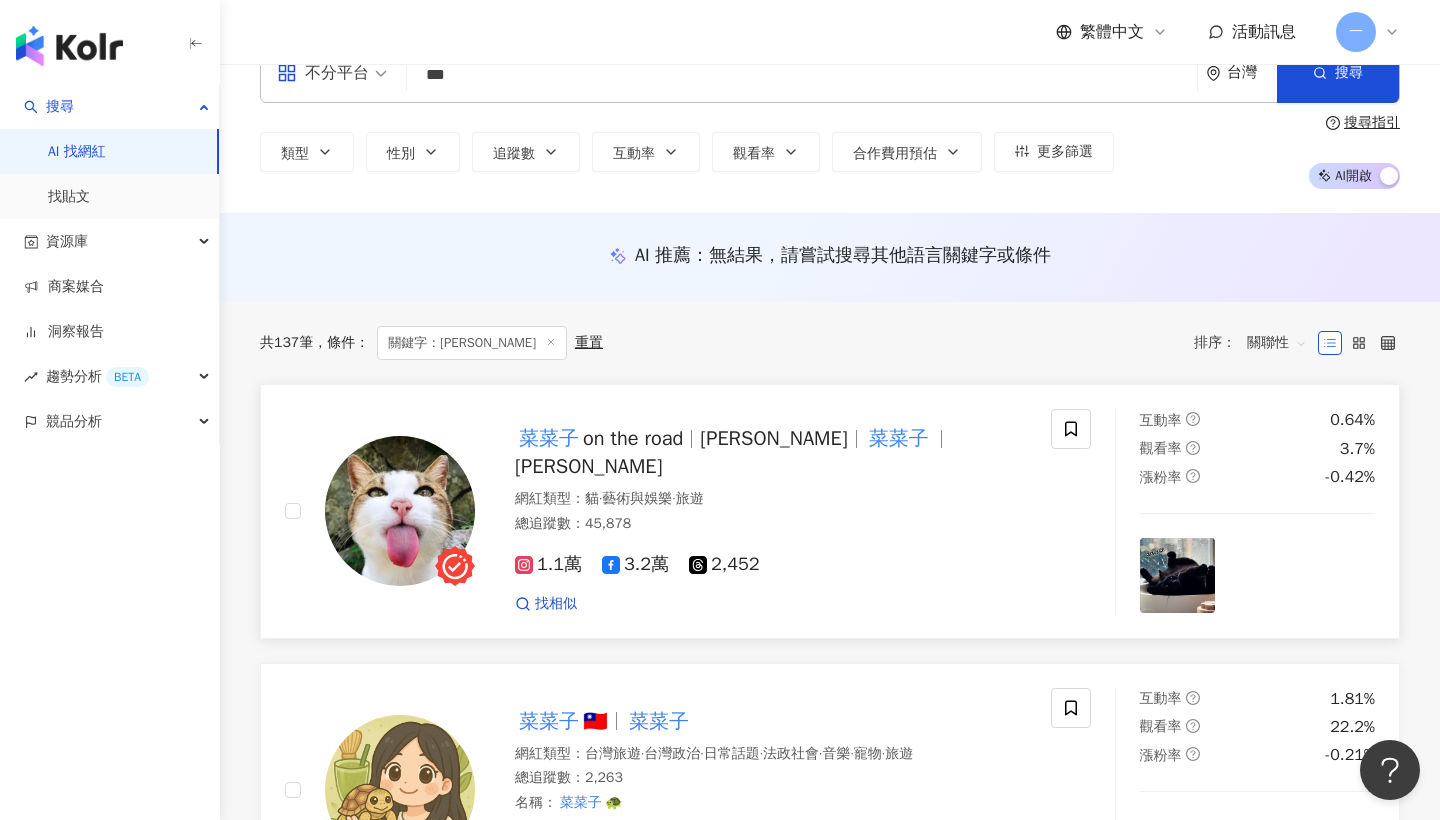 scroll, scrollTop: 45, scrollLeft: 0, axis: vertical 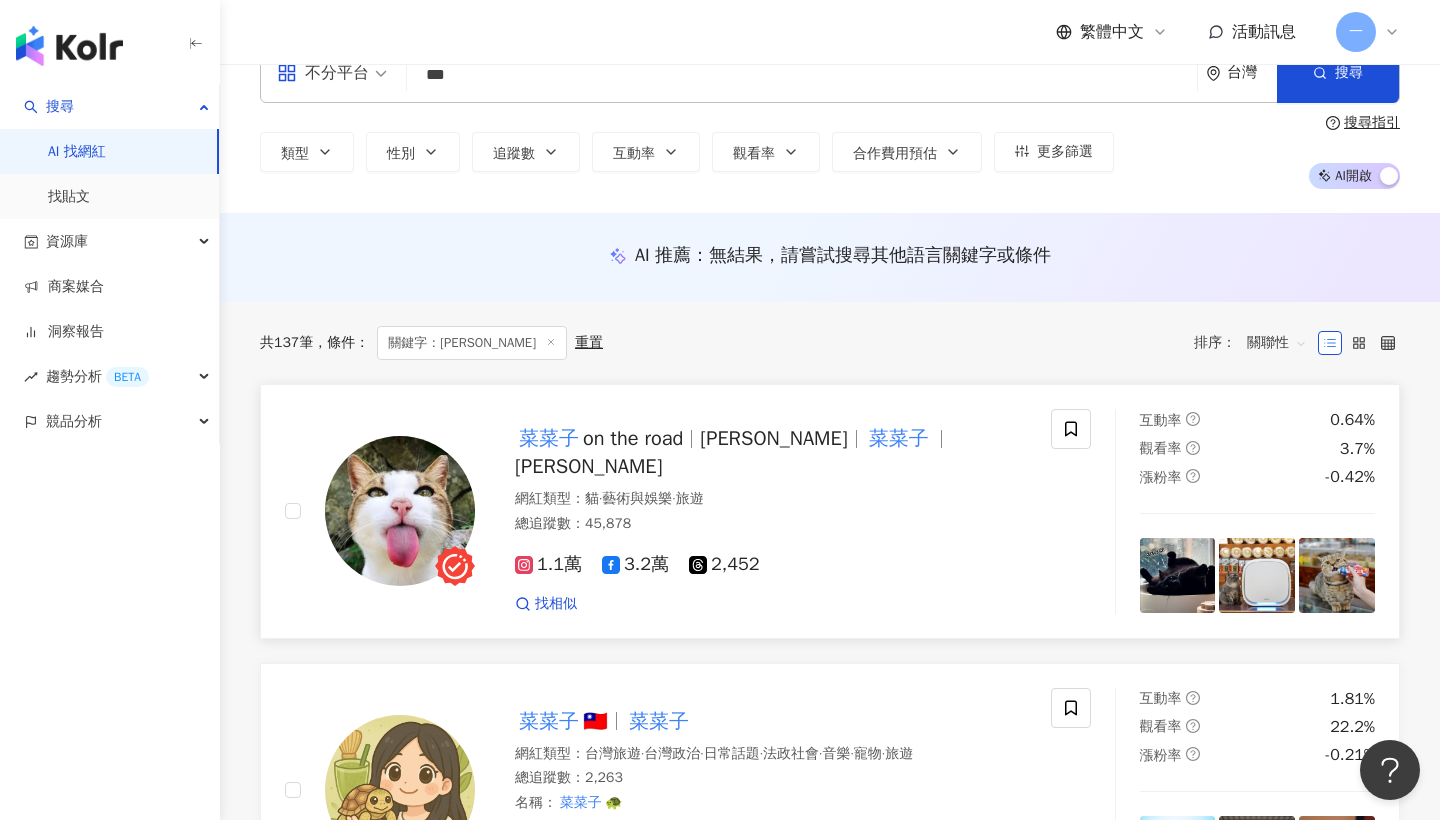 click on "菜菜子" at bounding box center [549, 438] 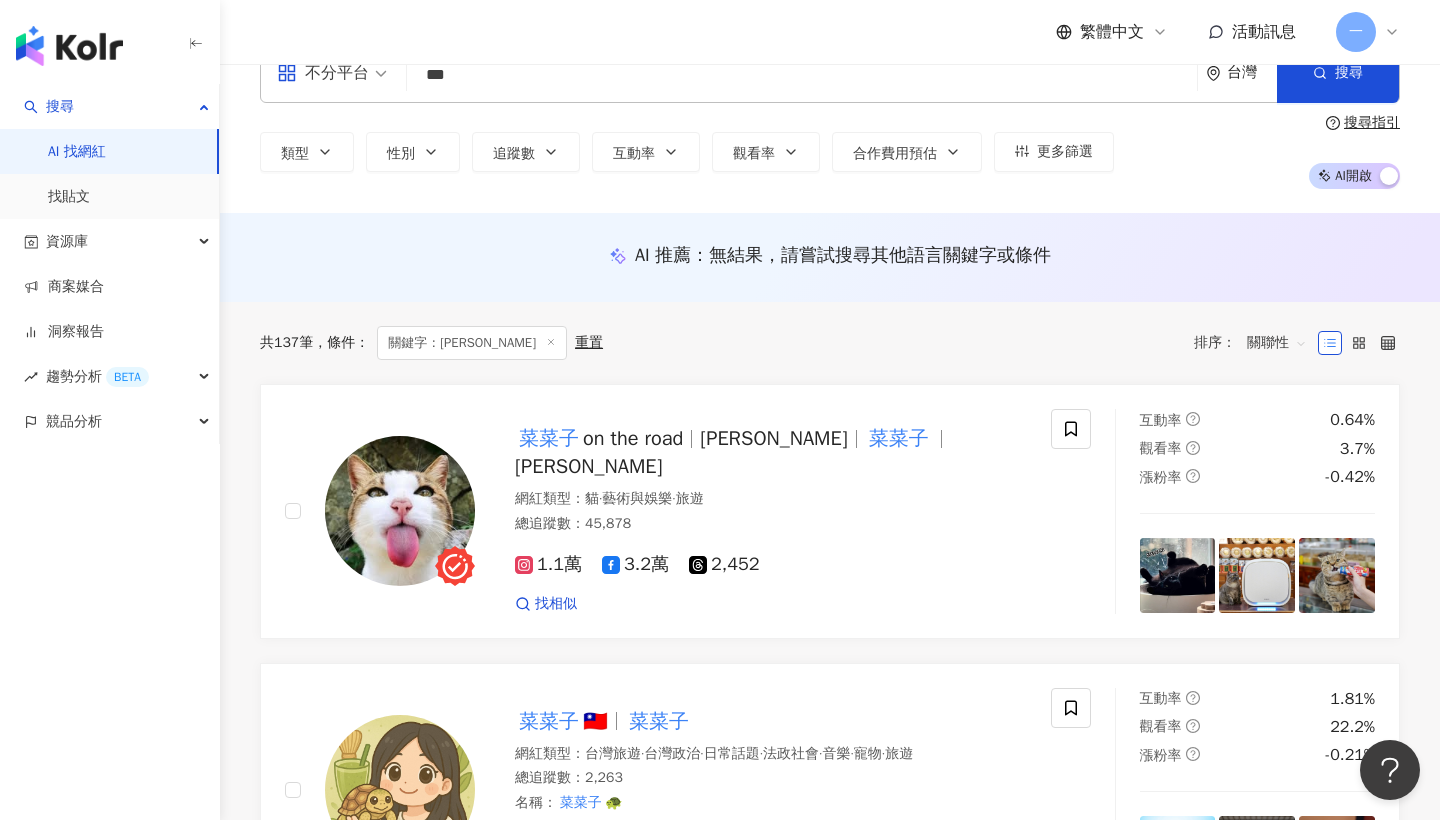 click on "***" at bounding box center [802, 75] 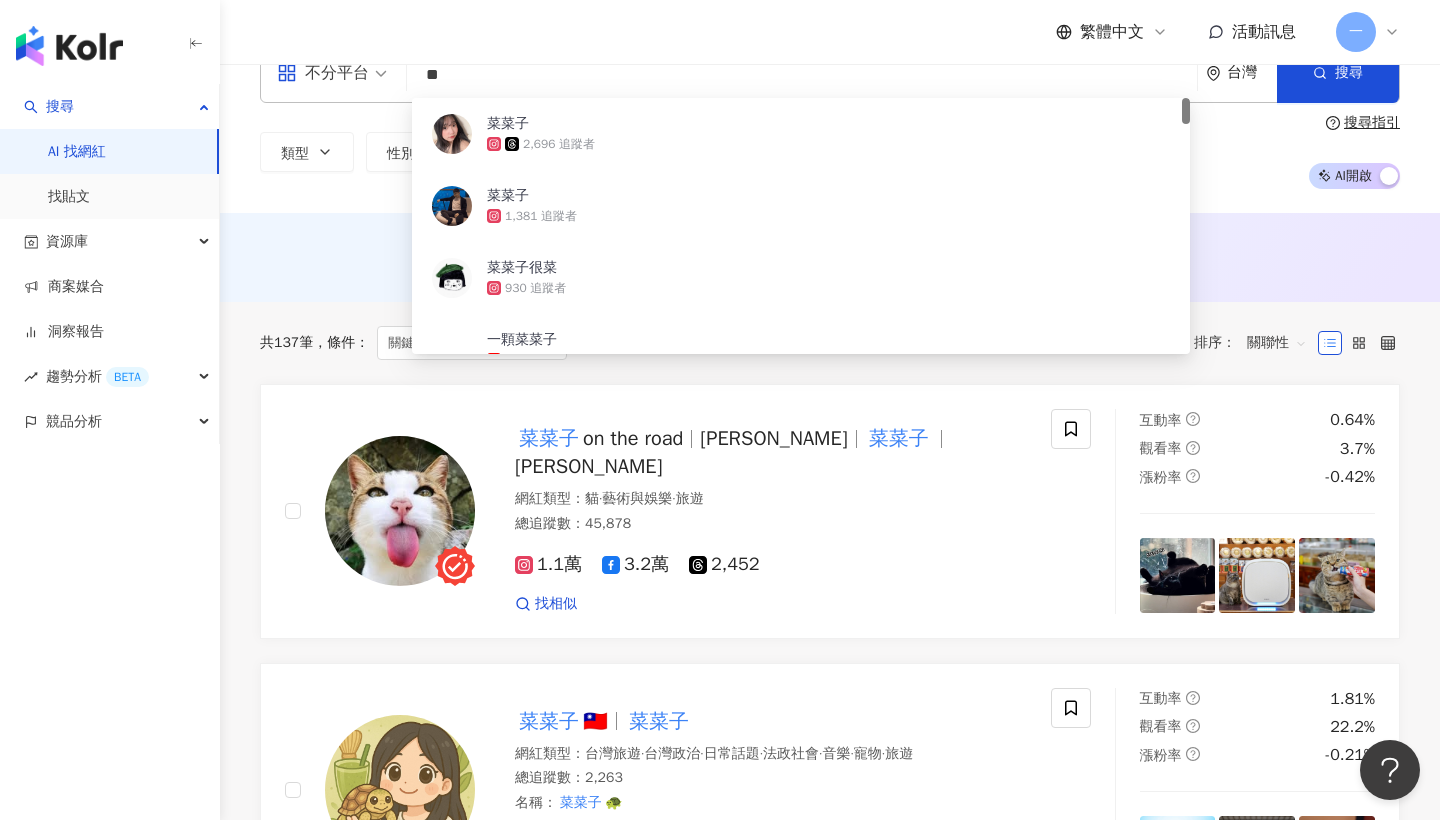 type on "*" 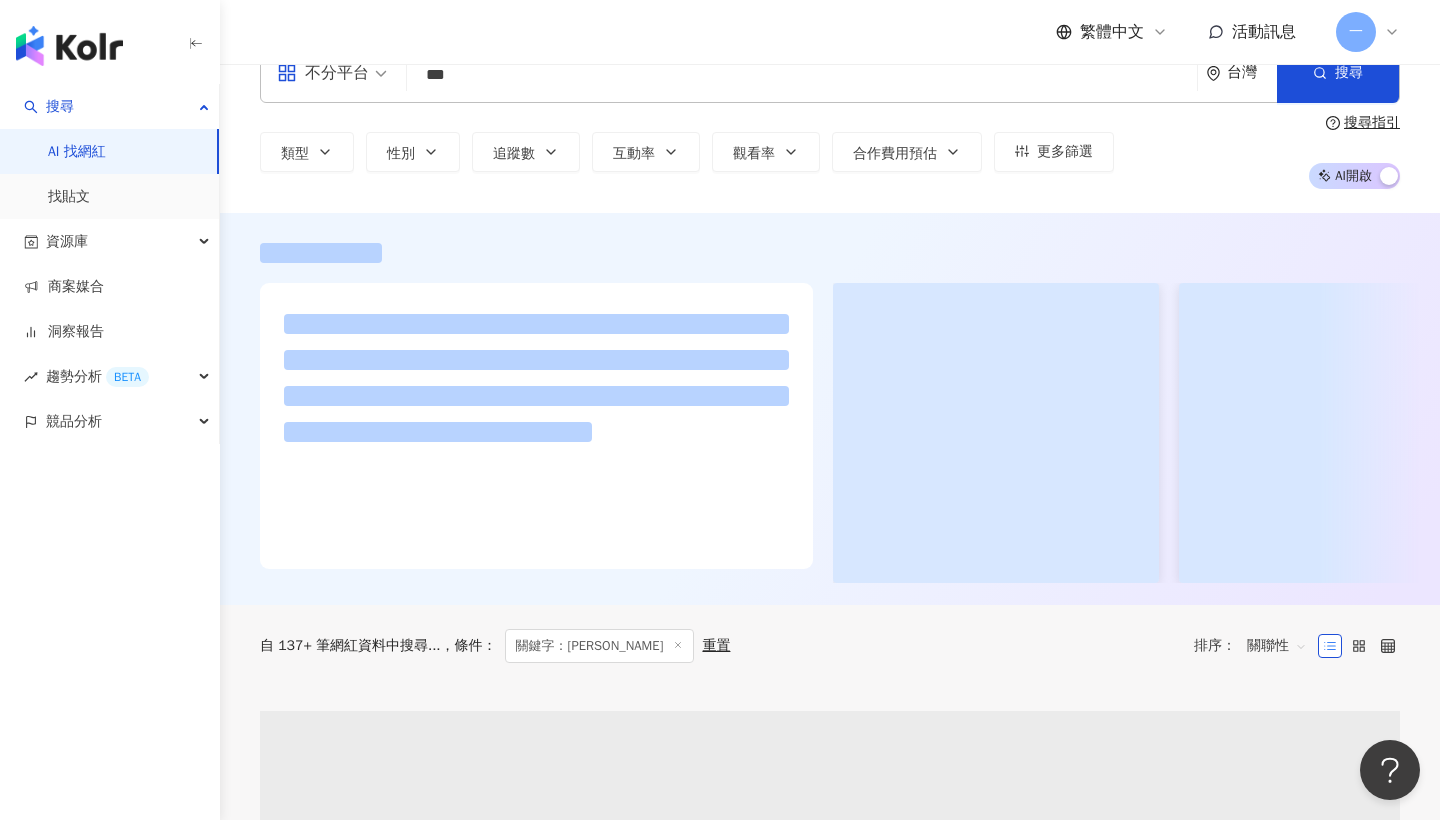scroll, scrollTop: 0, scrollLeft: 0, axis: both 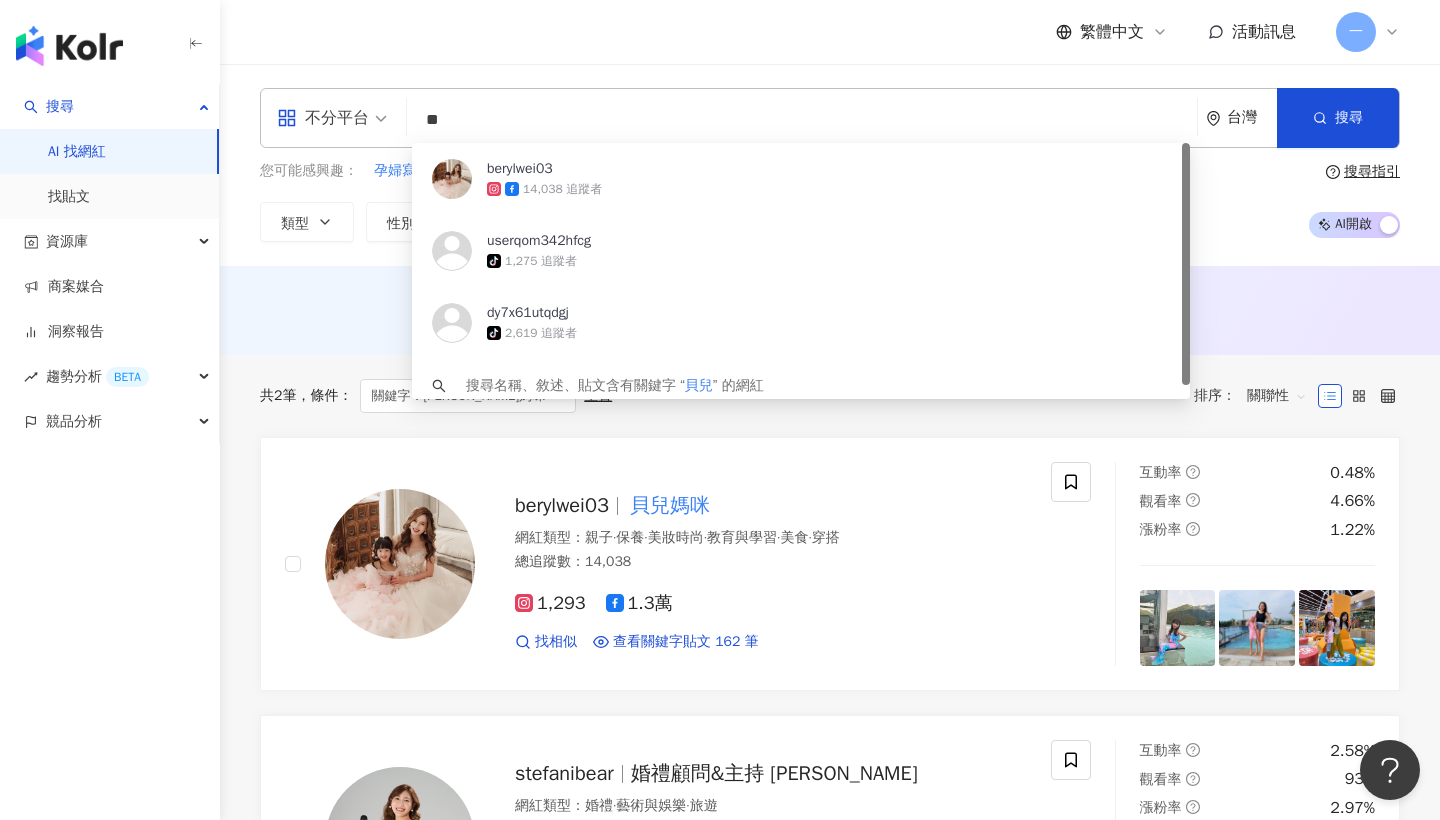 type on "*" 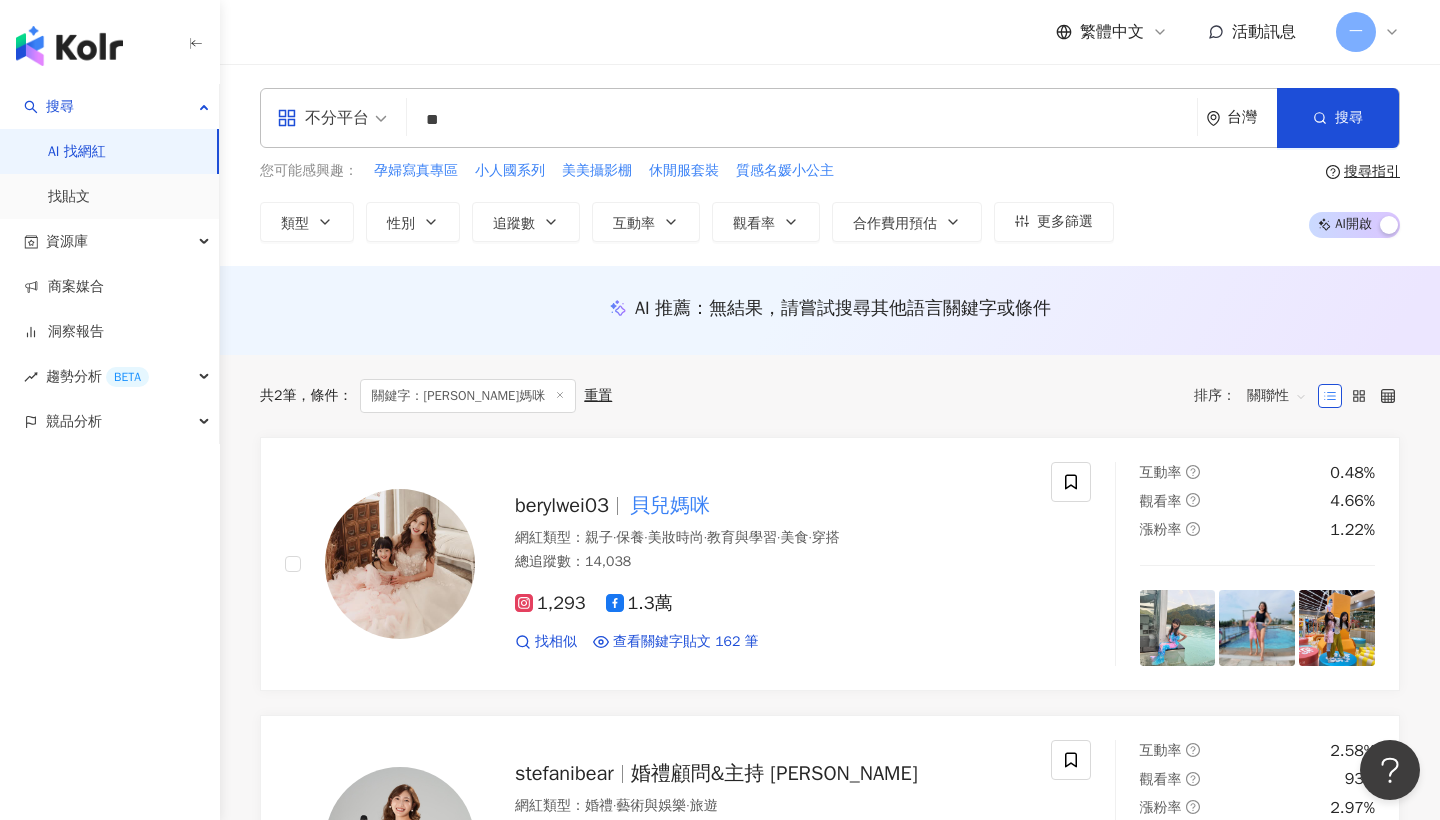 type on "*" 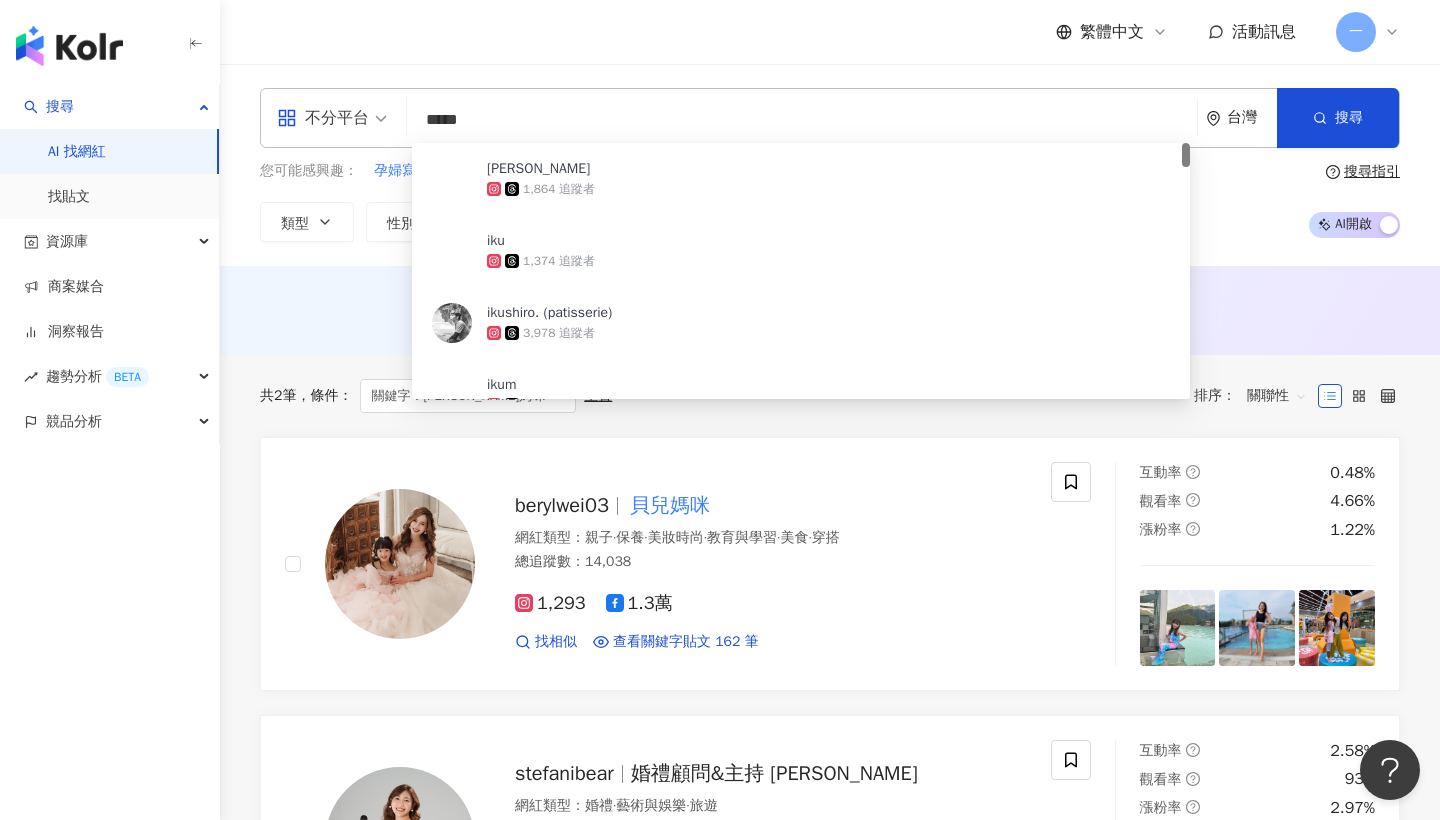 type on "*****" 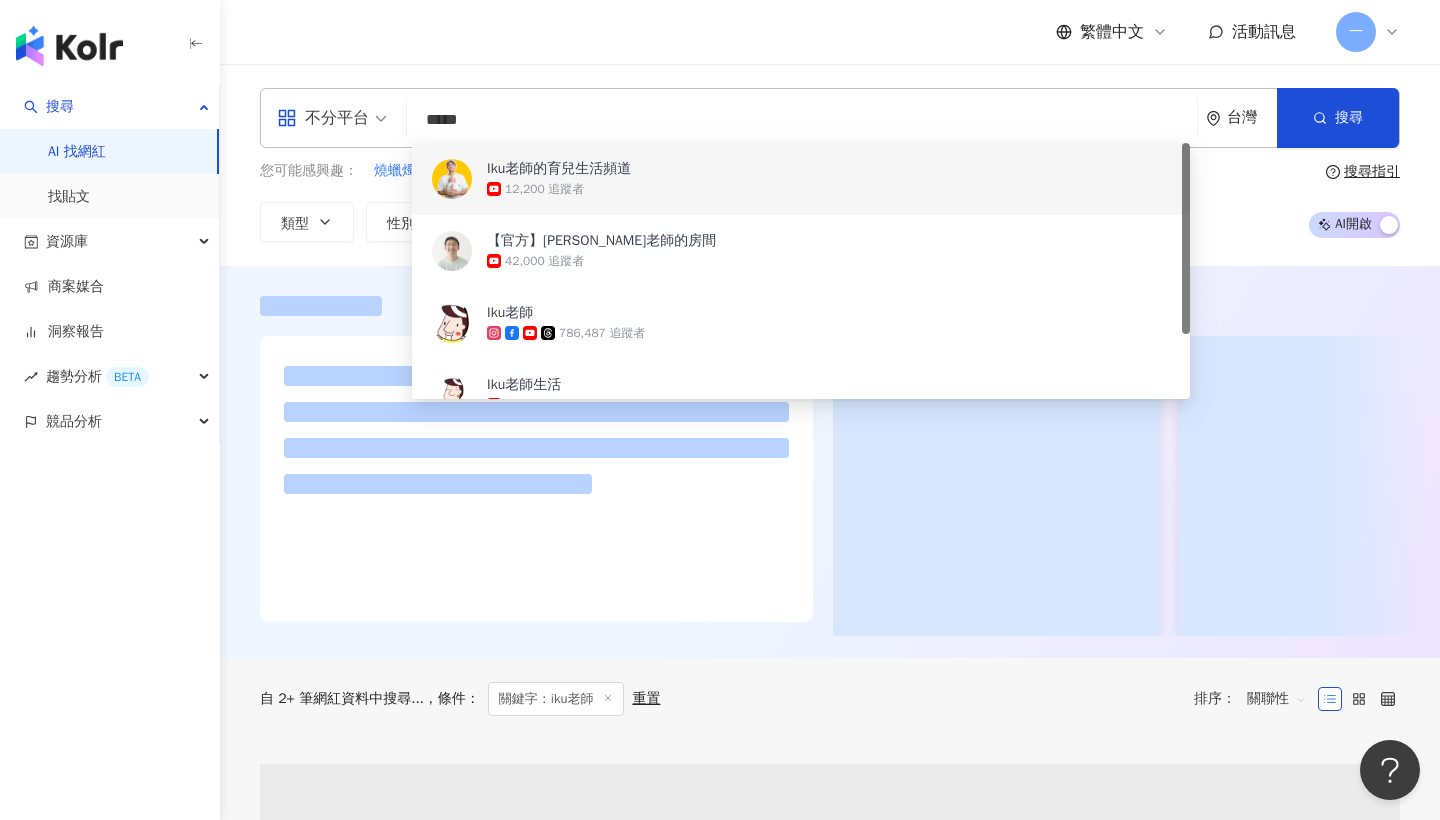 click on "Iku老師的育兒生活頻道" at bounding box center (790, 169) 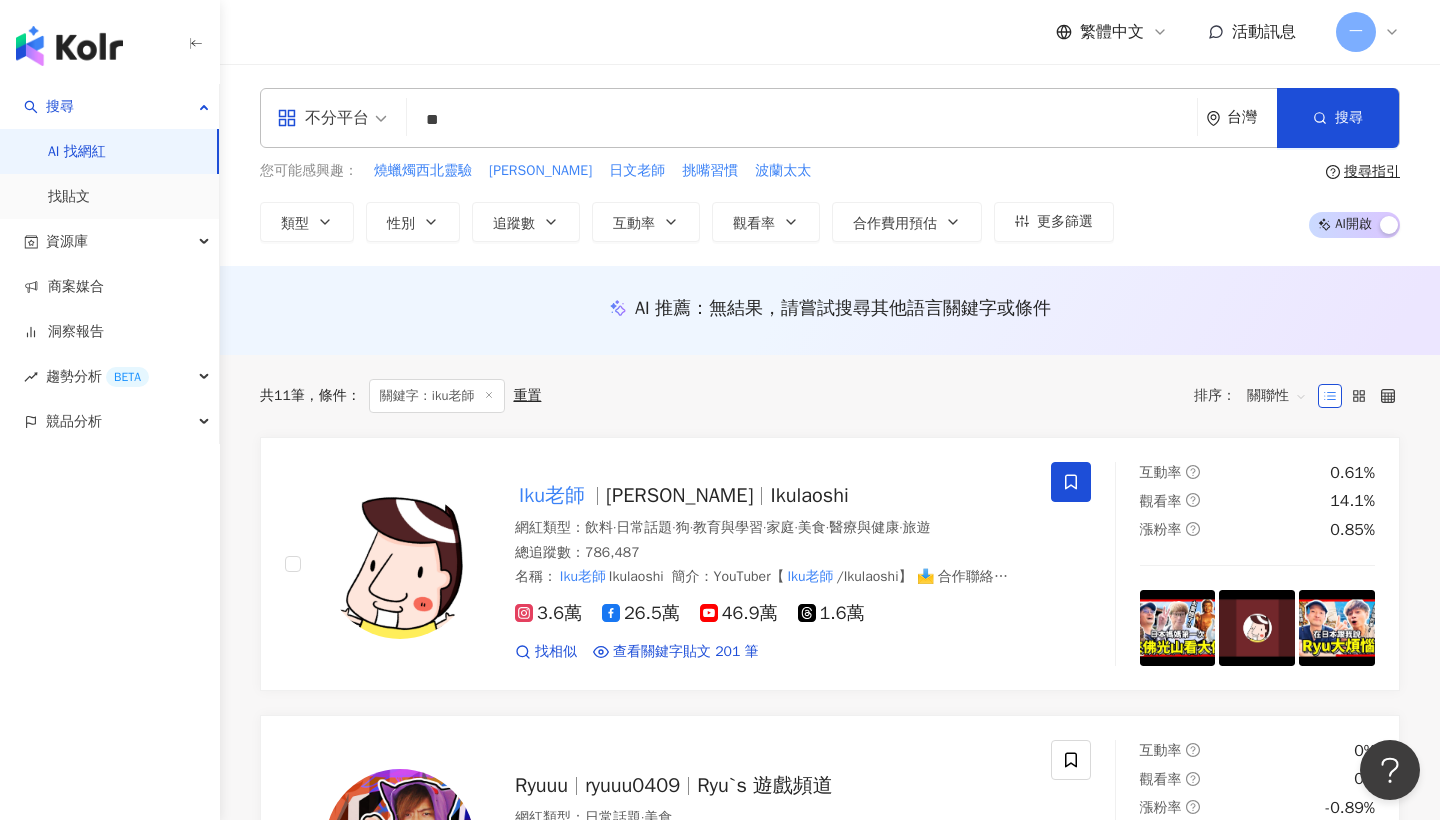 type on "*" 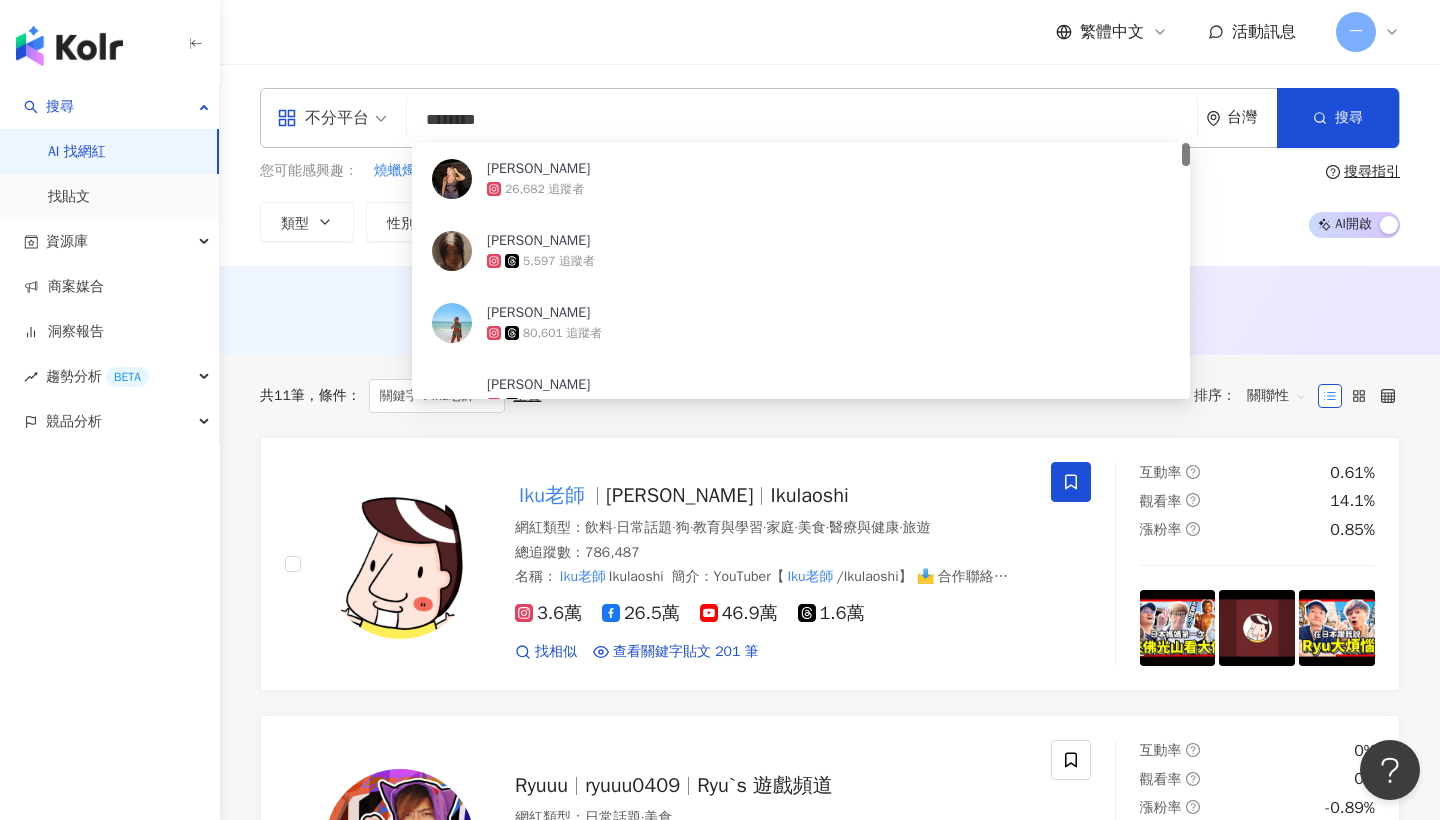 type on "*******" 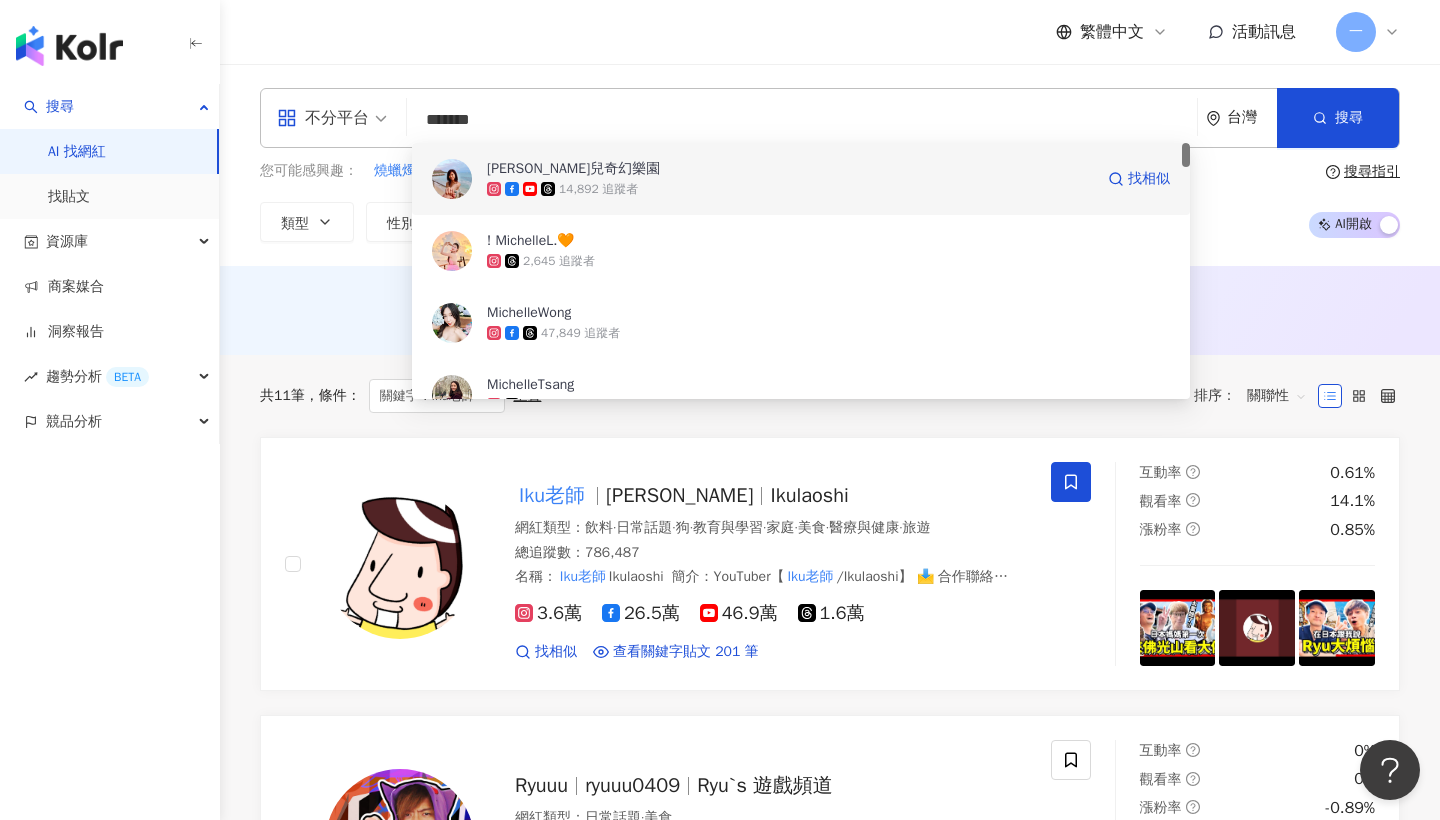 click on "[PERSON_NAME]兒奇幻樂園" at bounding box center [790, 169] 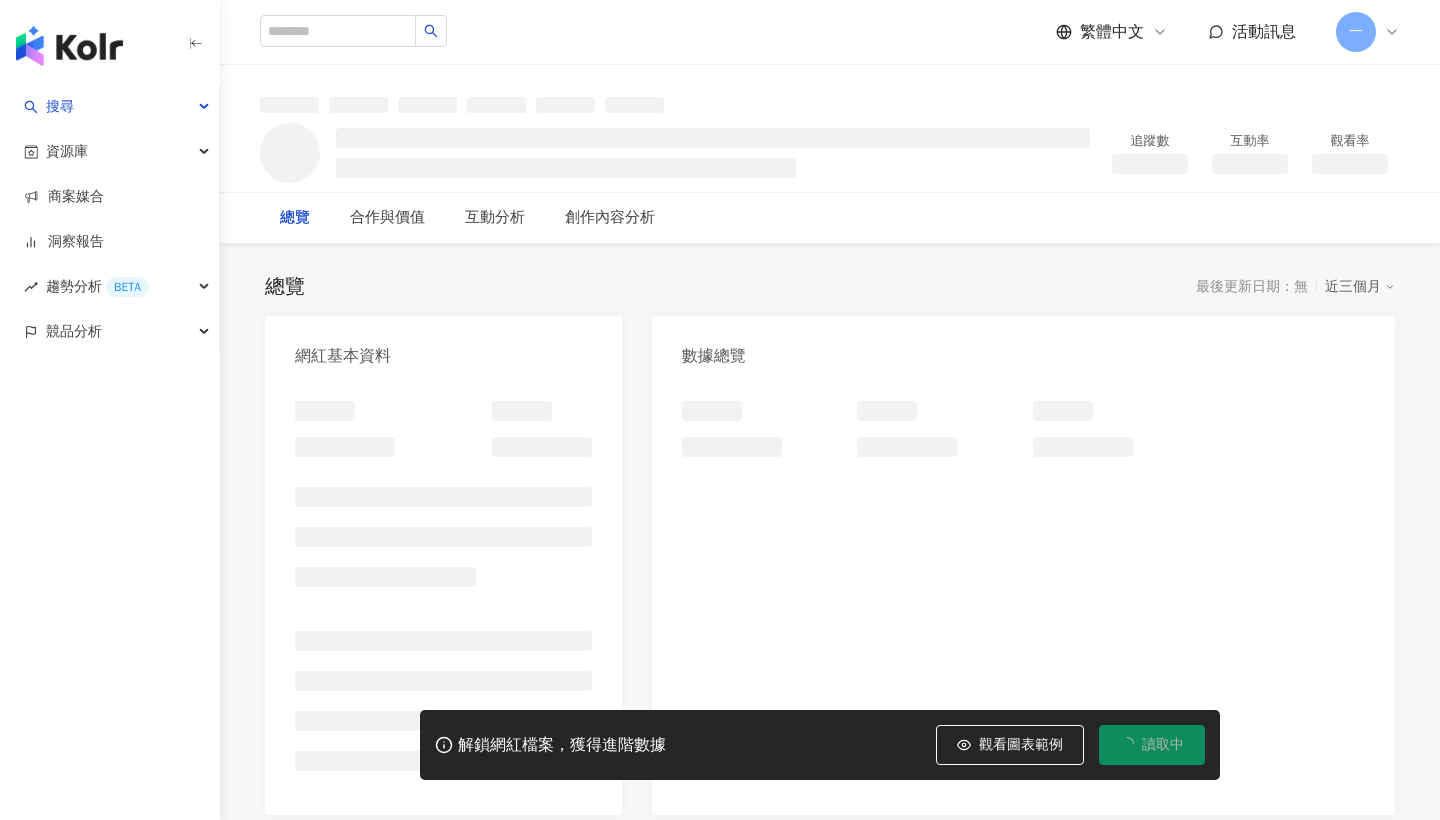 scroll, scrollTop: 0, scrollLeft: 0, axis: both 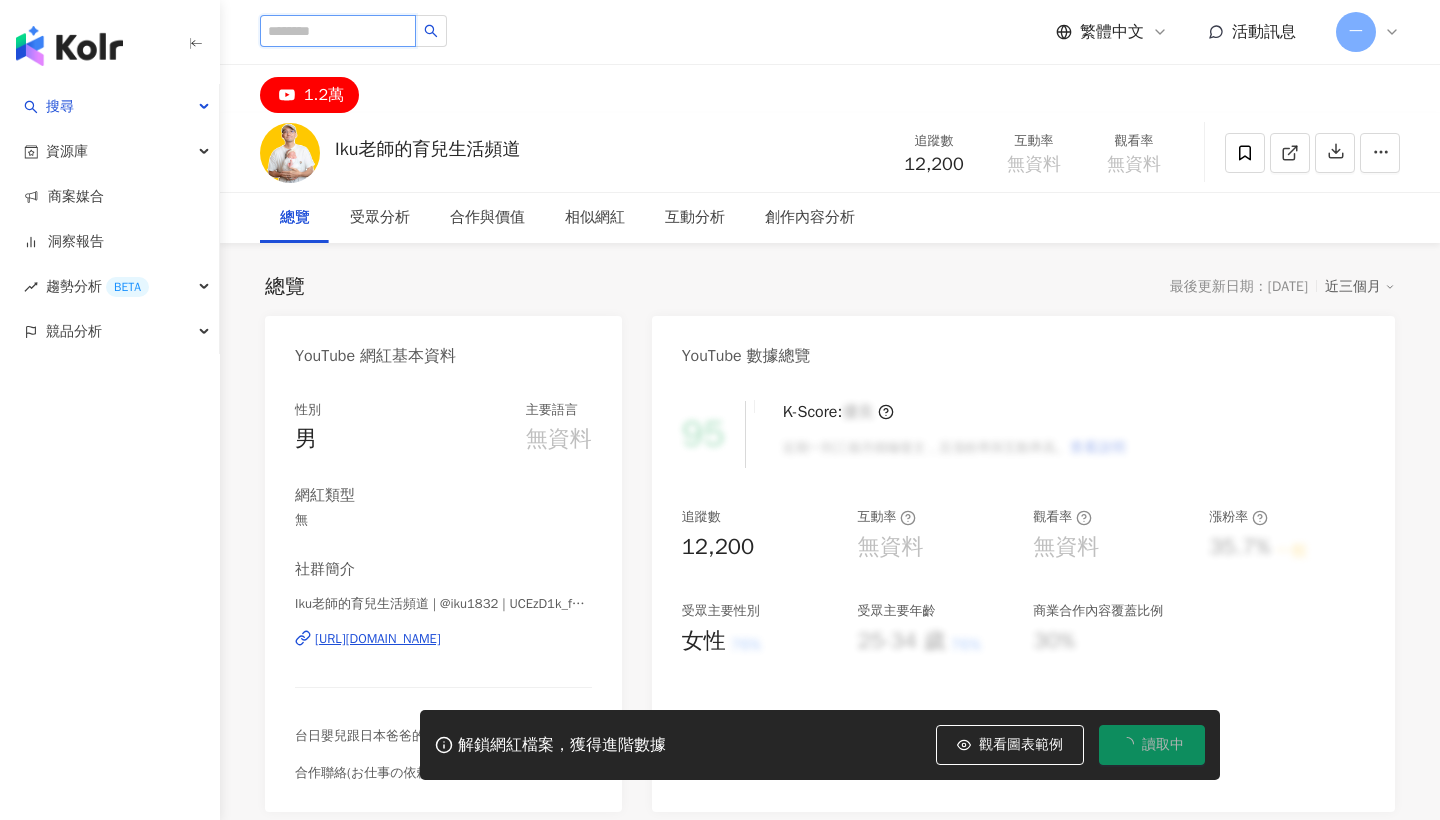 click at bounding box center (338, 31) 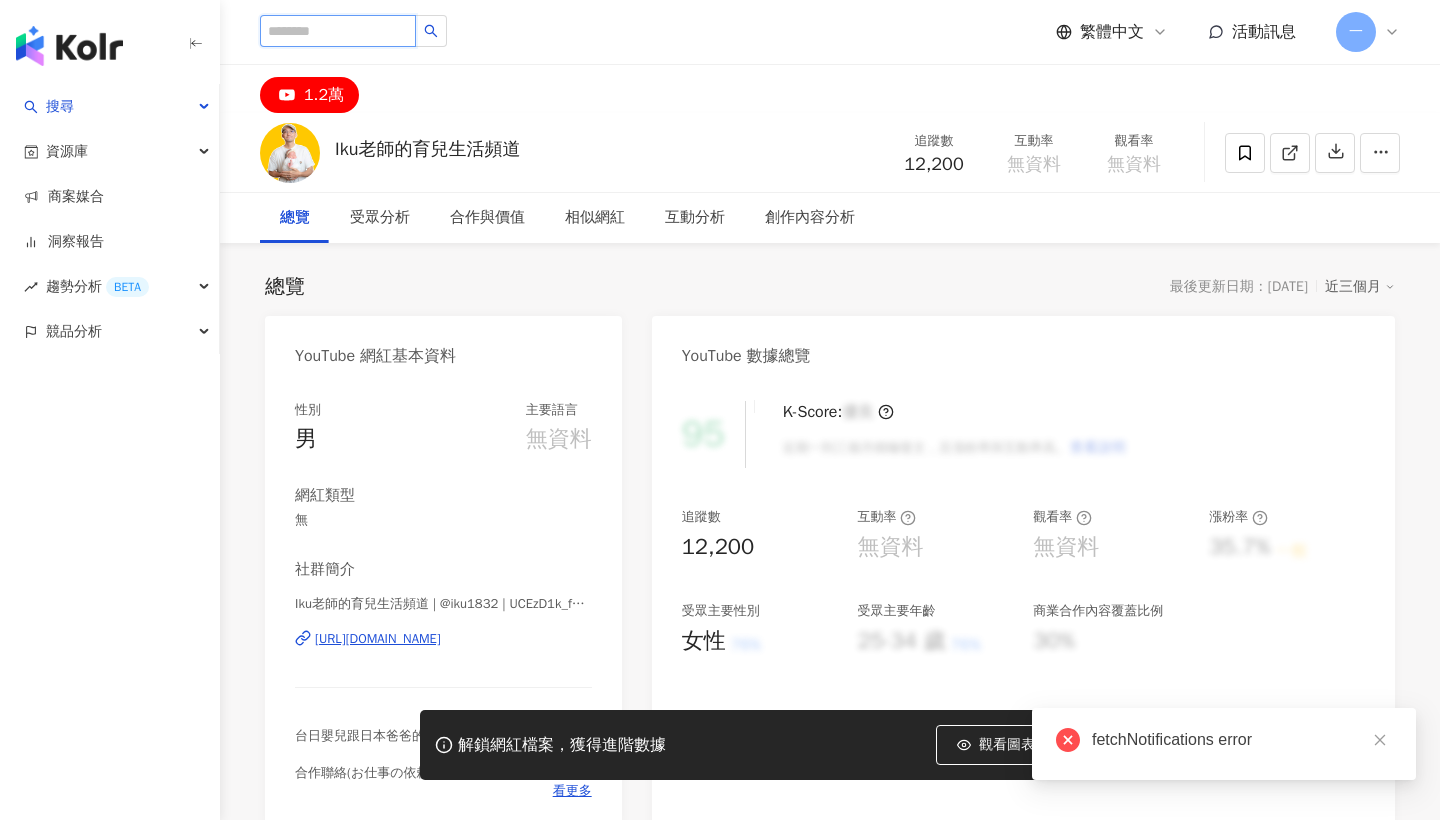 click at bounding box center [338, 31] 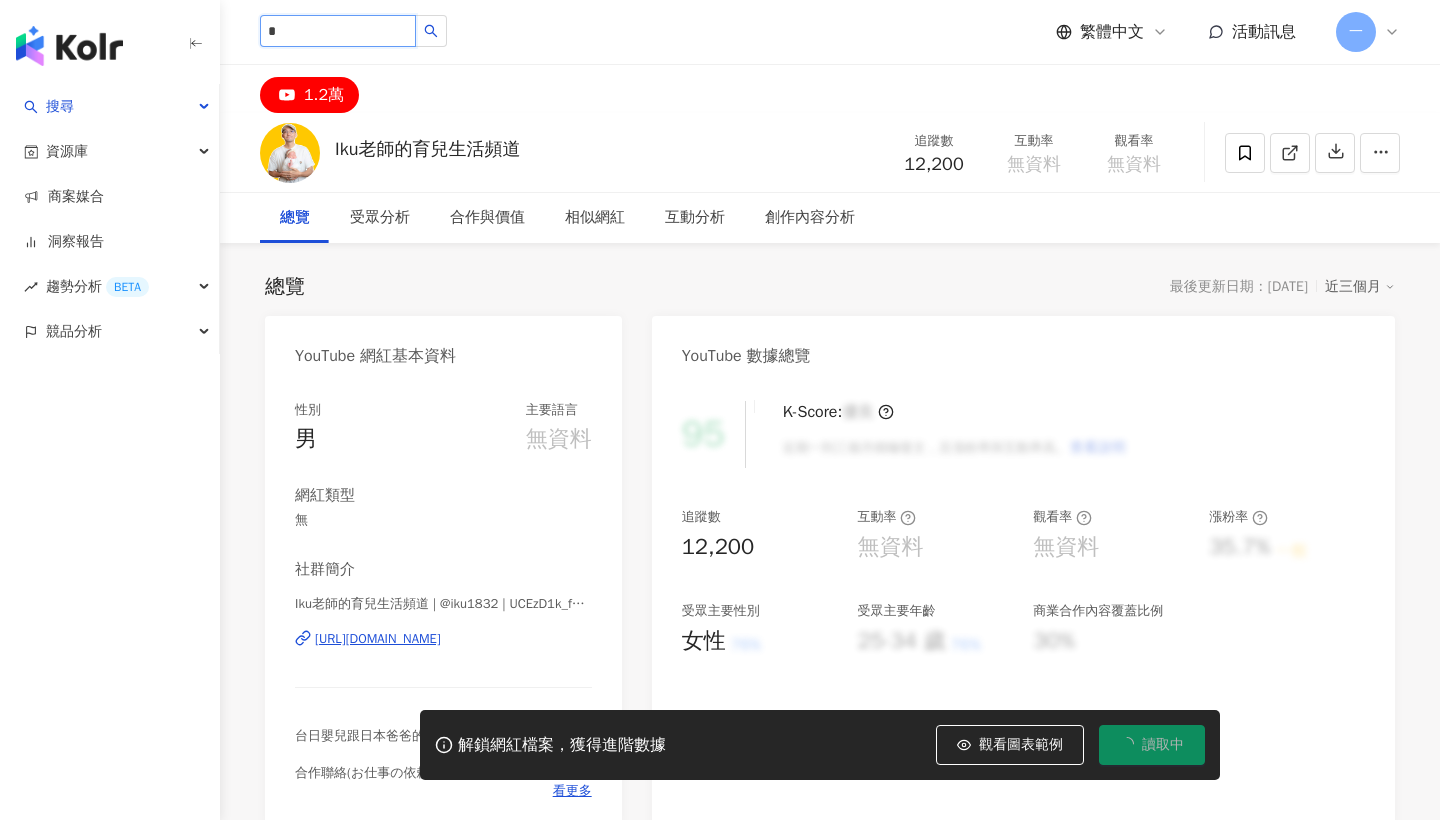 type on "*" 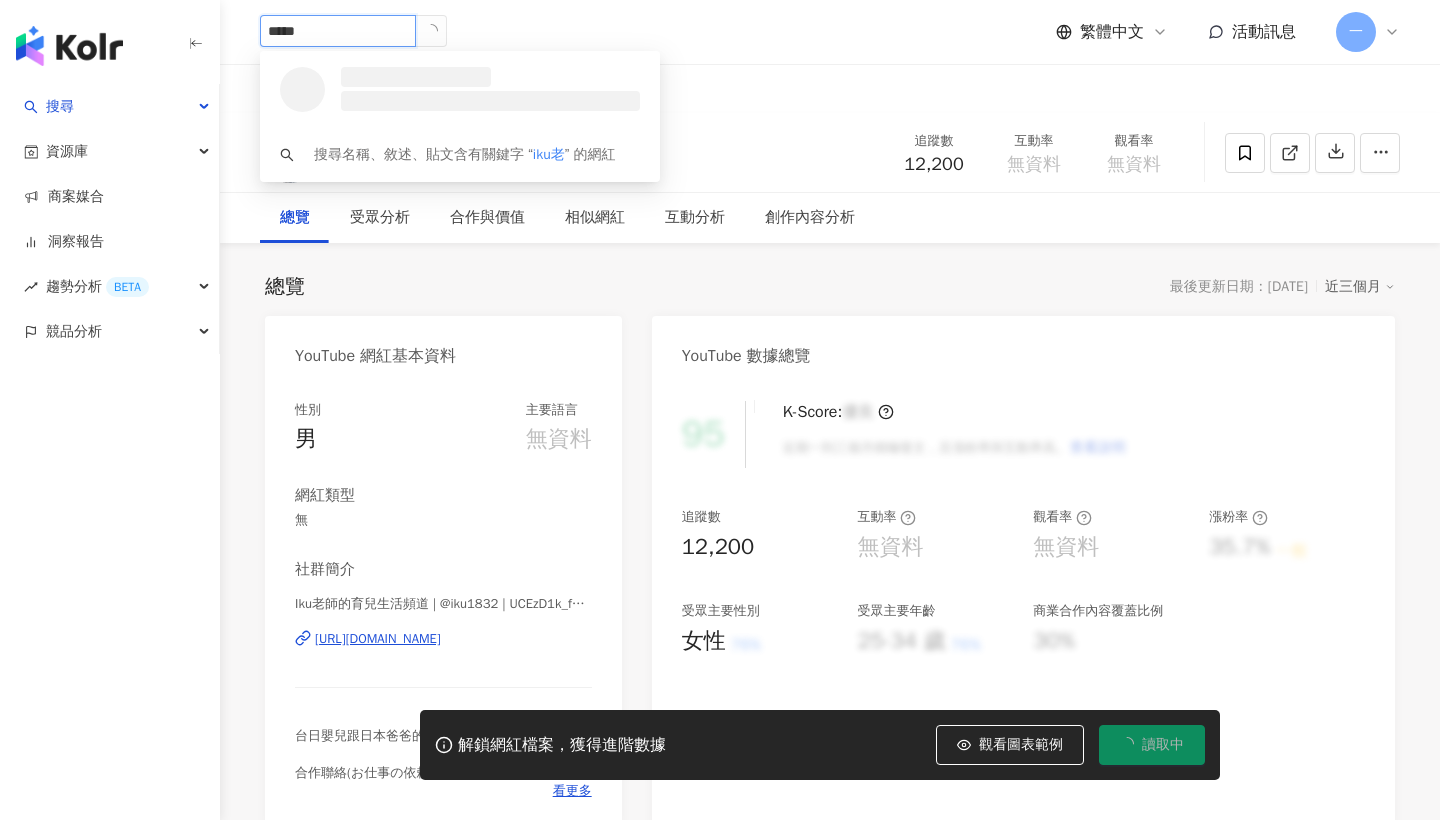 type on "*****" 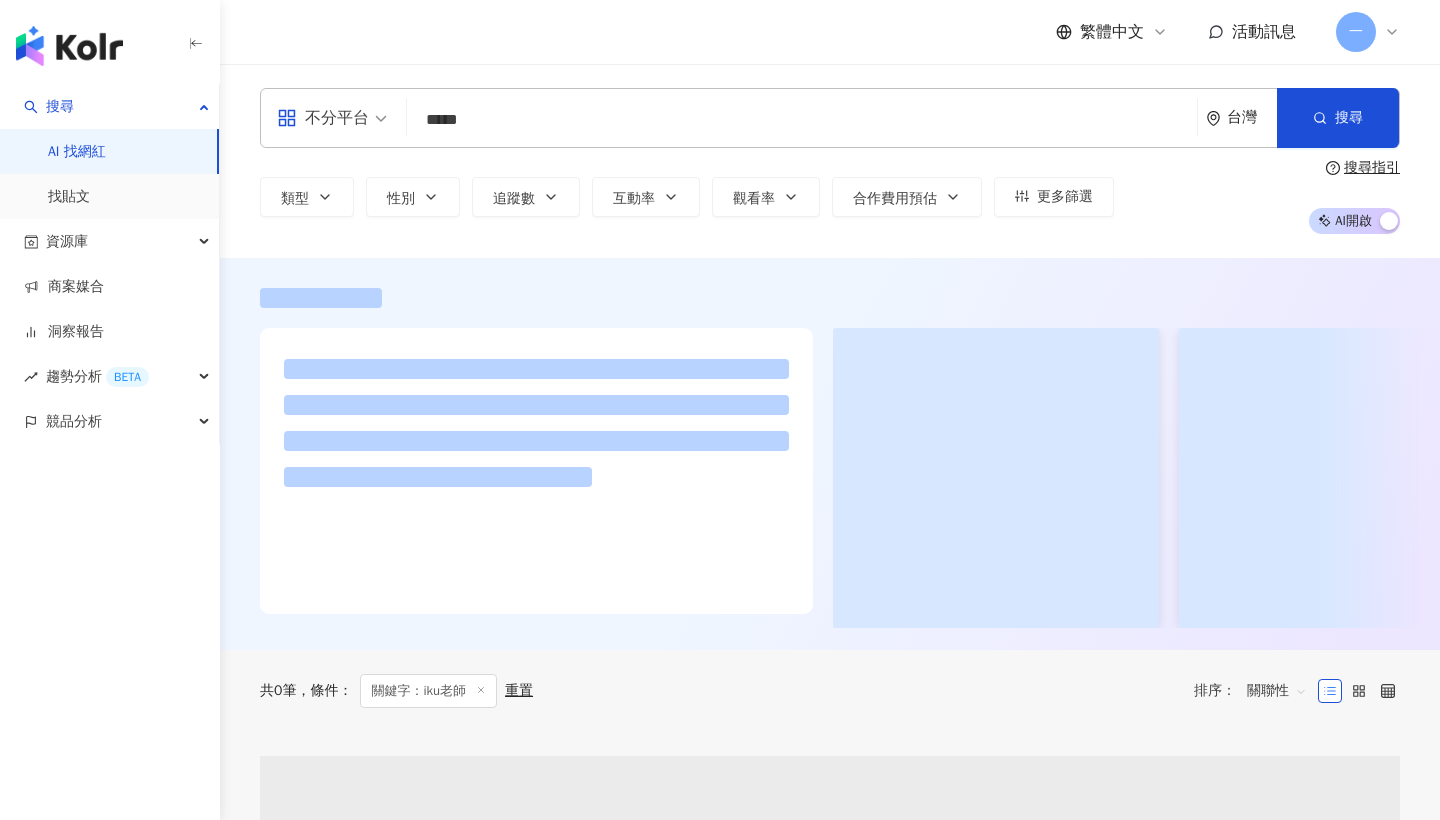 click on "繁體中文 活動訊息 一" at bounding box center [830, 32] 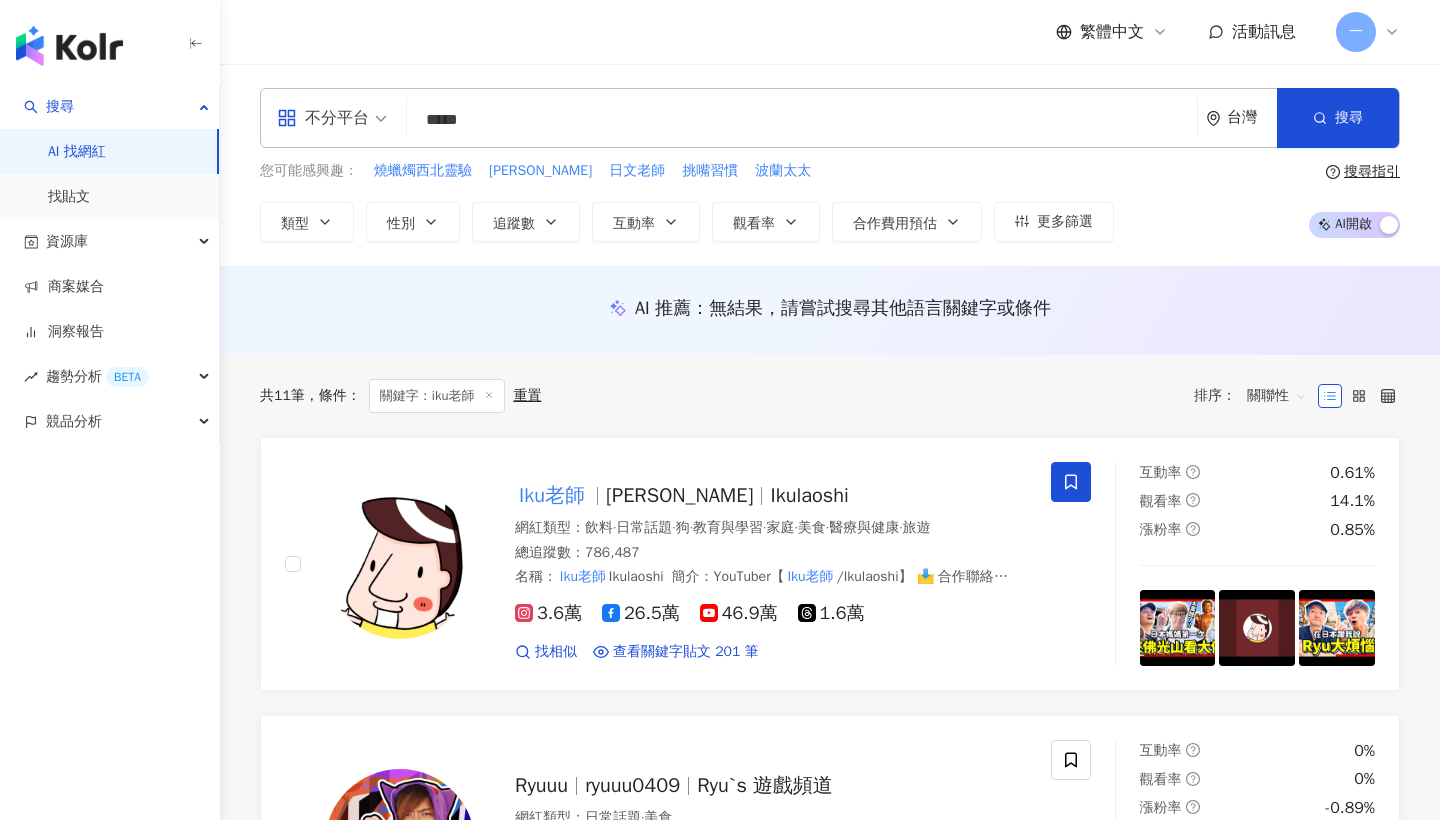 scroll, scrollTop: 0, scrollLeft: 0, axis: both 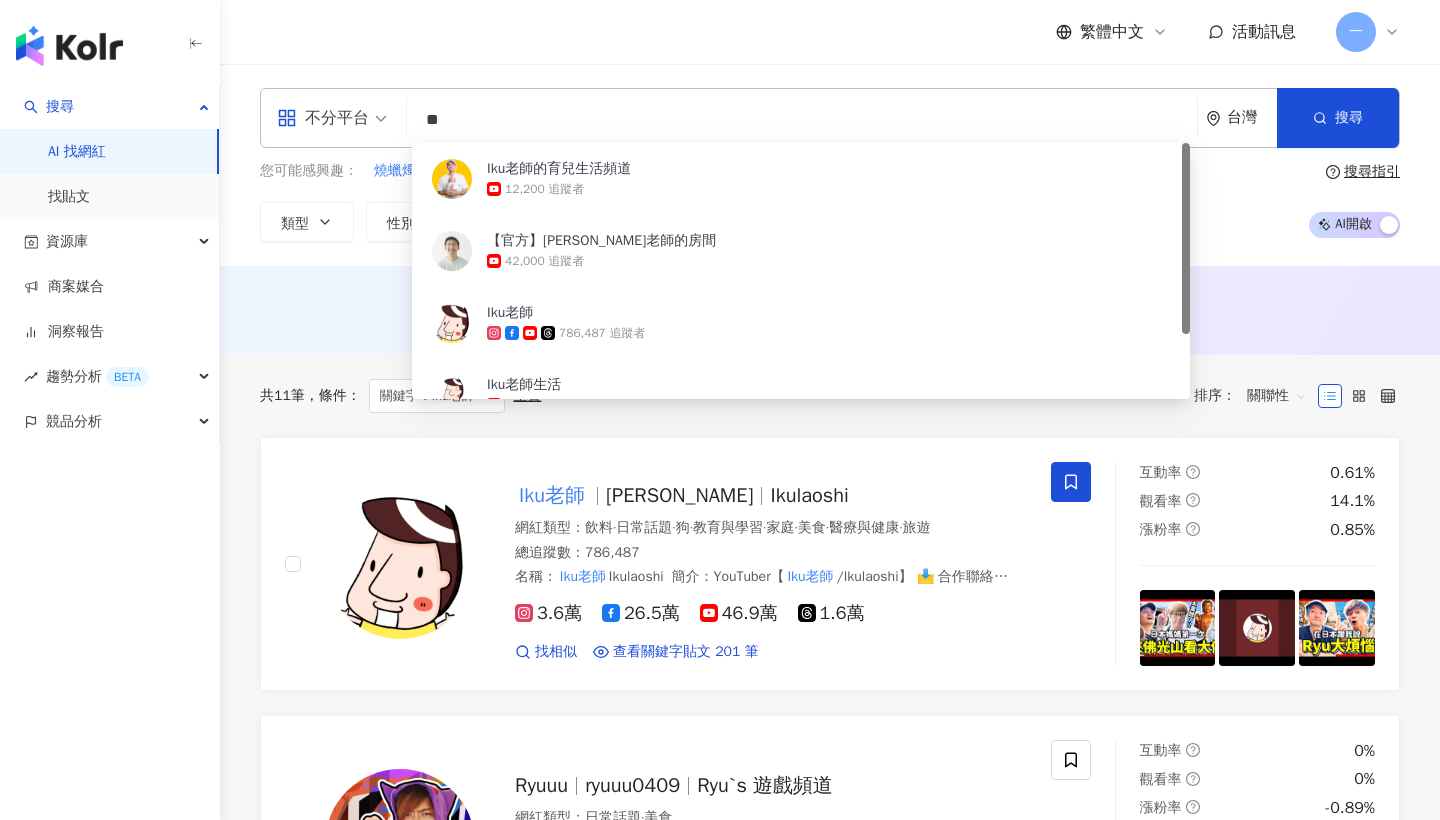 type on "*" 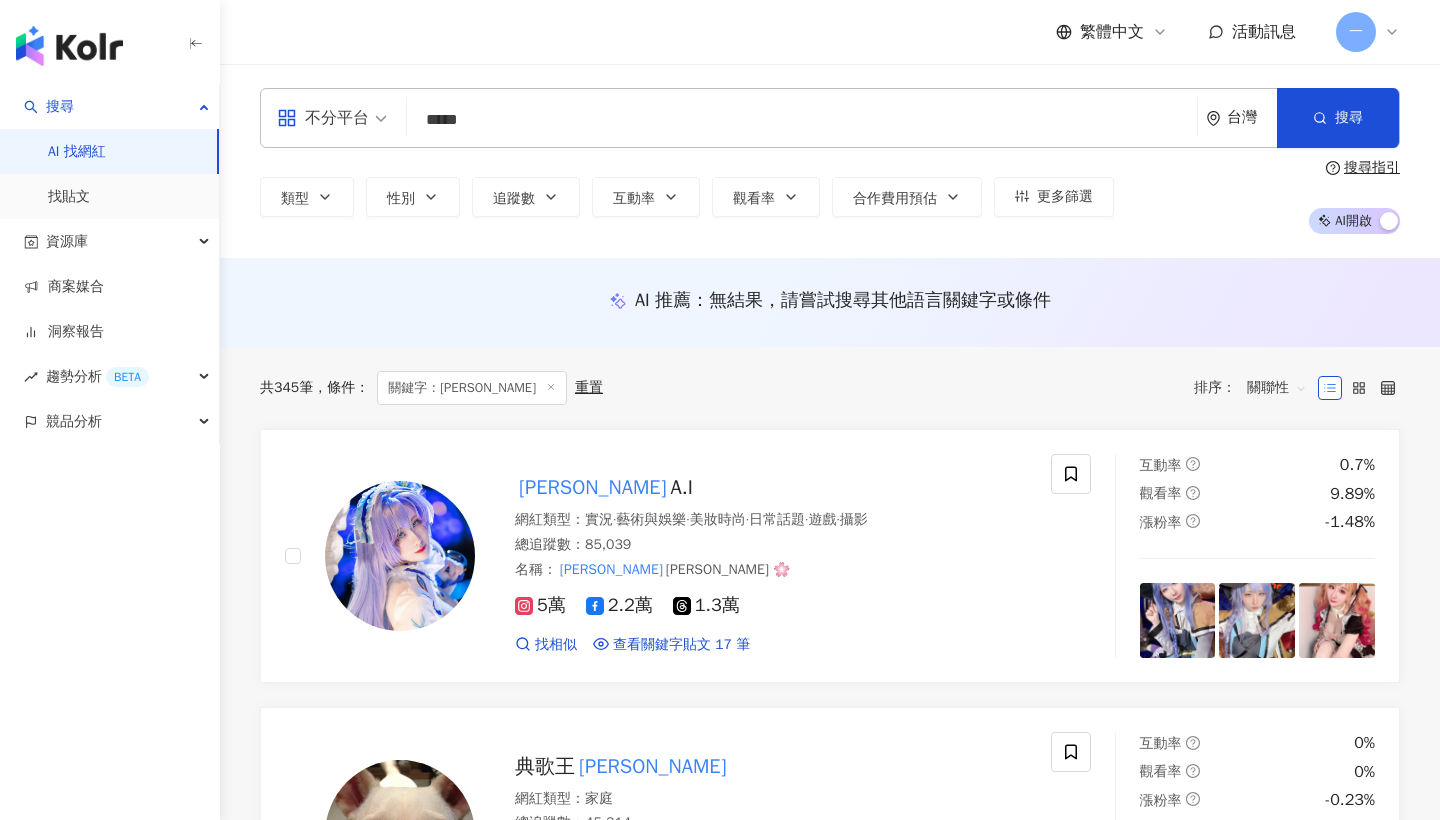 type on "*****" 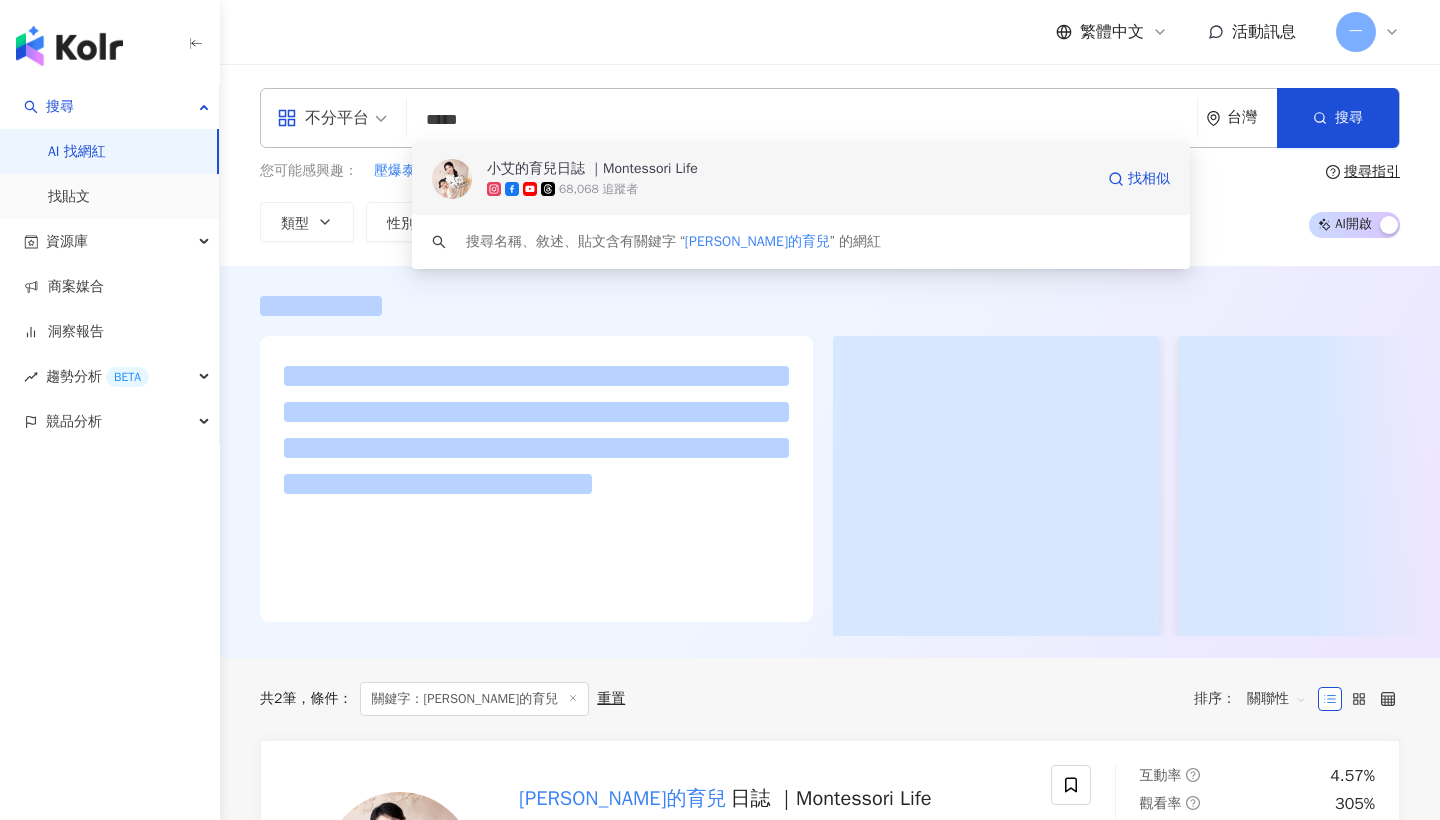 click on "小艾的育兒日誌 ｜Montessori Life" at bounding box center [592, 169] 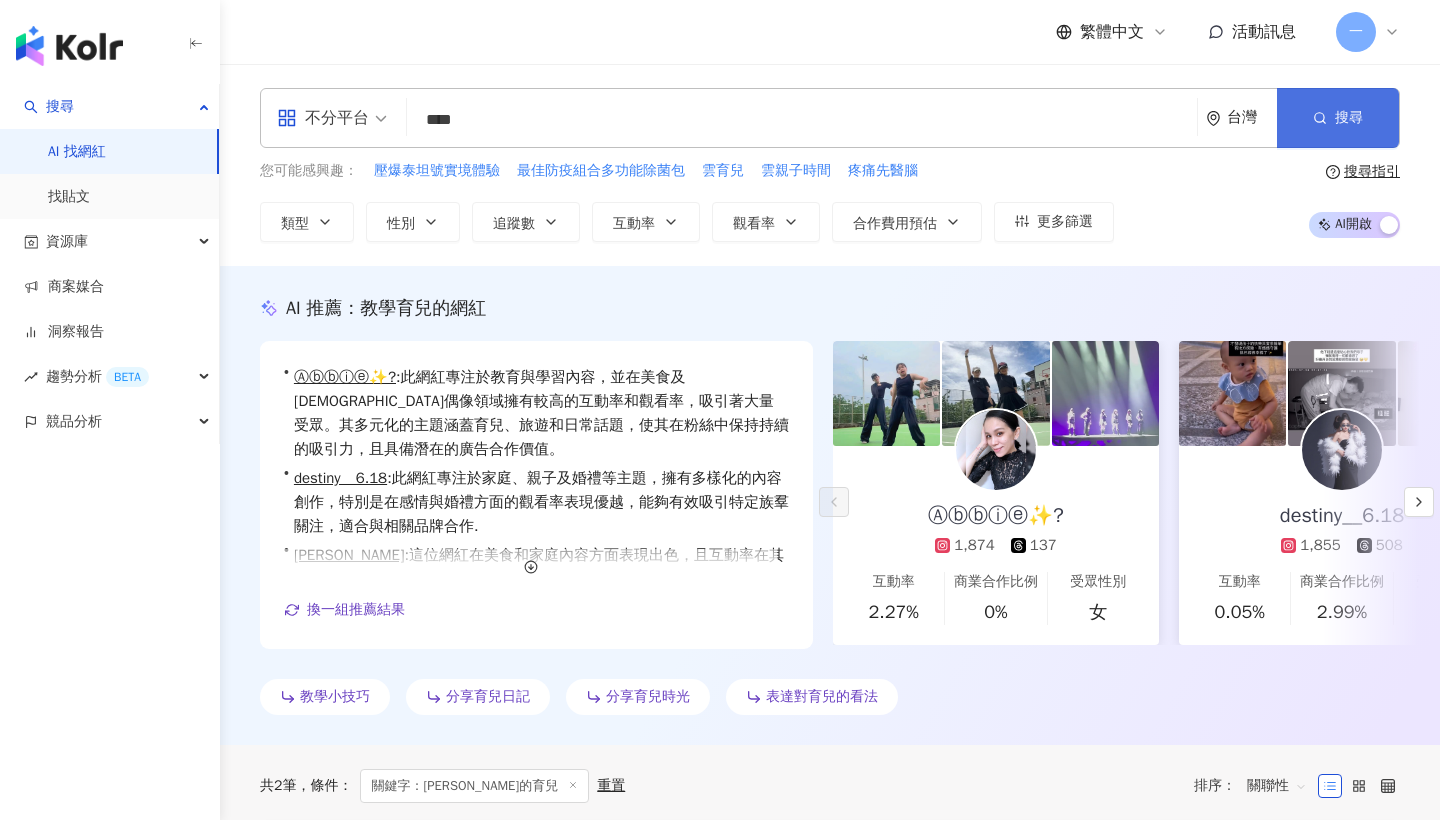 type on "****" 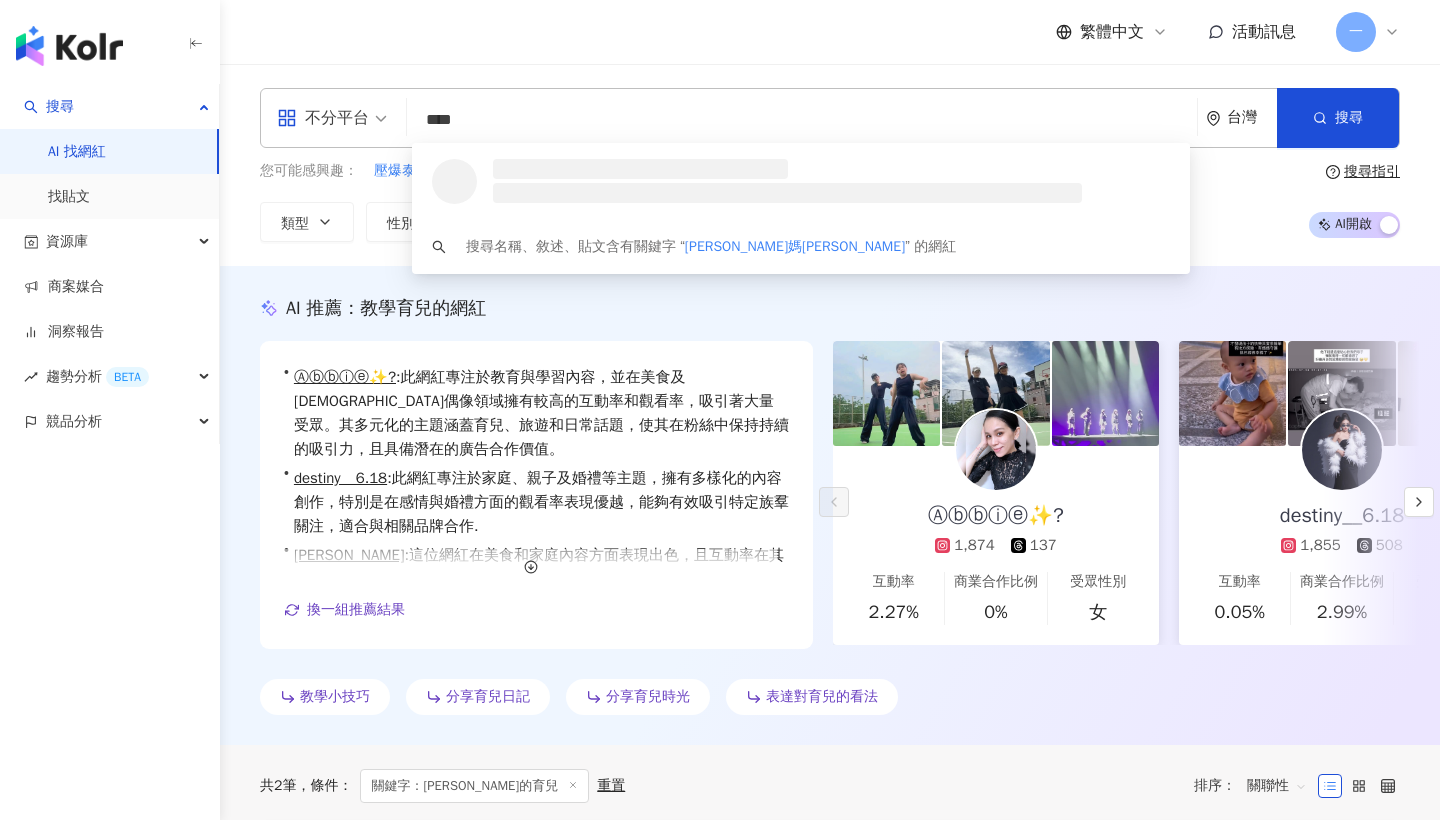 drag, startPoint x: 1315, startPoint y: 126, endPoint x: 1225, endPoint y: 152, distance: 93.680305 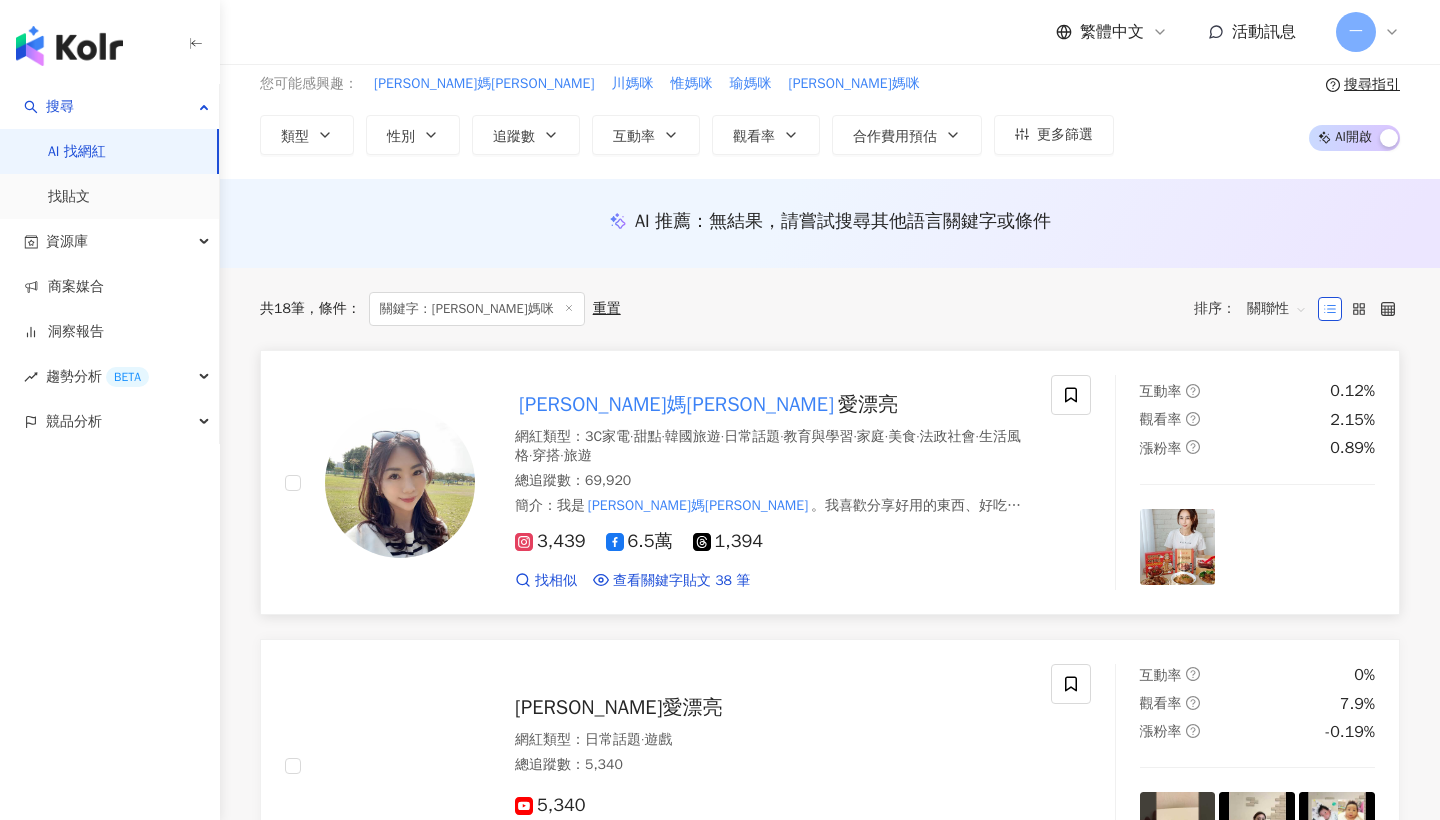 scroll, scrollTop: 126, scrollLeft: 0, axis: vertical 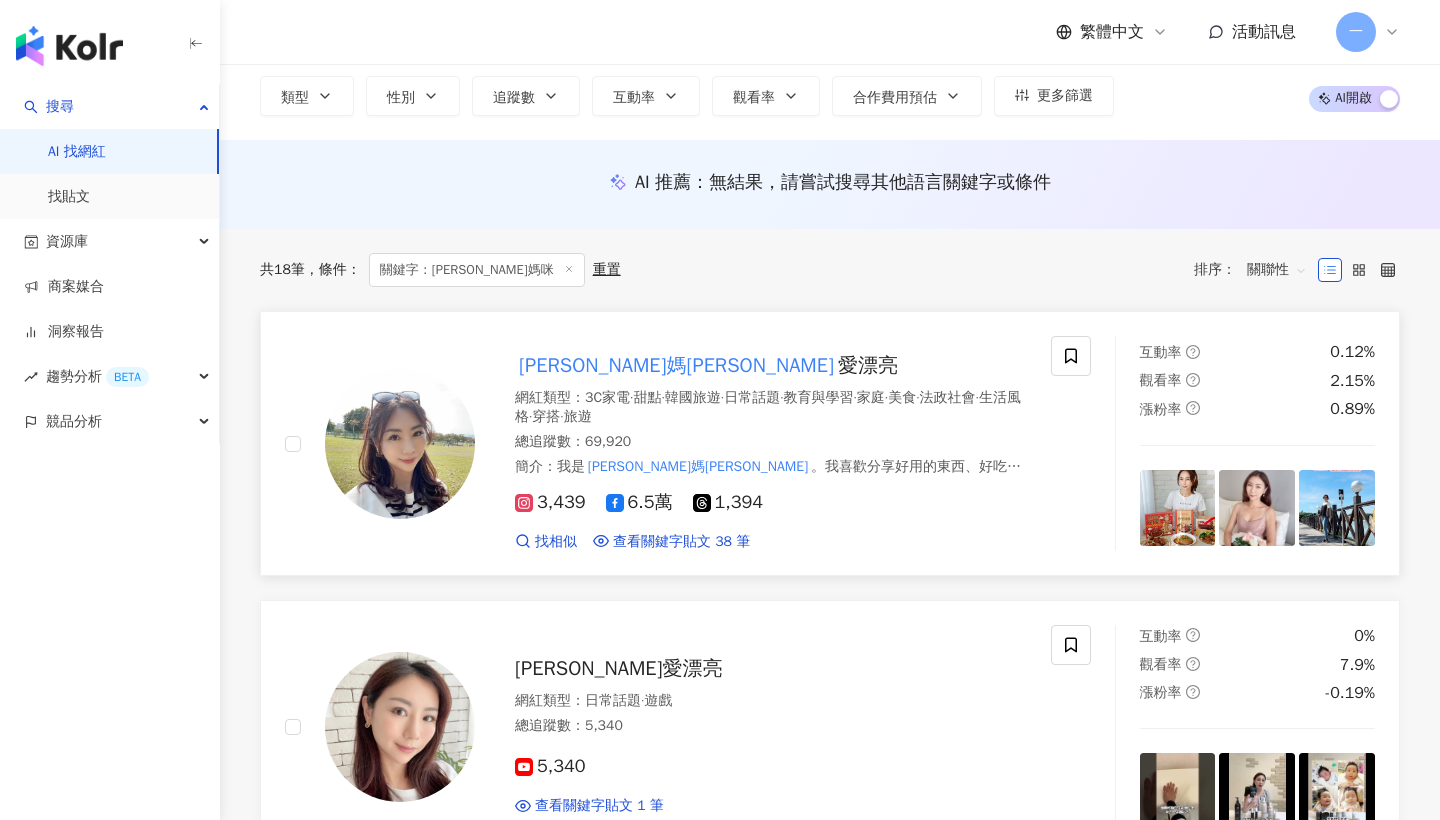 click on "小雯媽咪" at bounding box center [676, 365] 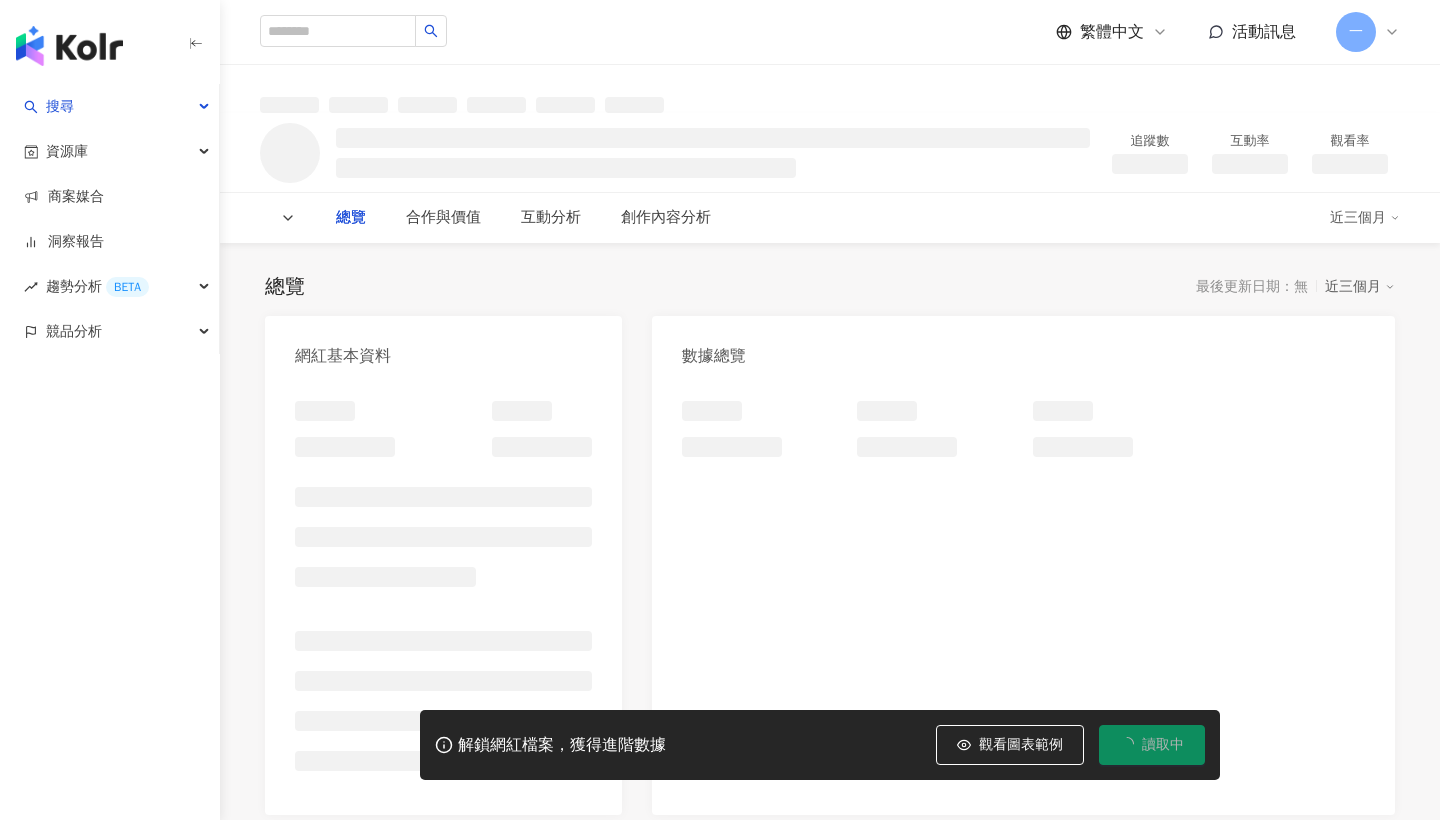 scroll, scrollTop: 0, scrollLeft: 0, axis: both 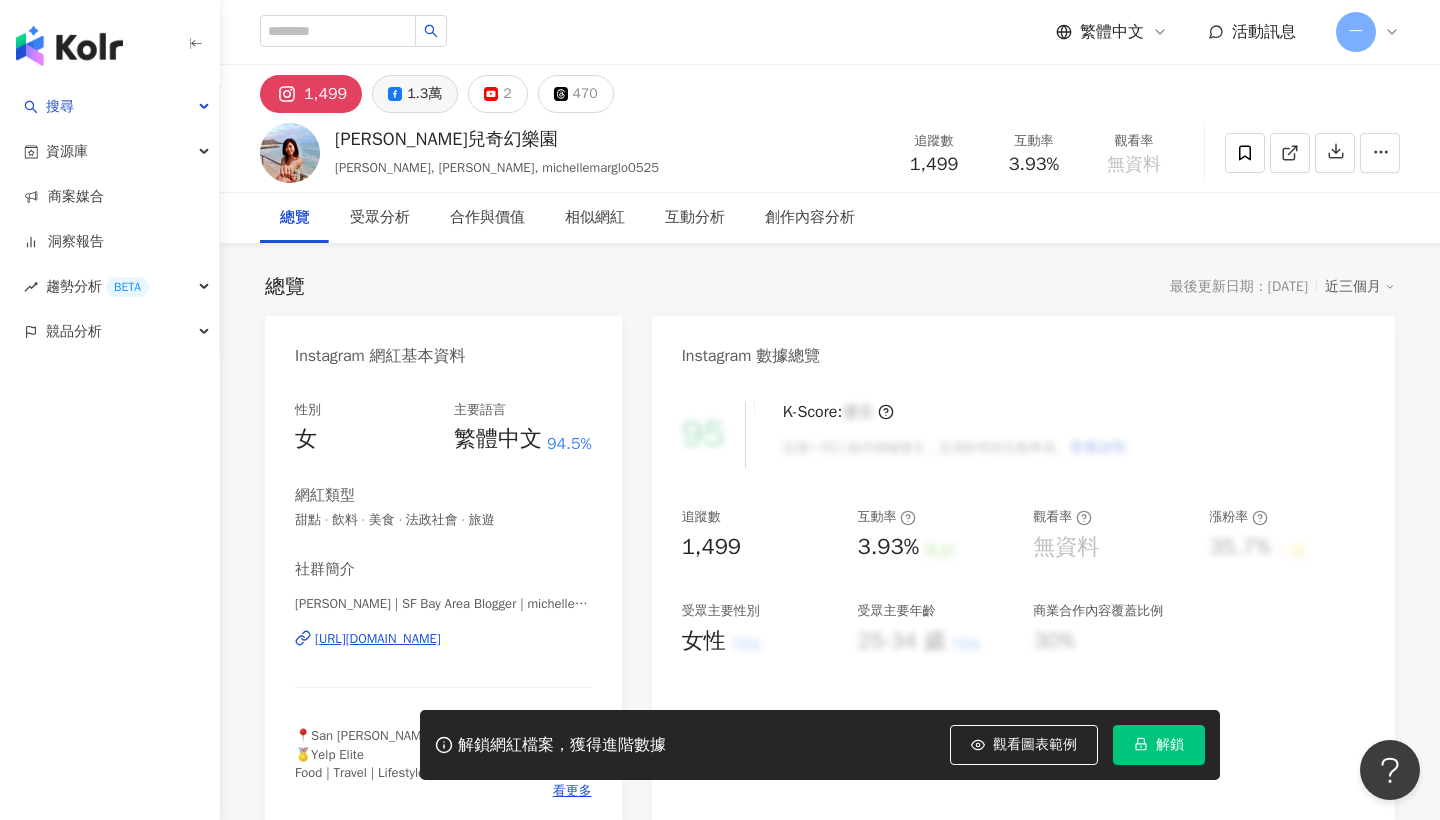 click on "1.3萬" at bounding box center [424, 94] 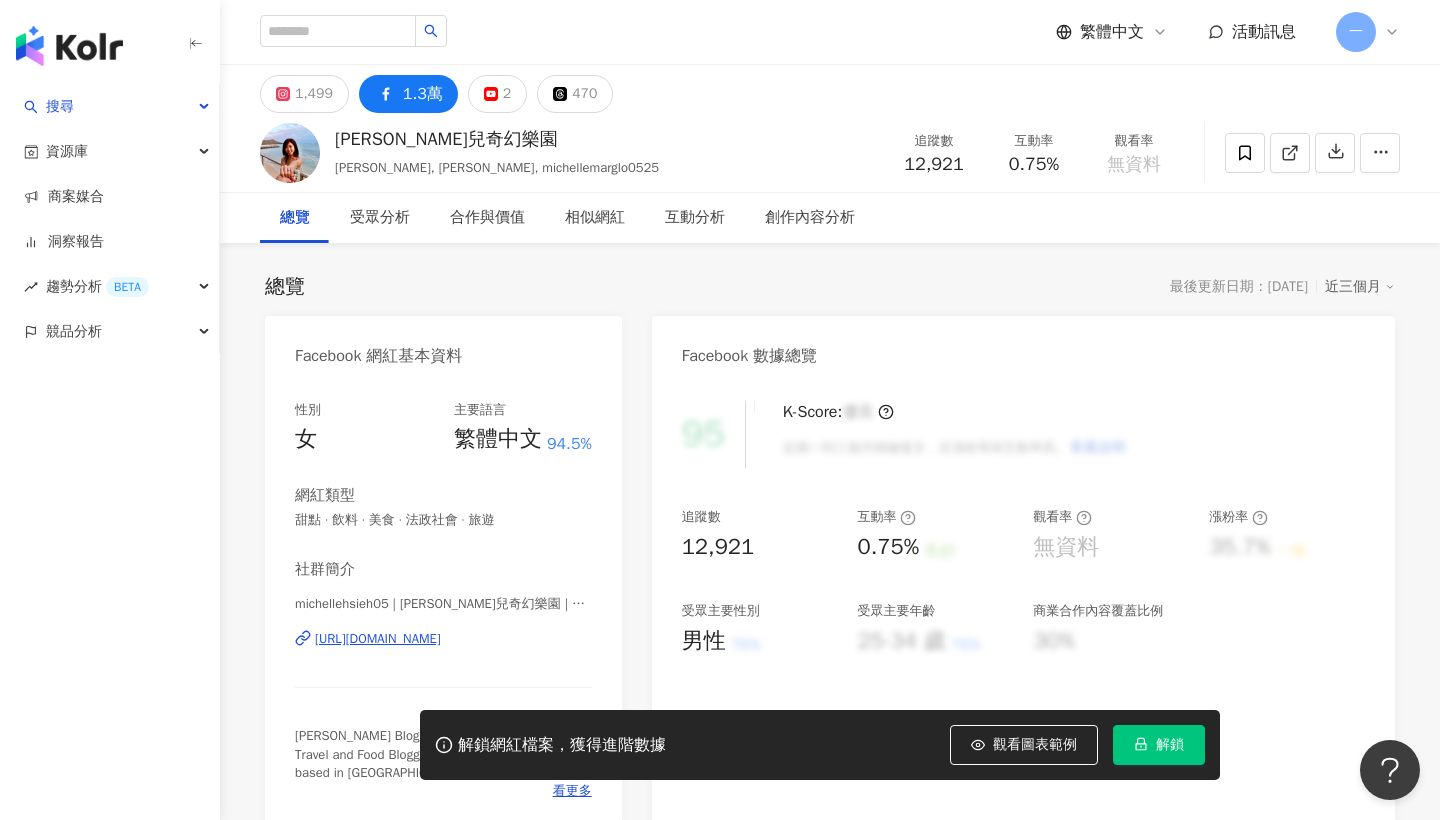 click on "https://www.facebook.com/522126991157115" at bounding box center (378, 639) 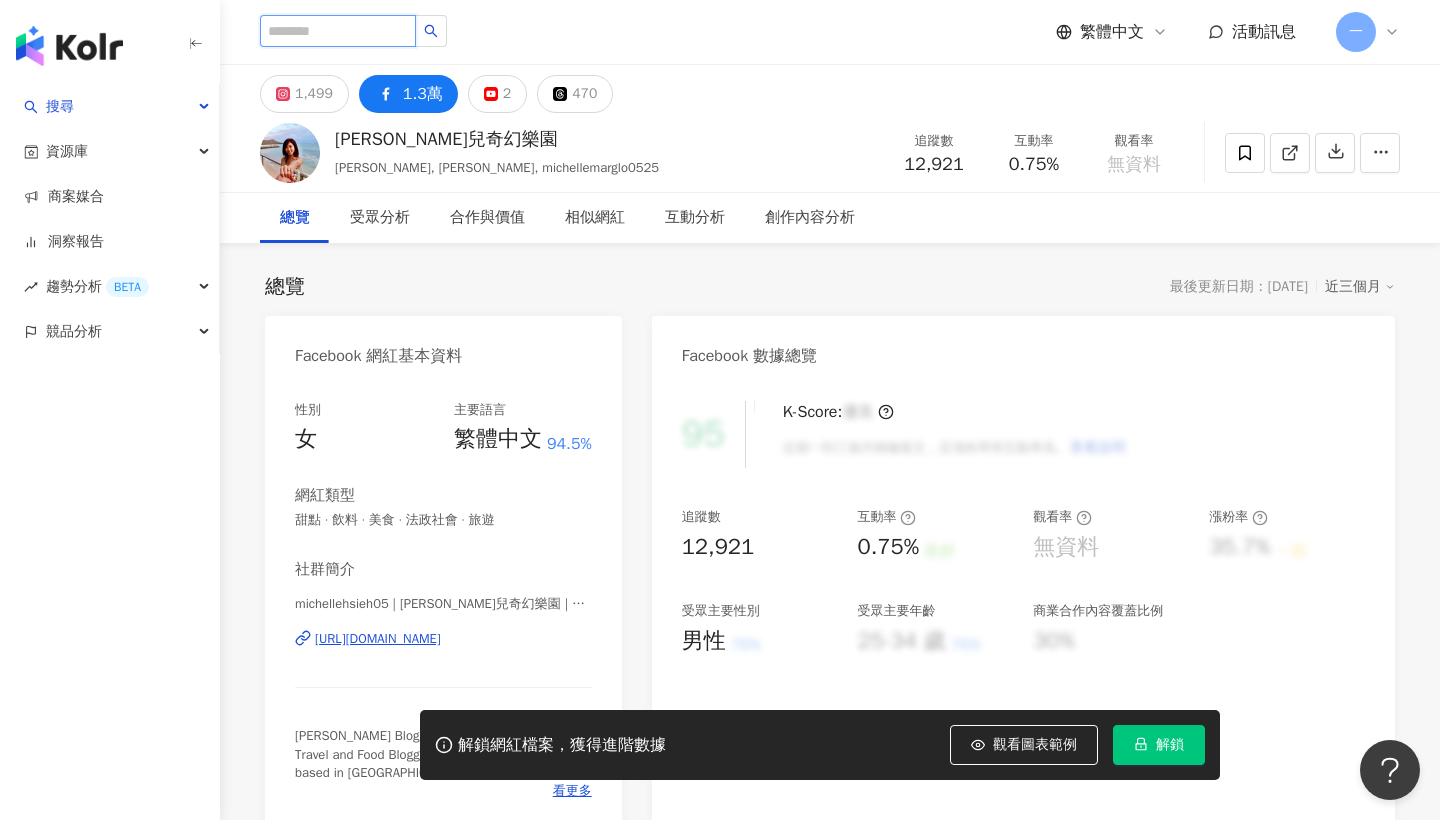click at bounding box center (338, 31) 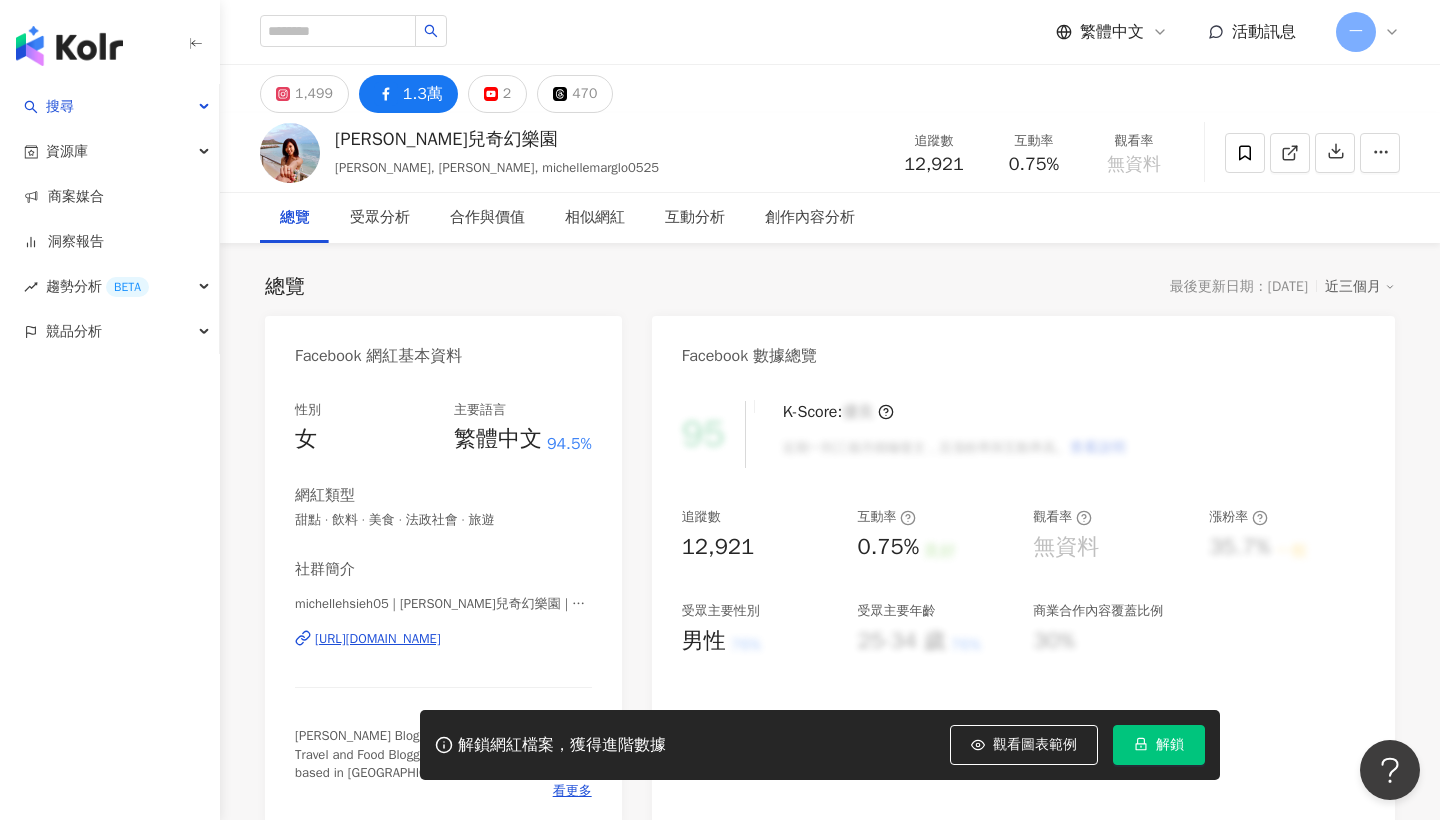 click at bounding box center [69, 46] 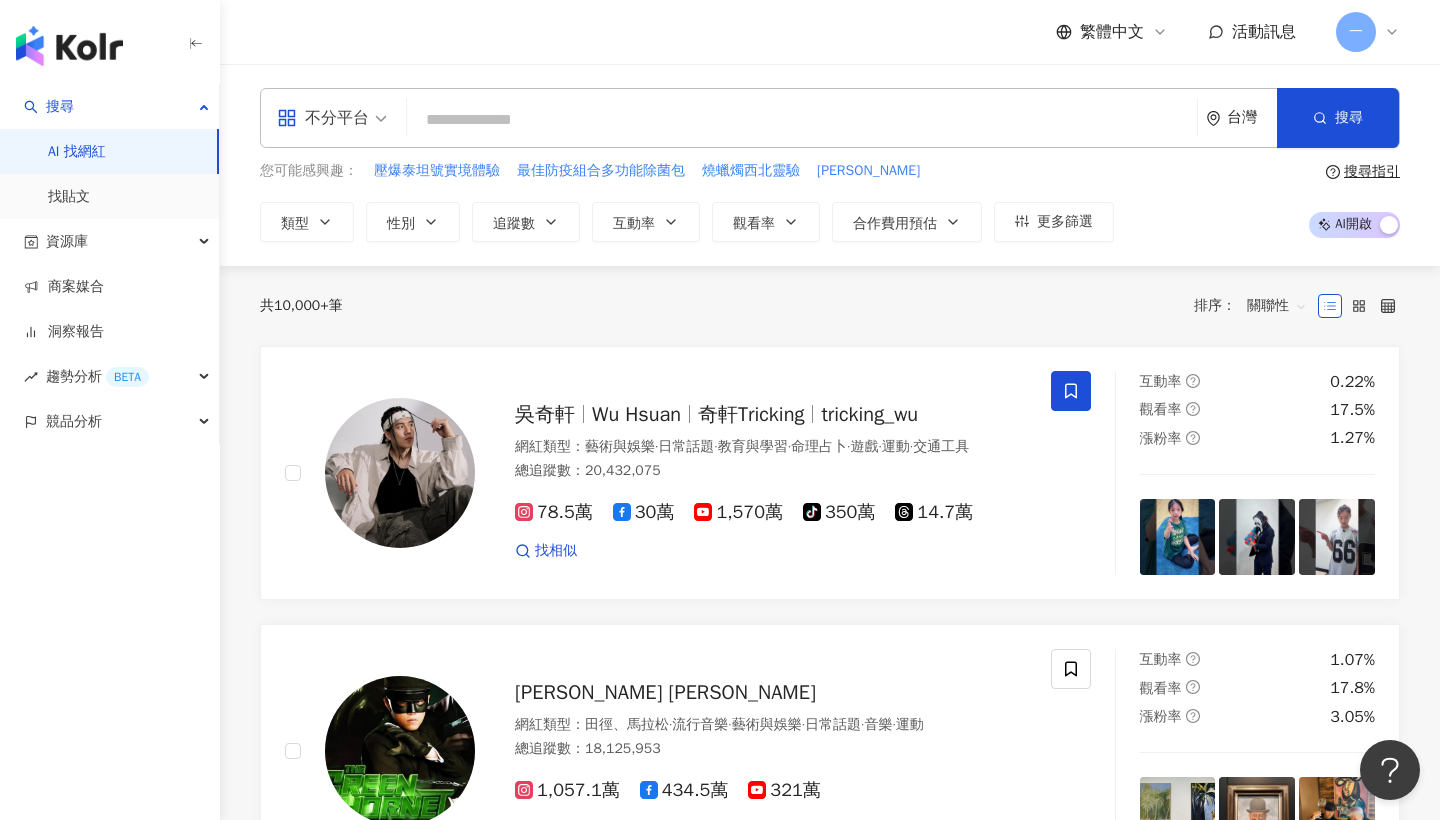 click at bounding box center [802, 120] 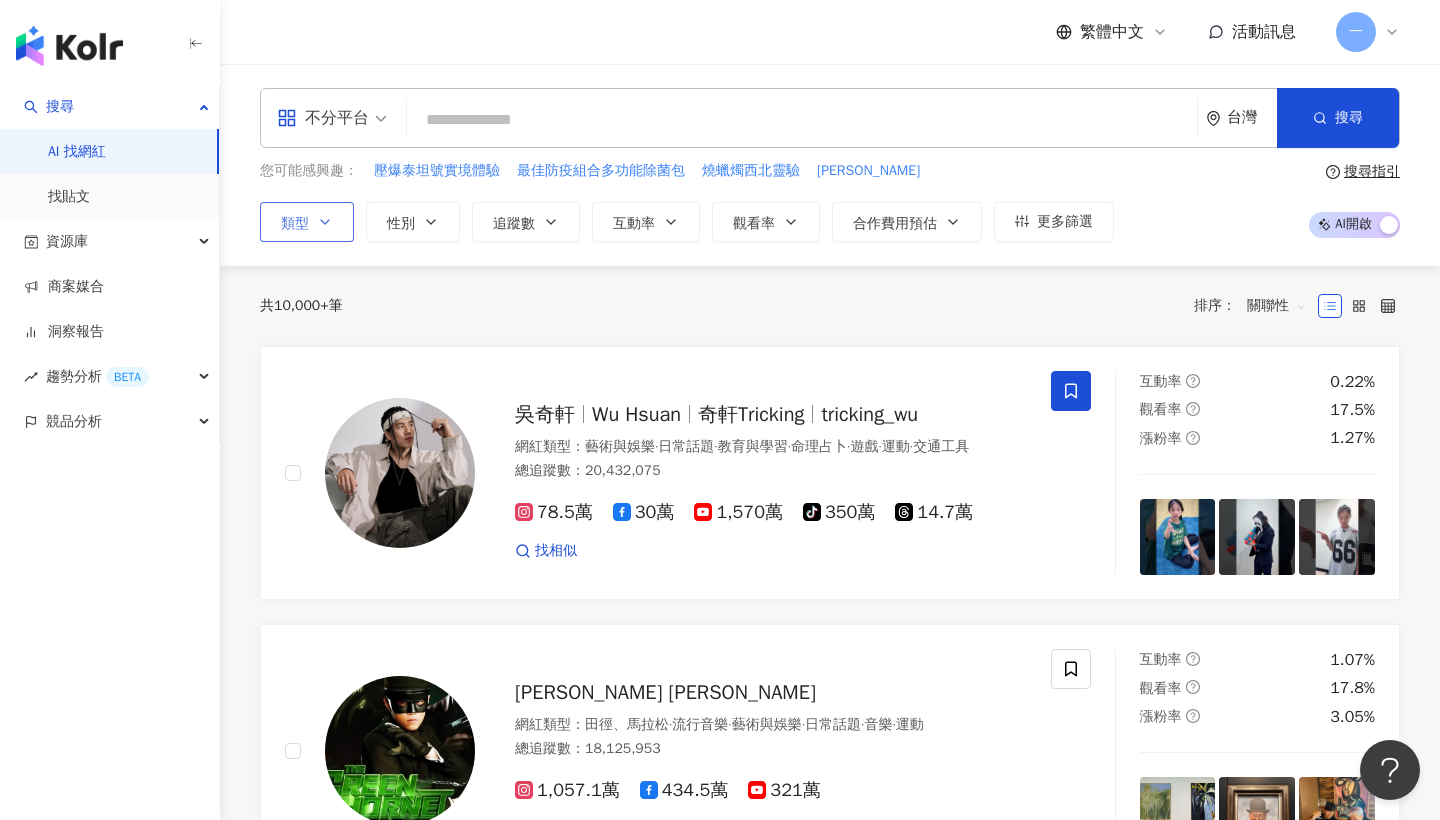 click on "類型" at bounding box center [307, 222] 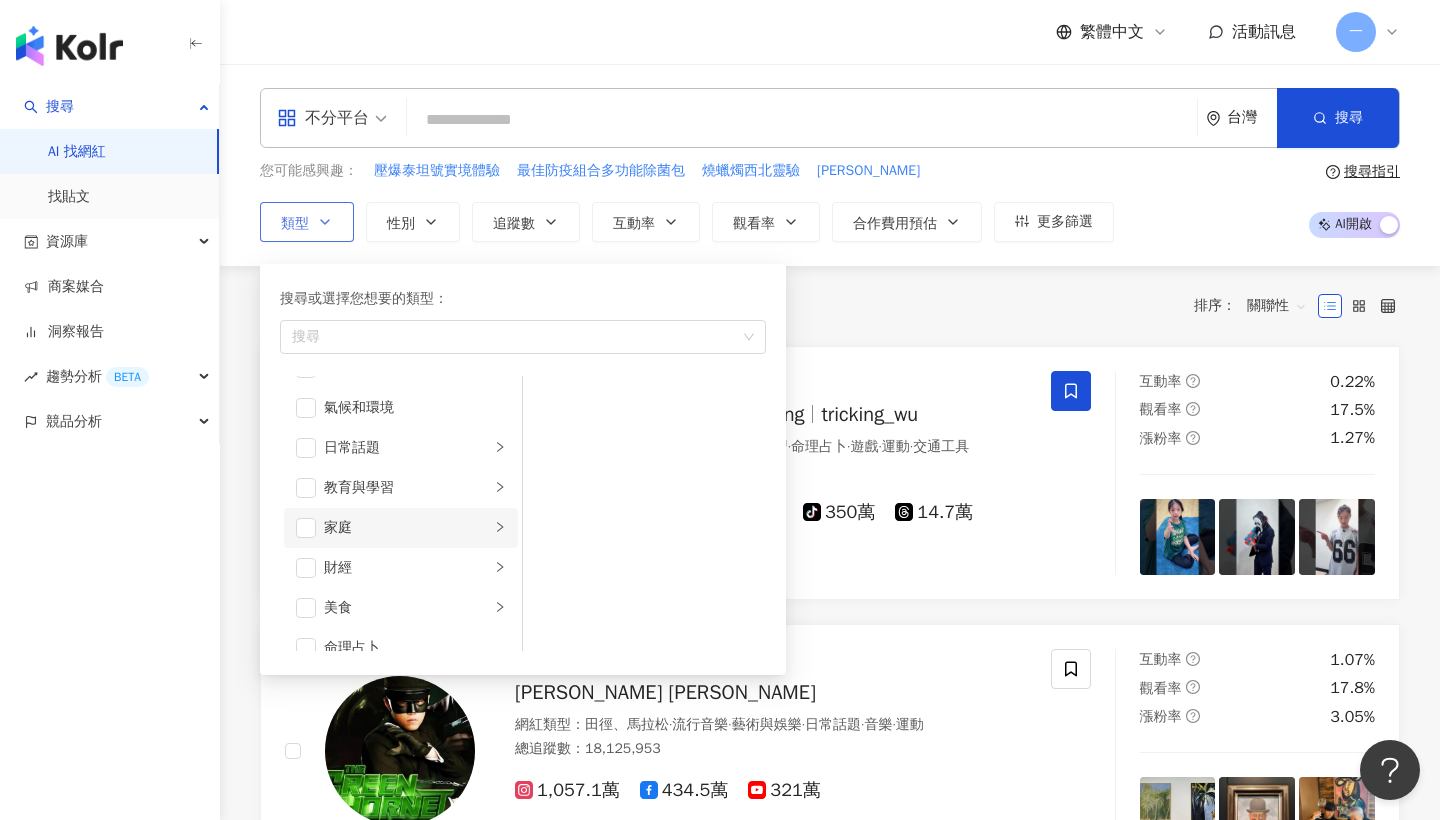 scroll, scrollTop: 72, scrollLeft: 0, axis: vertical 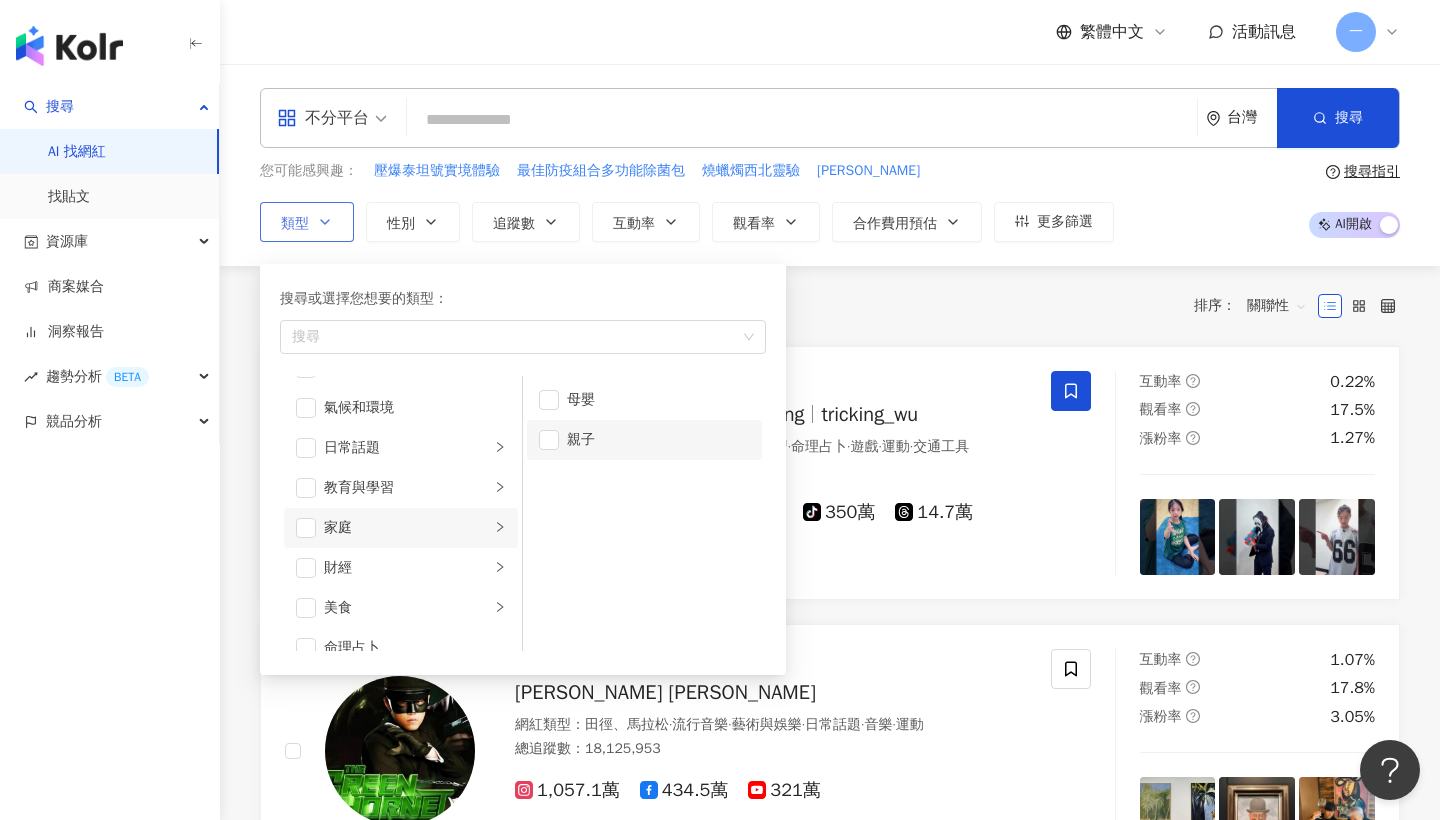 click on "親子" at bounding box center [644, 440] 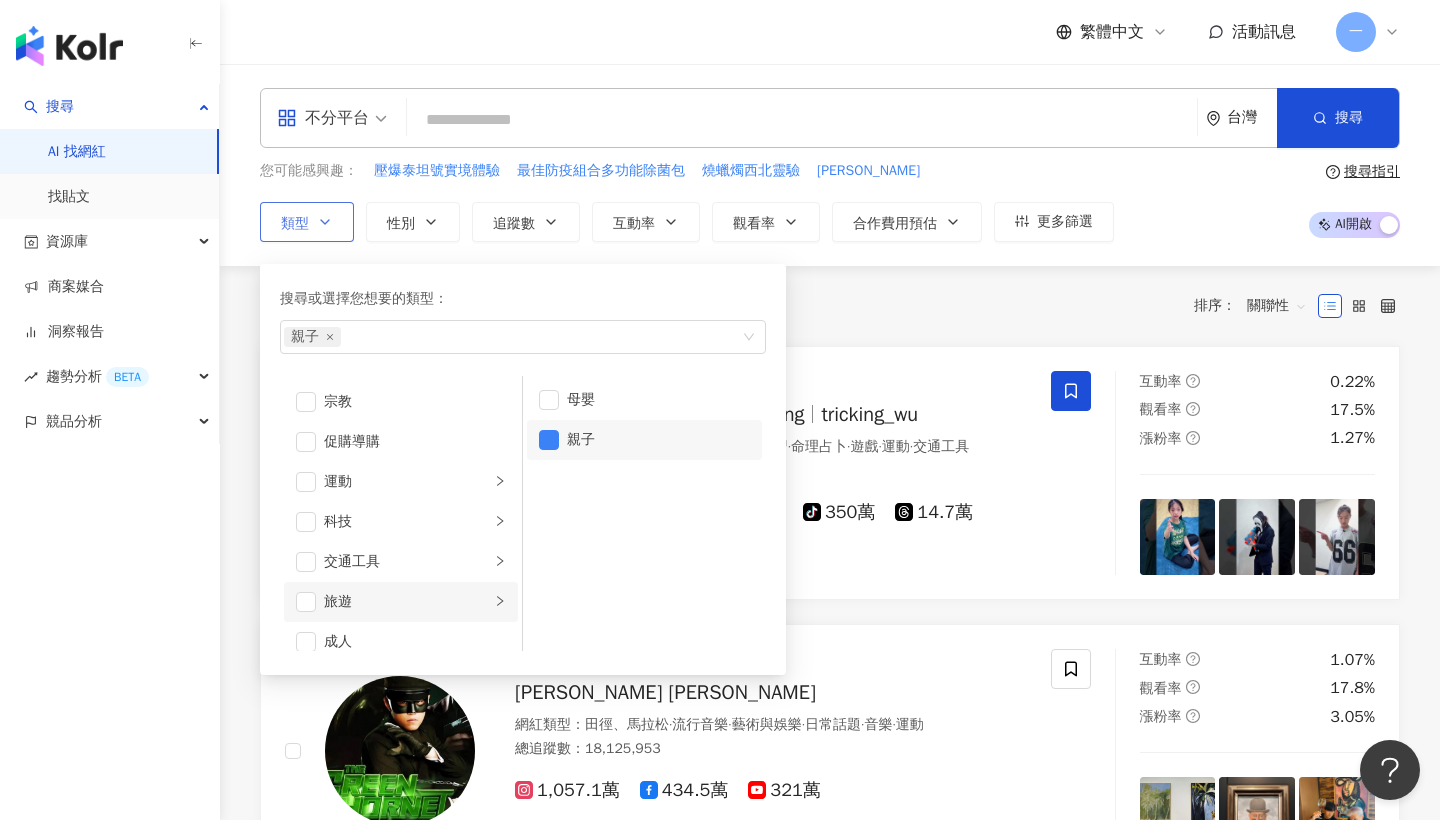 scroll, scrollTop: 683, scrollLeft: 0, axis: vertical 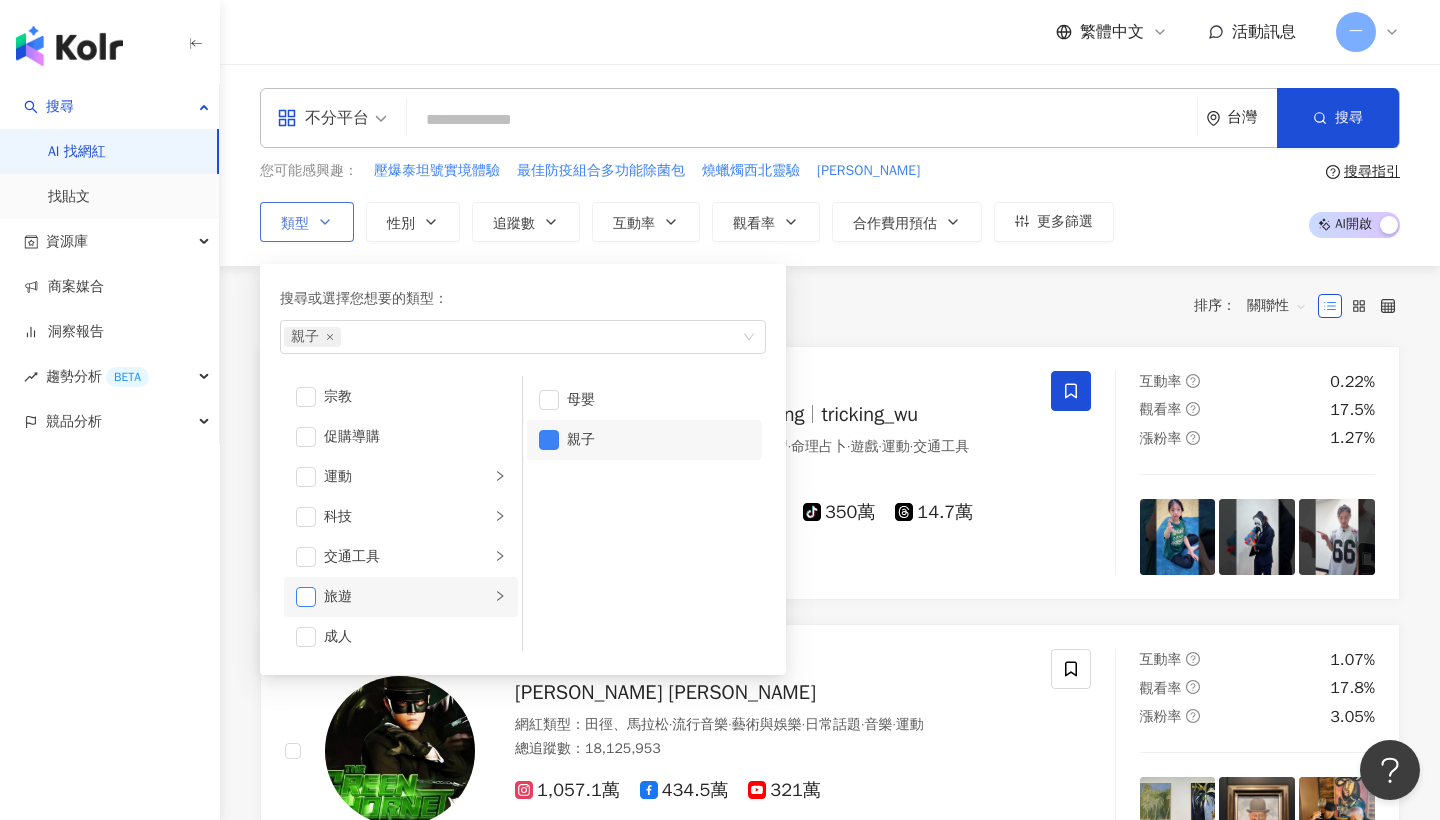 click at bounding box center [306, 597] 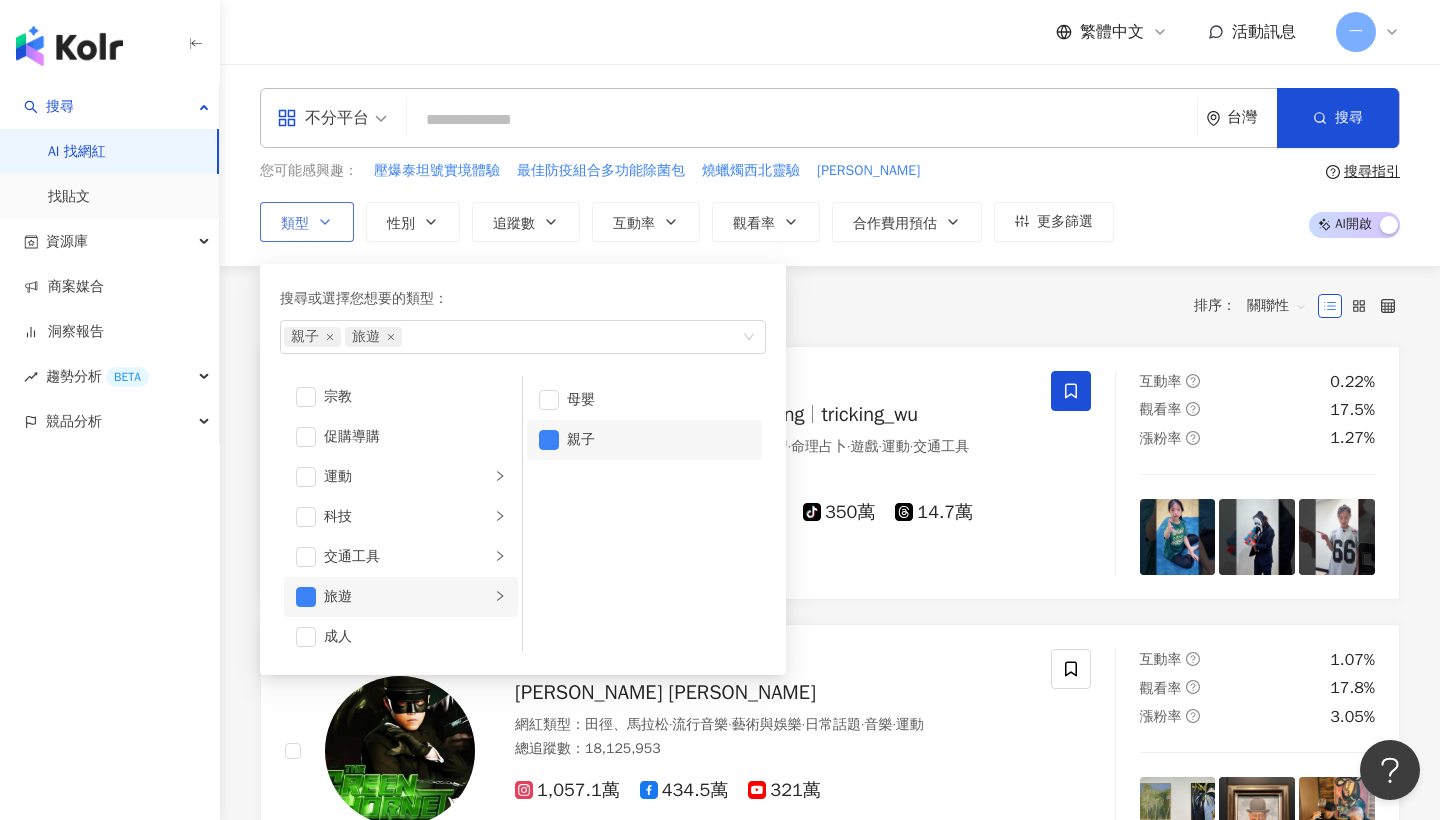 click on "旅遊" at bounding box center (401, 597) 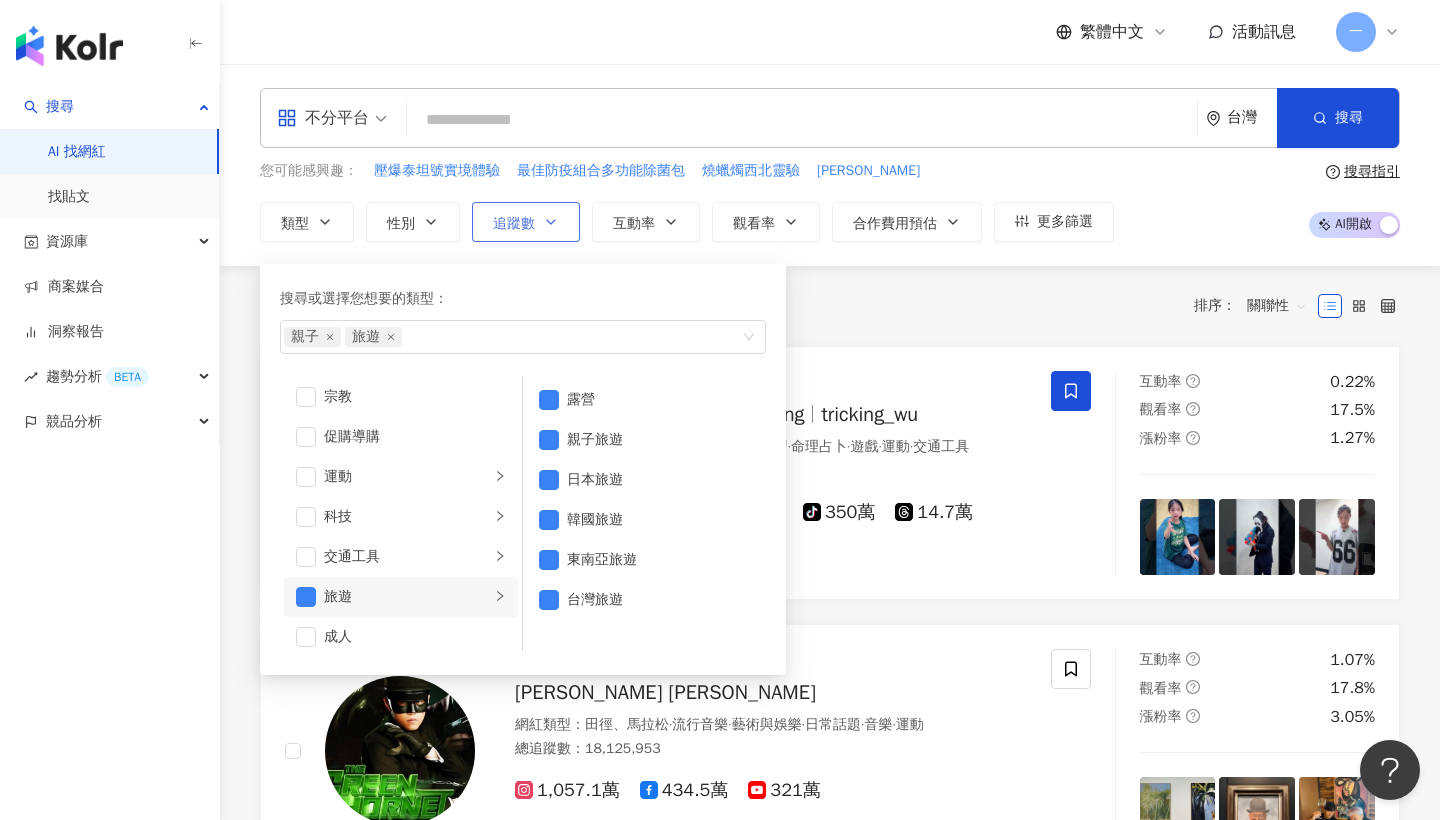 click on "追蹤數" at bounding box center (526, 222) 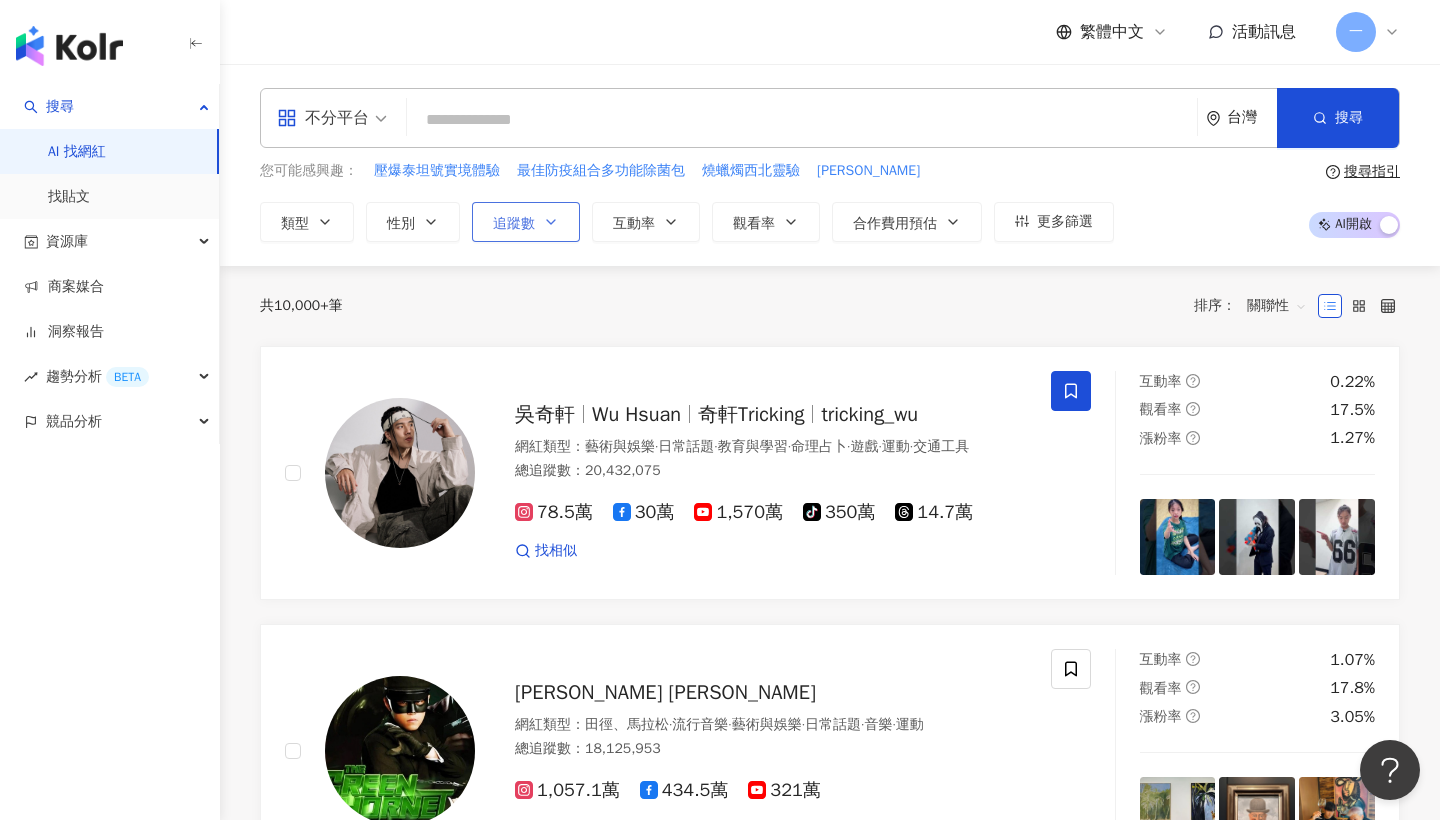 click 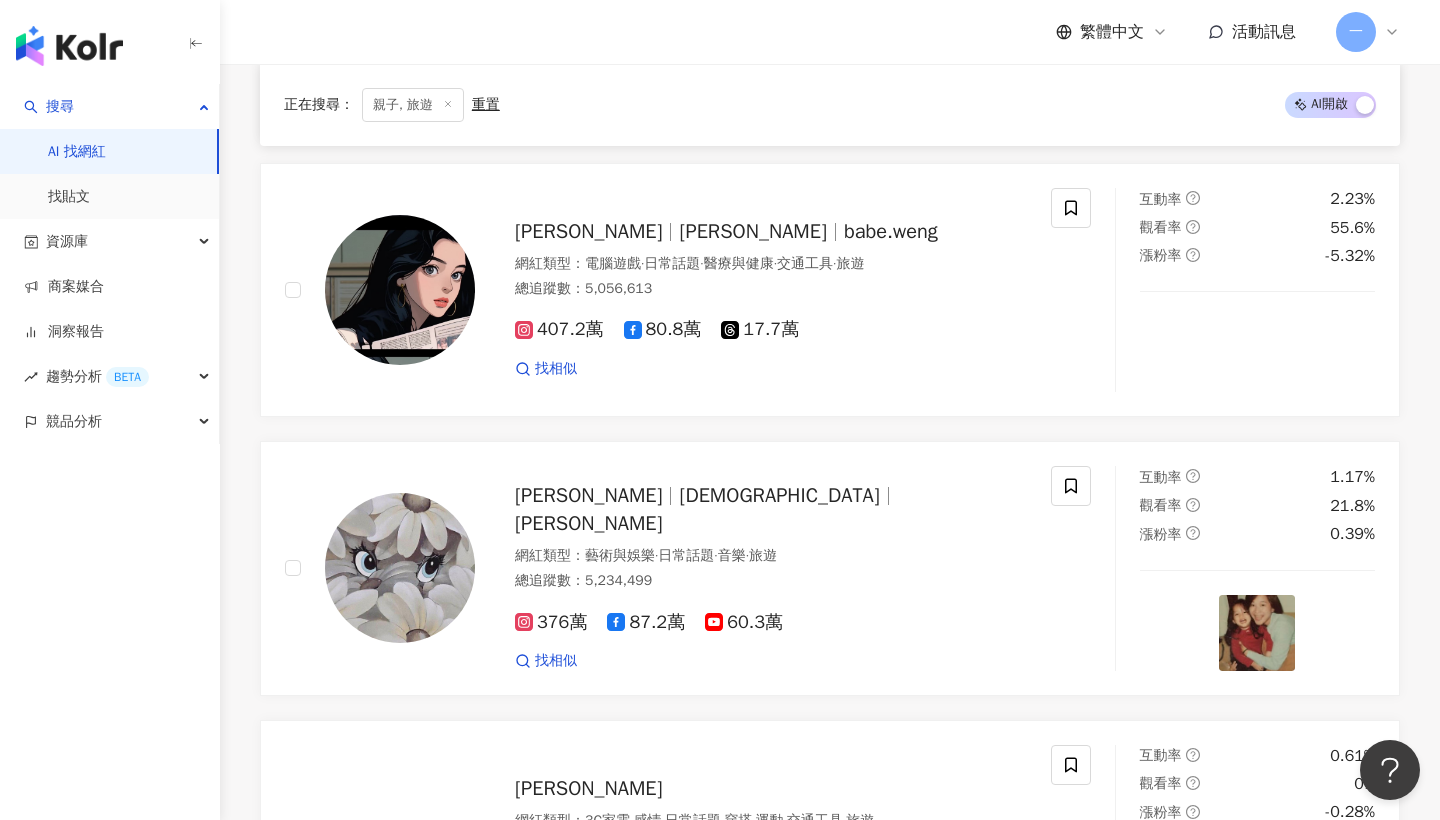 scroll, scrollTop: 0, scrollLeft: 0, axis: both 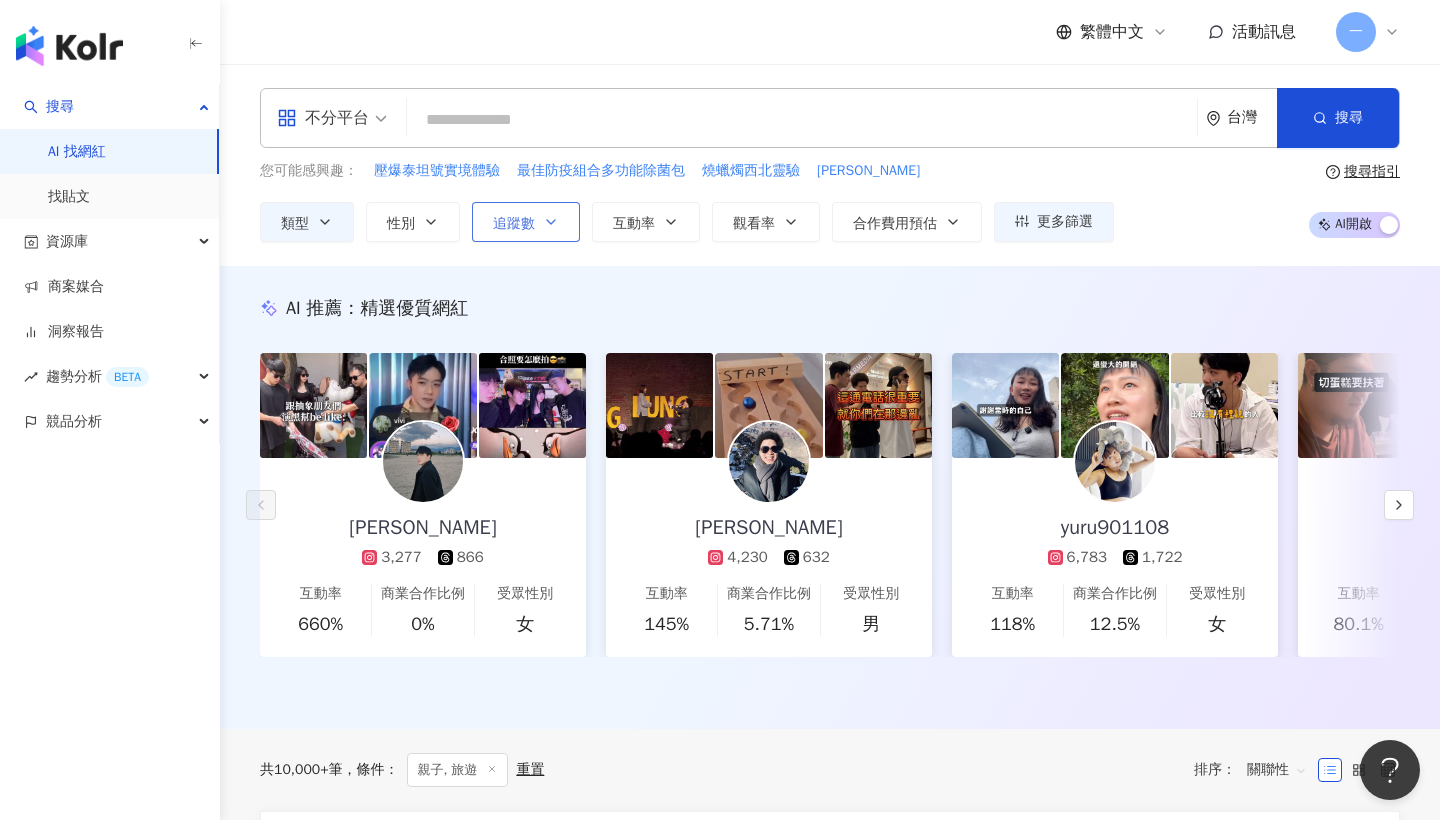 click 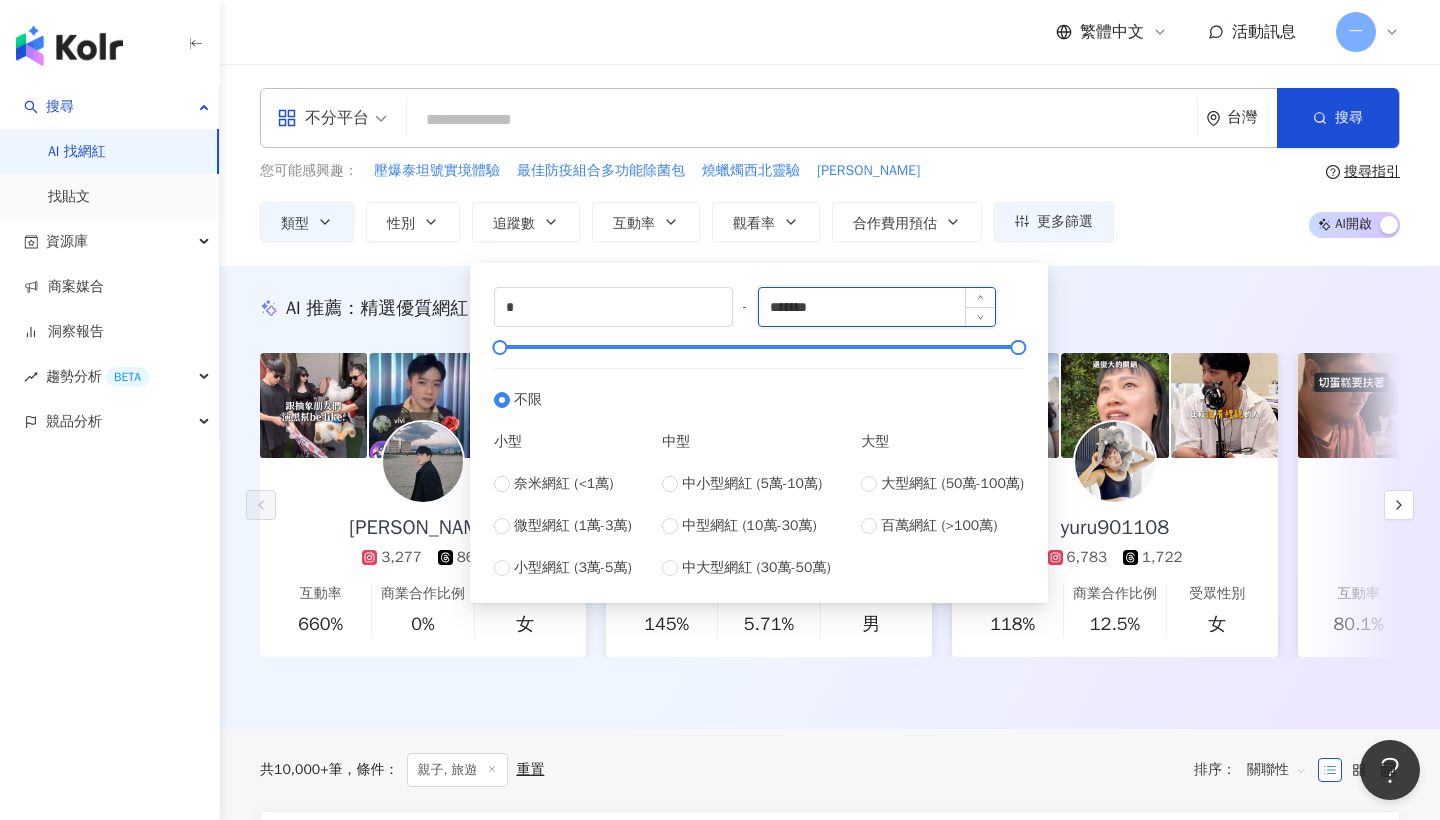 click on "*******" at bounding box center [877, 307] 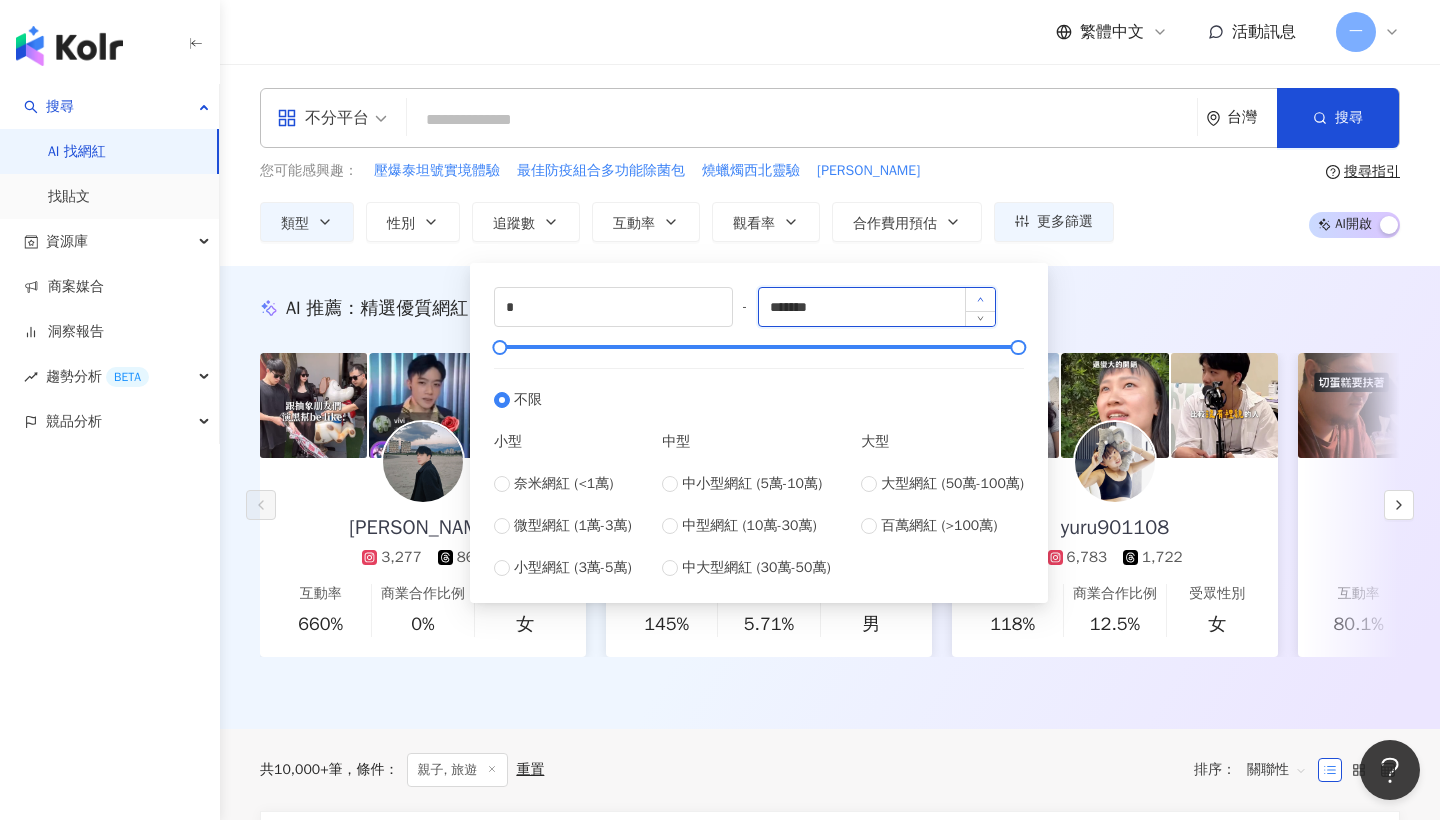 type on "*******" 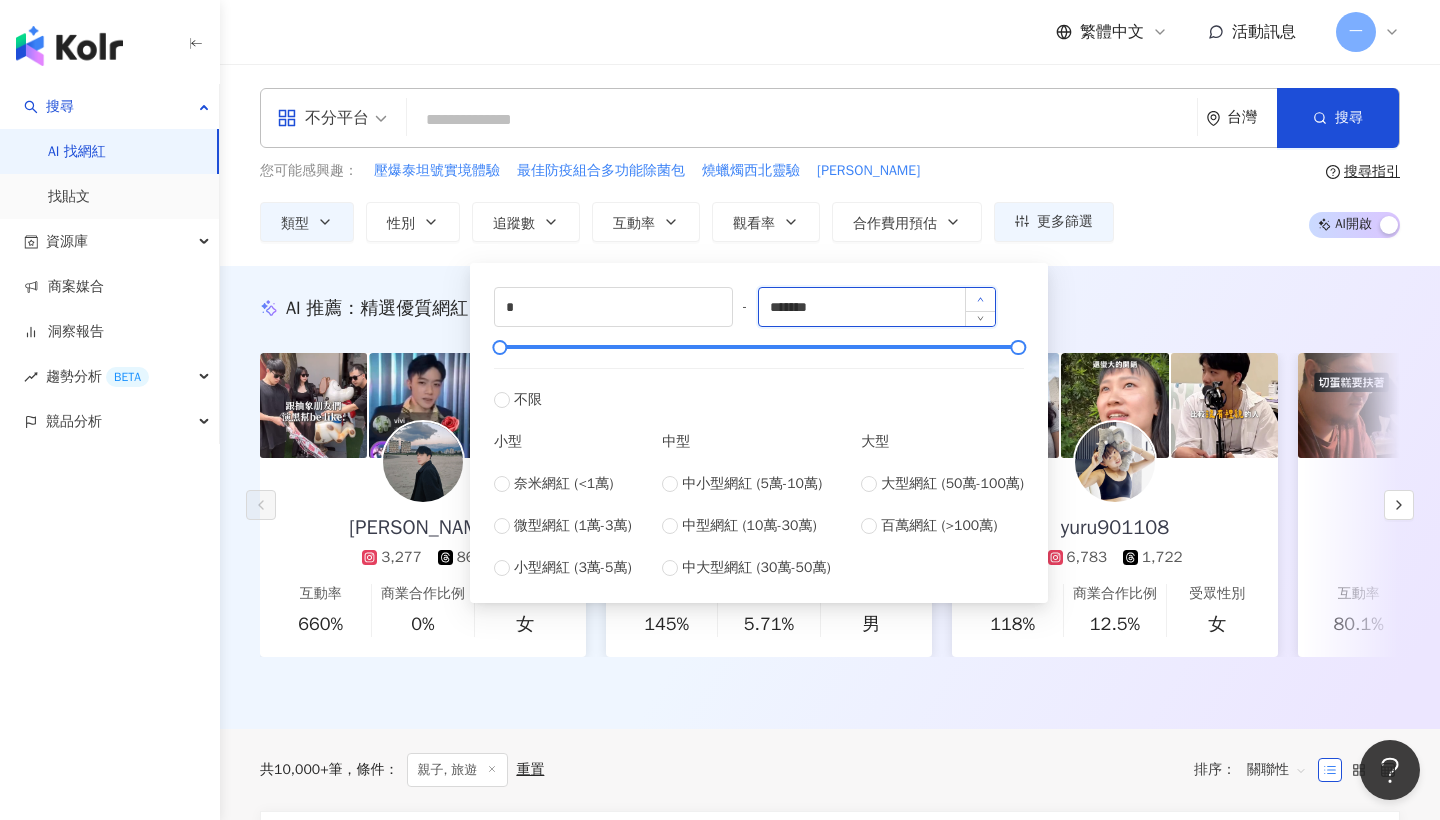 click at bounding box center [980, 299] 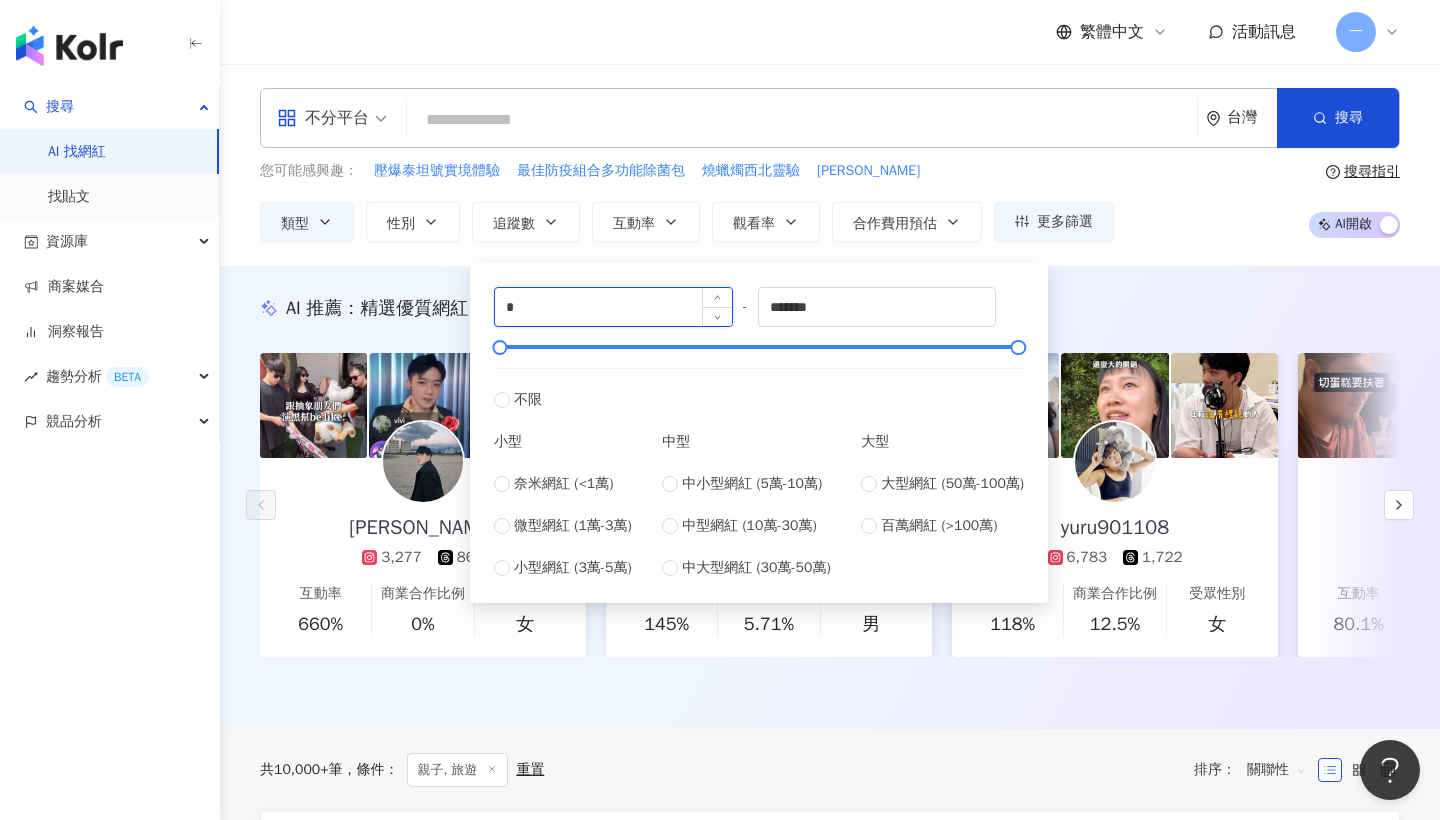click on "*" at bounding box center (613, 307) 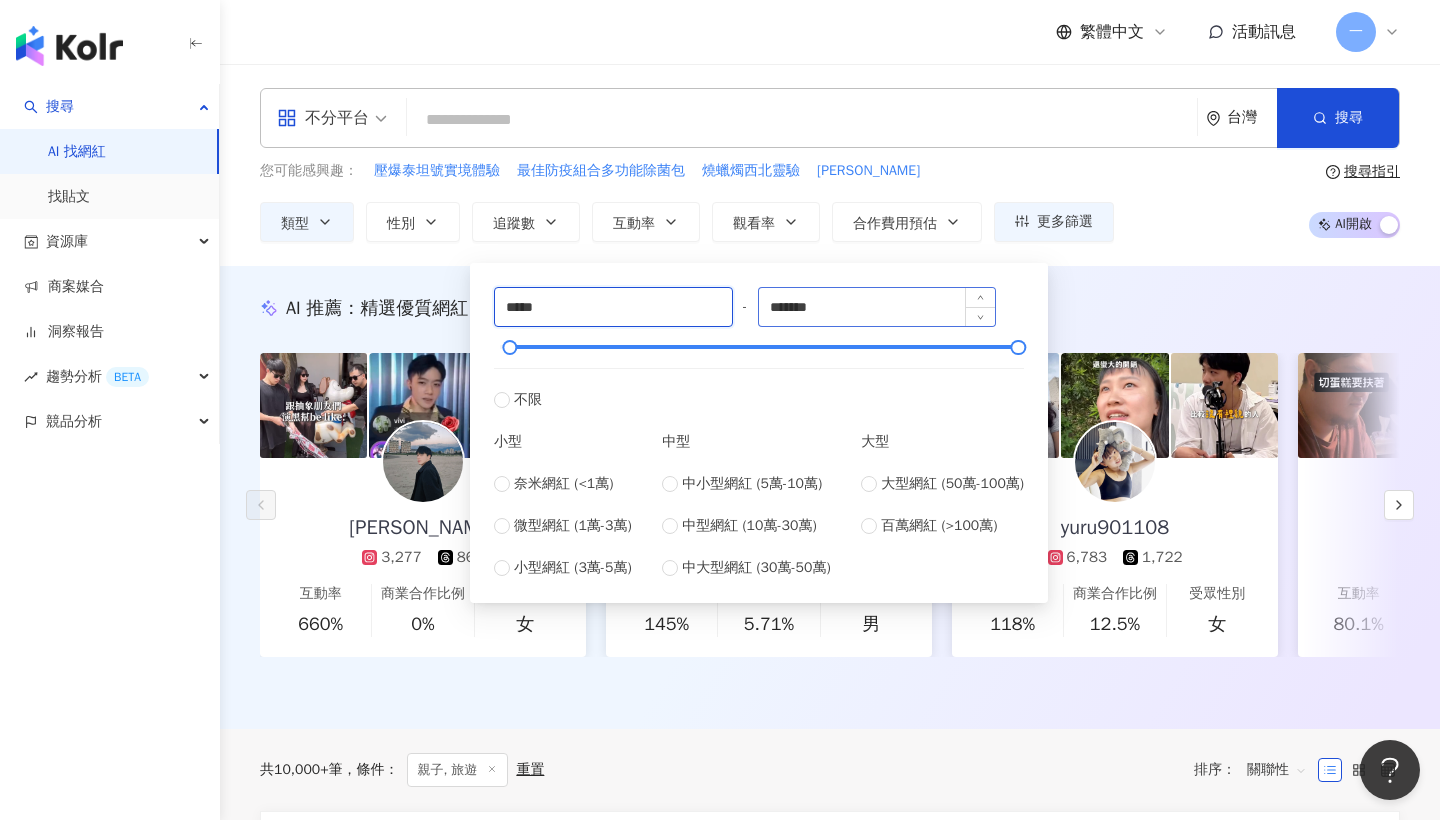 type on "*****" 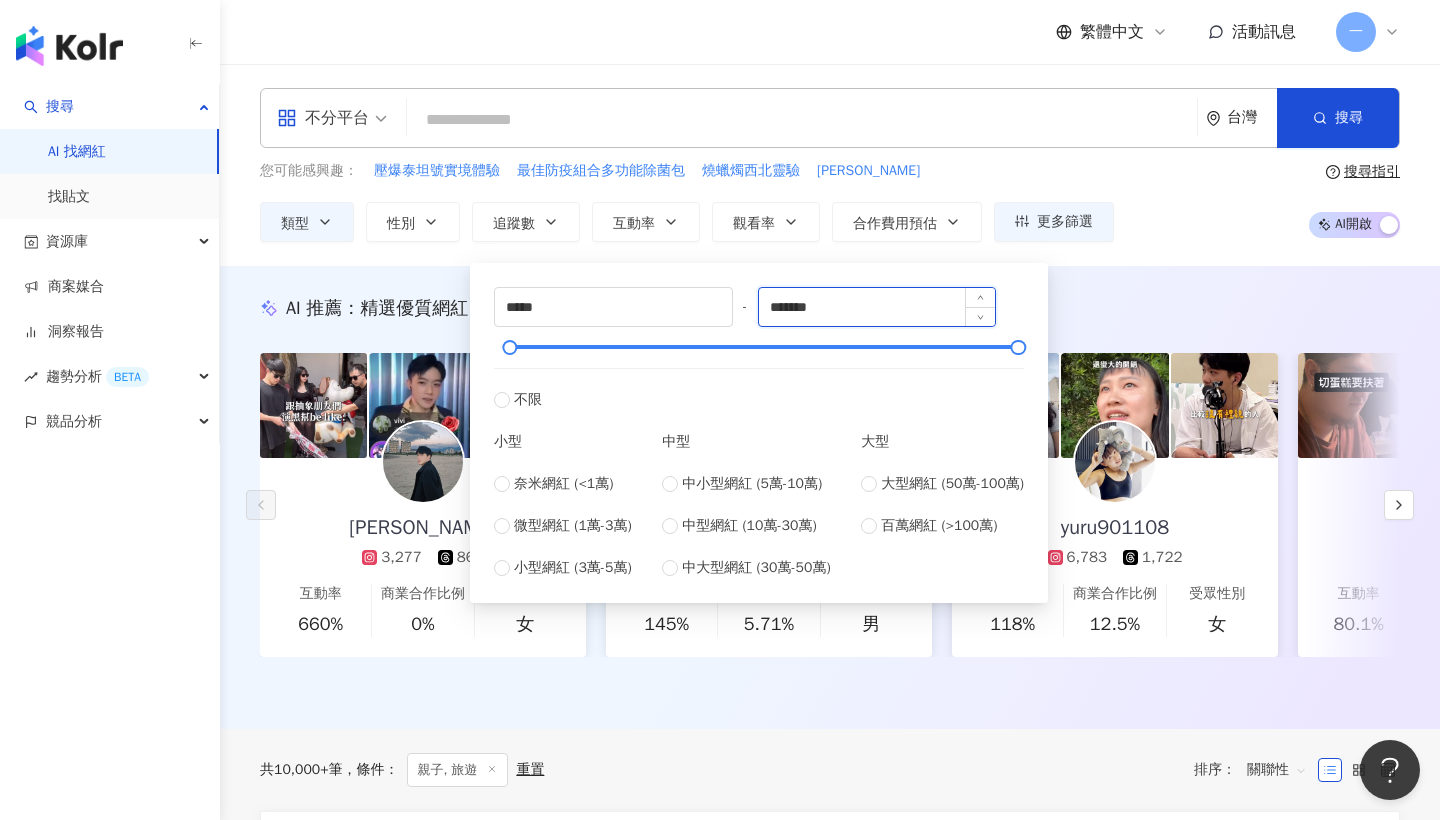 click on "*******" at bounding box center [877, 307] 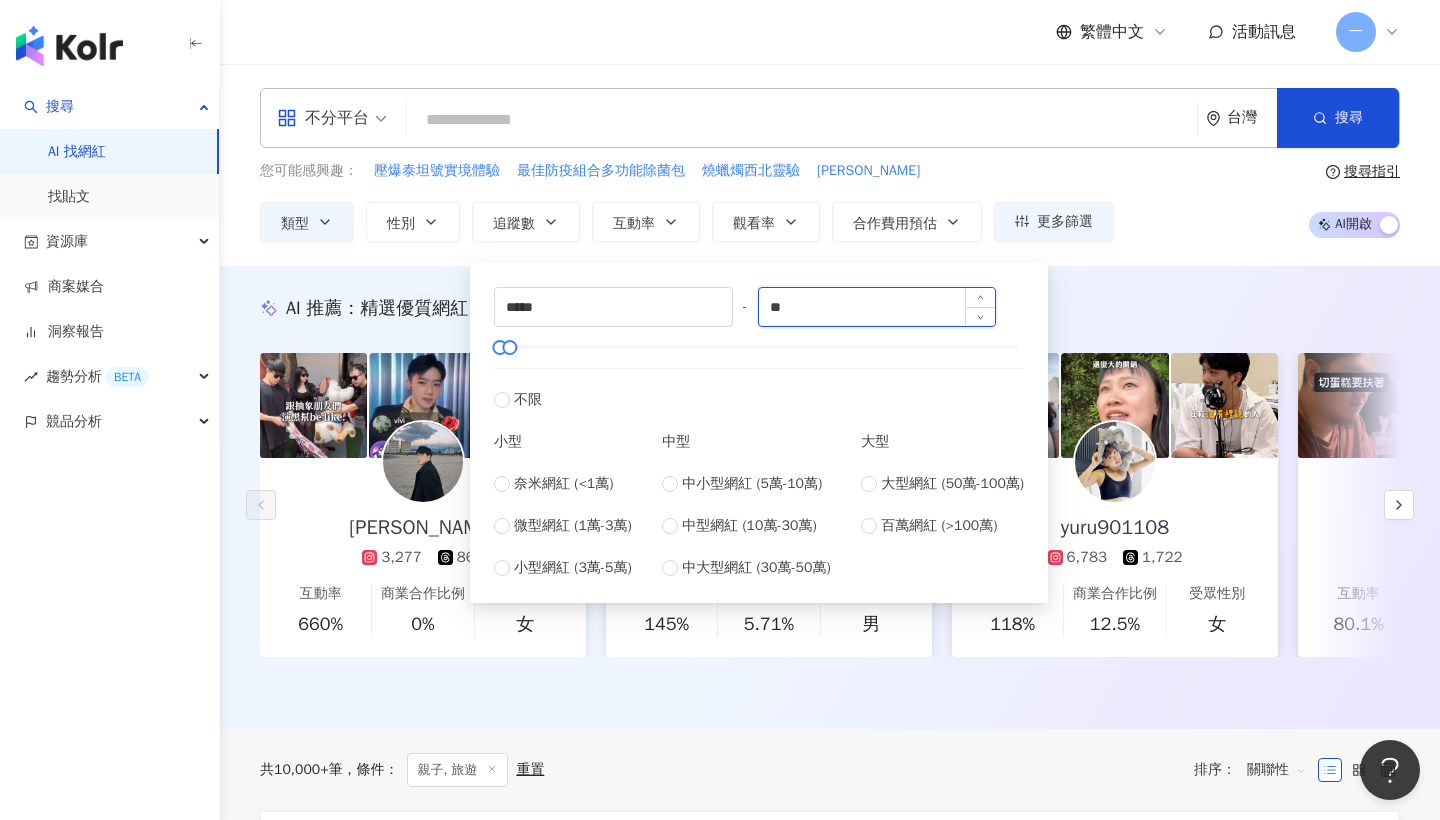 type on "*" 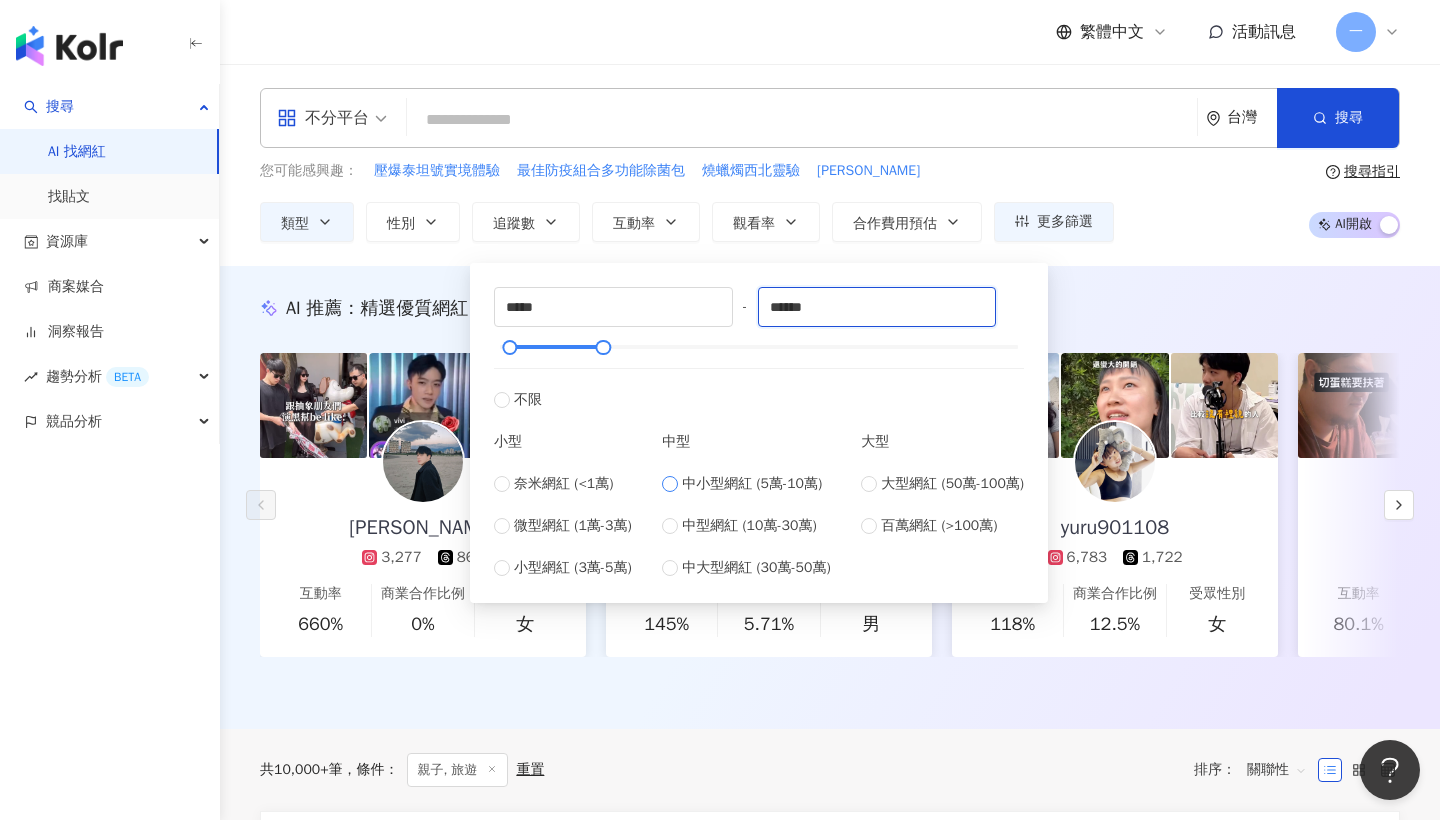 type on "******" 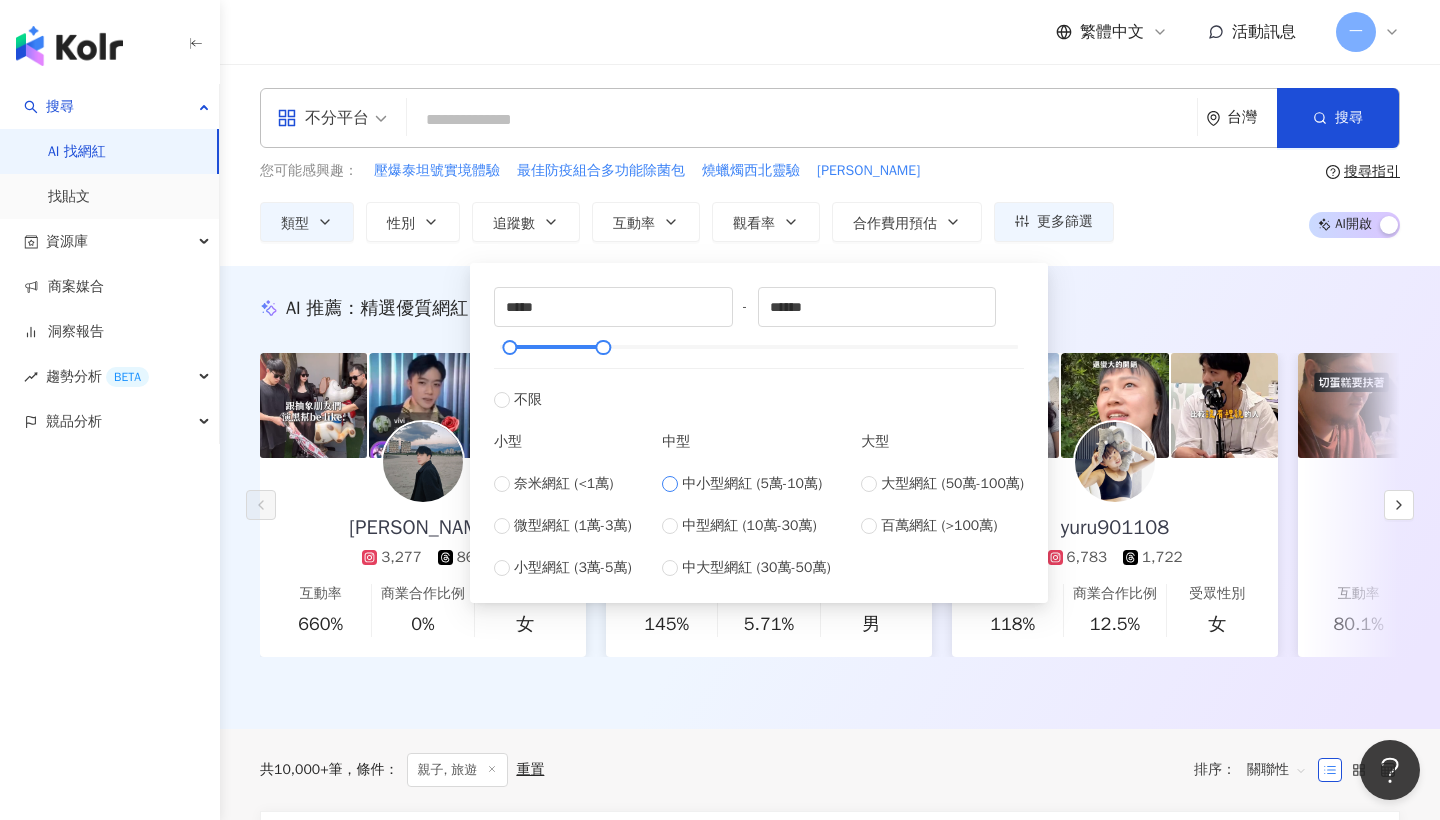 click at bounding box center (670, 484) 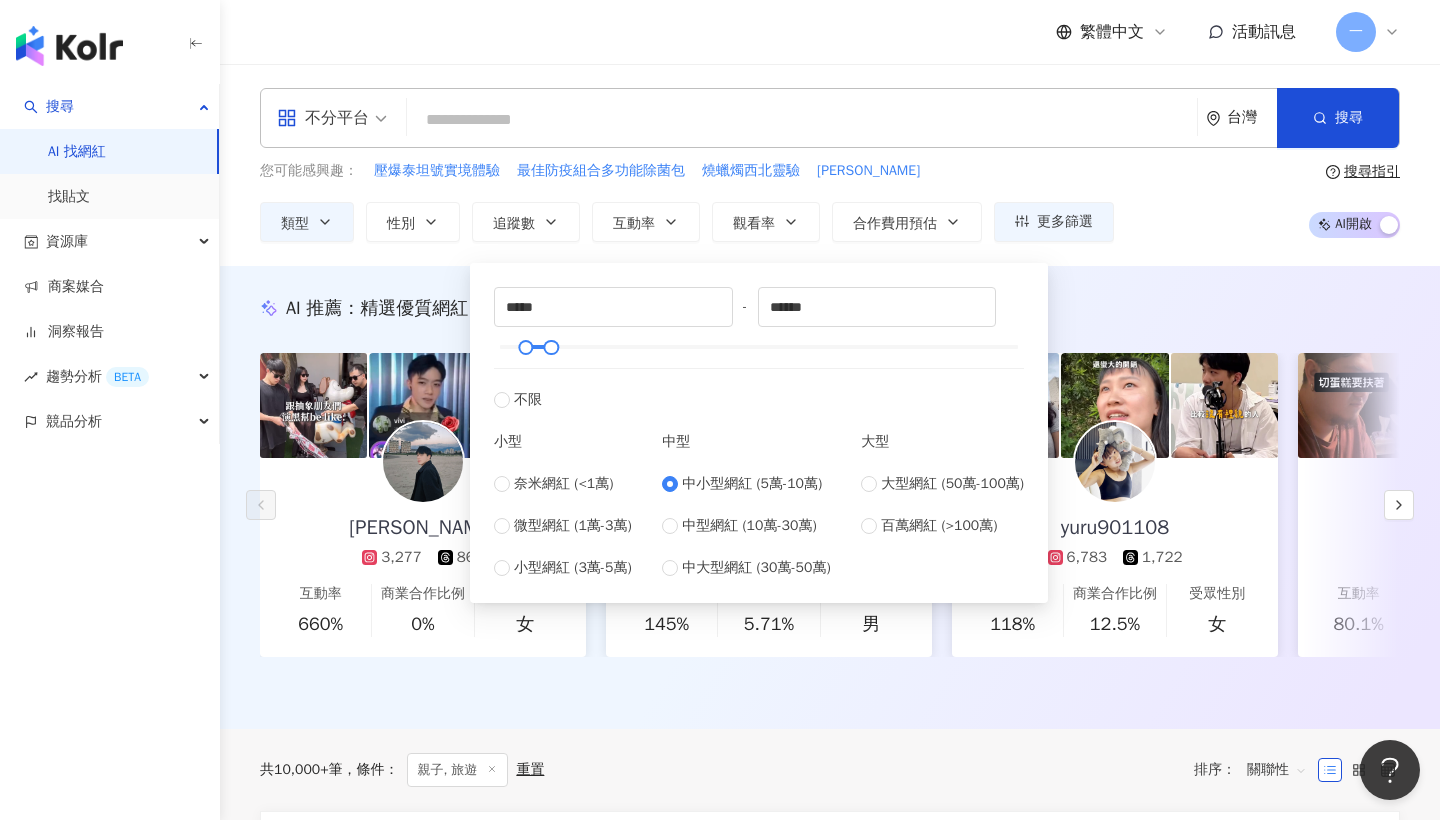 type on "*****" 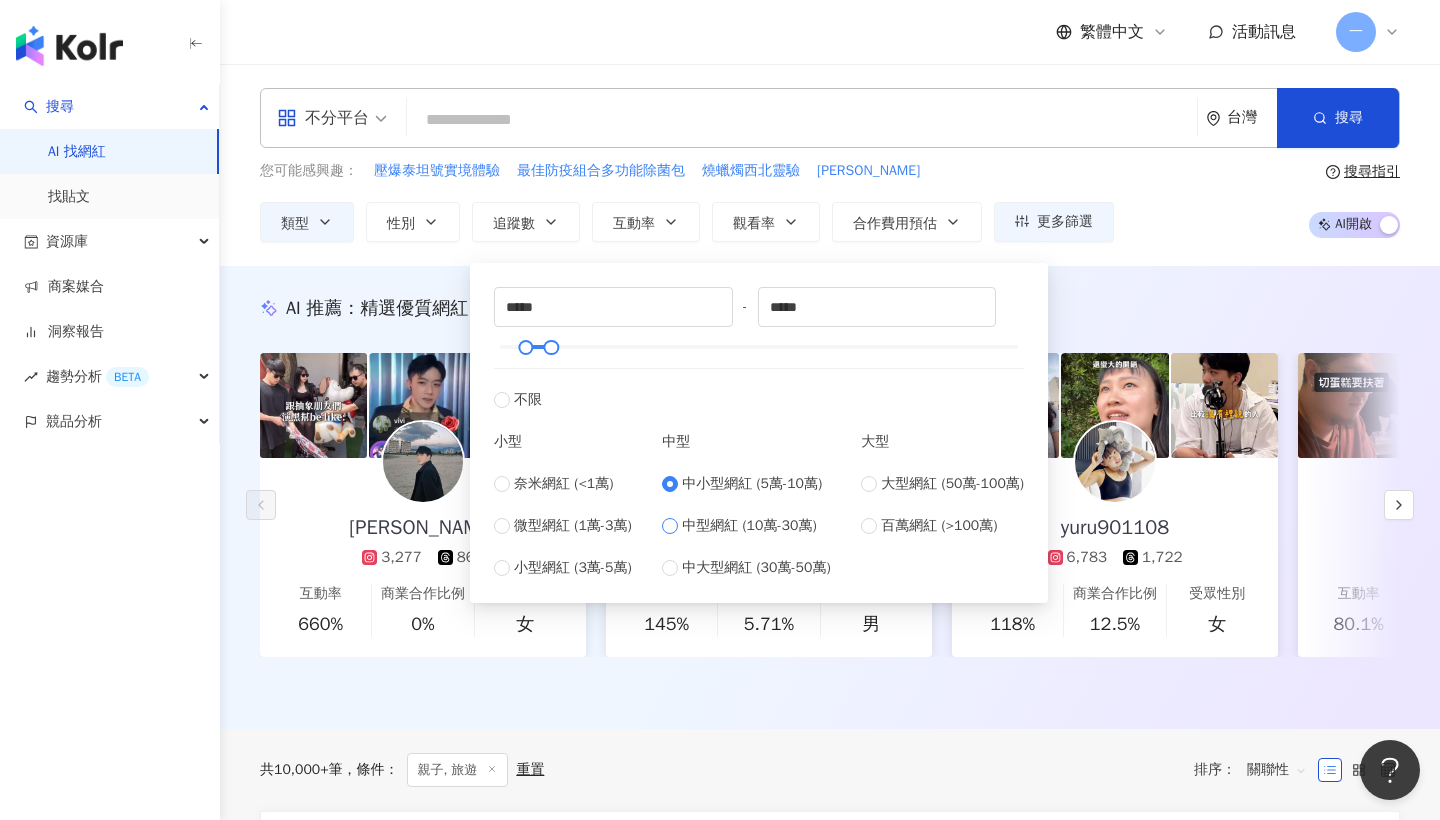 click on "中型網紅 (10萬-30萬)" at bounding box center (746, 526) 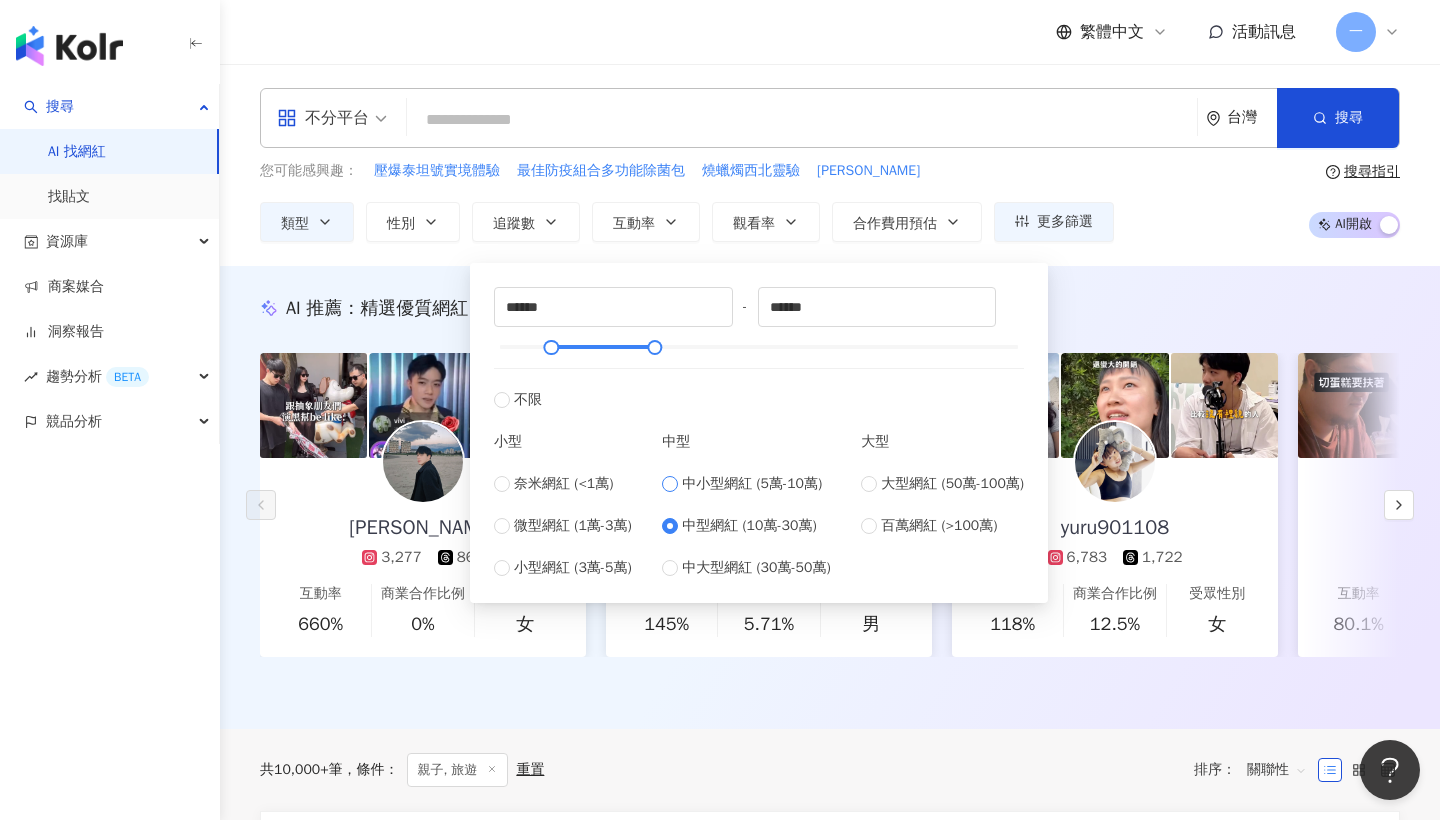 type on "*****" 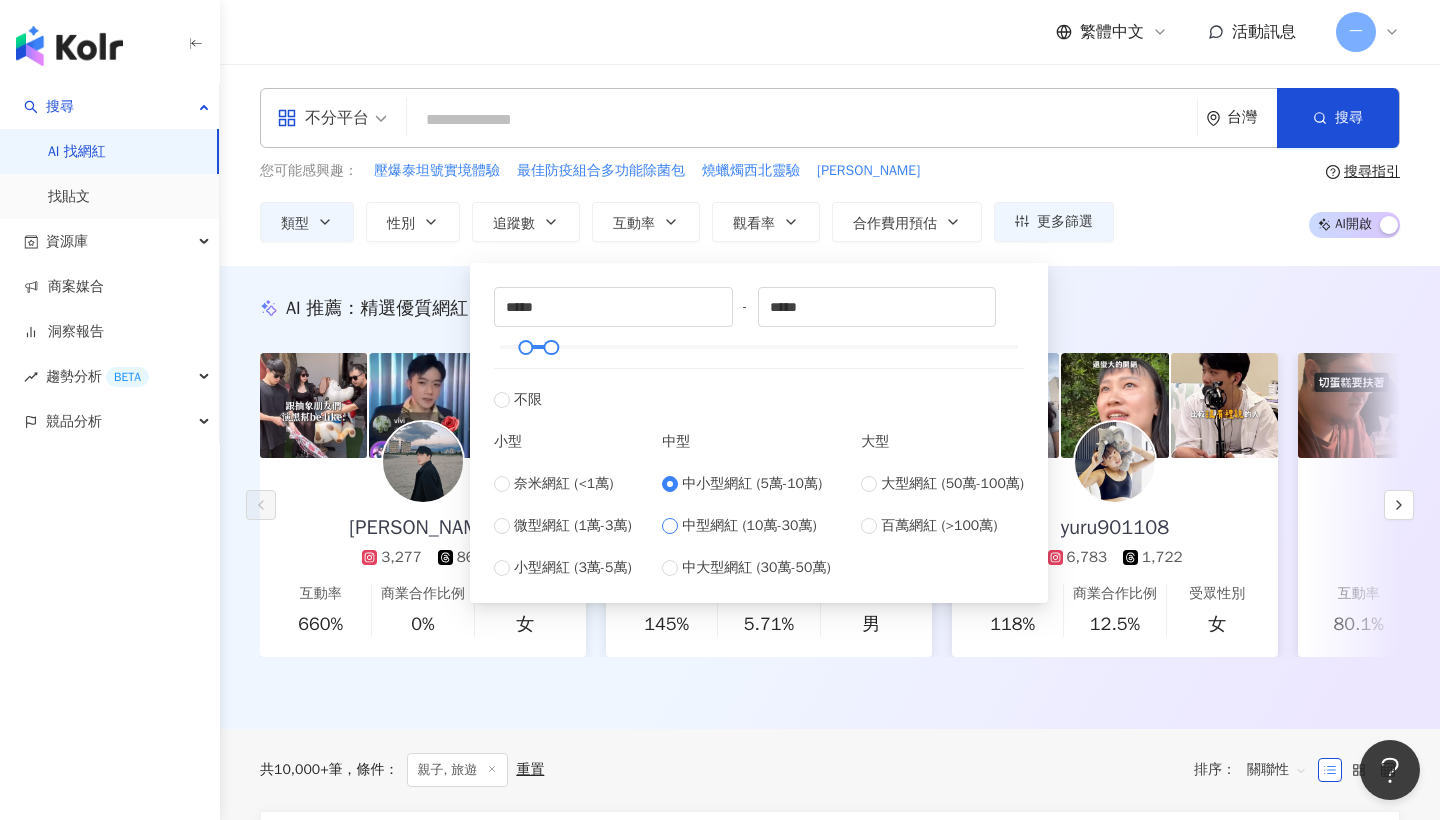 click at bounding box center (670, 526) 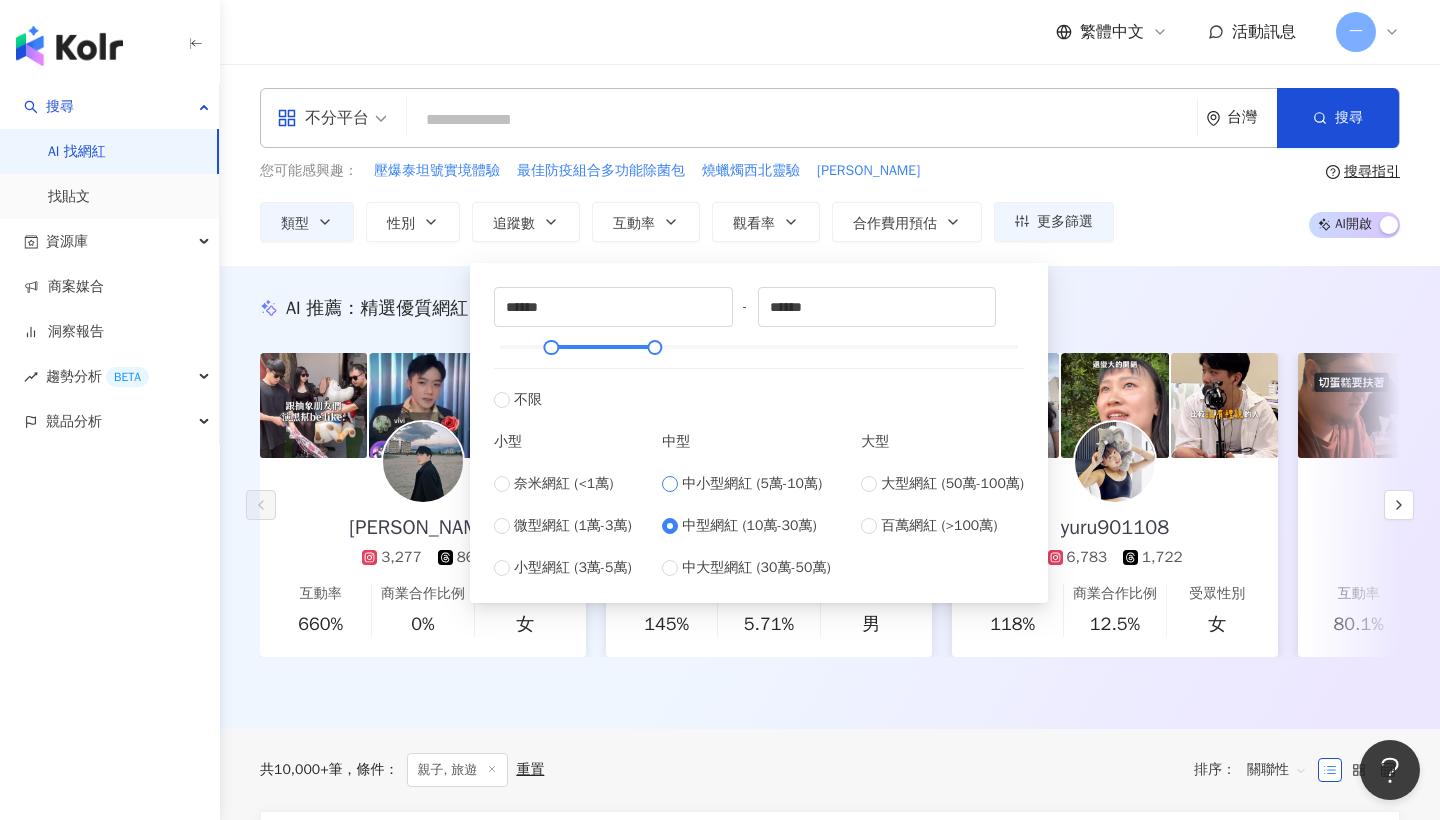 click at bounding box center [670, 484] 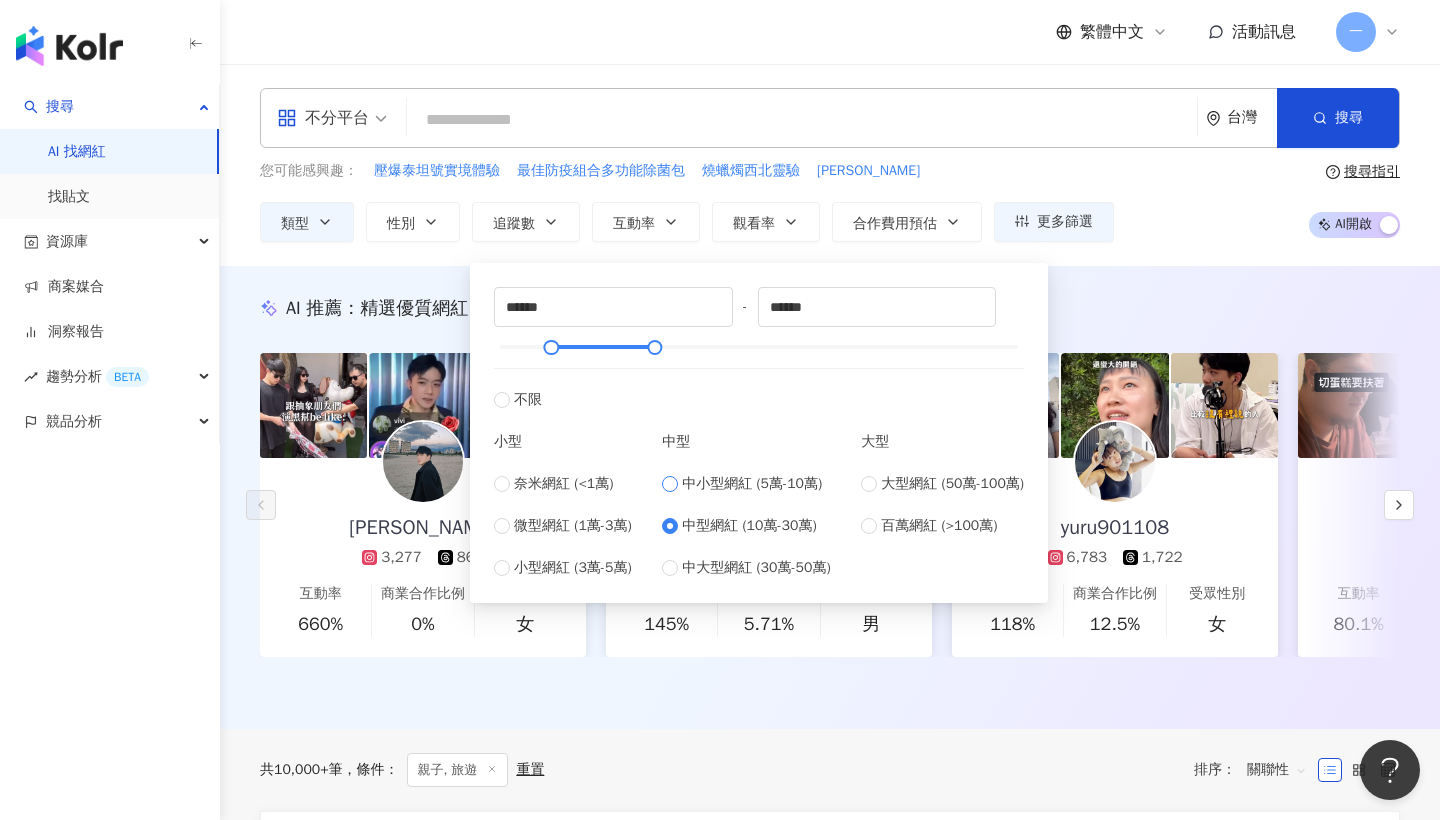 type on "*****" 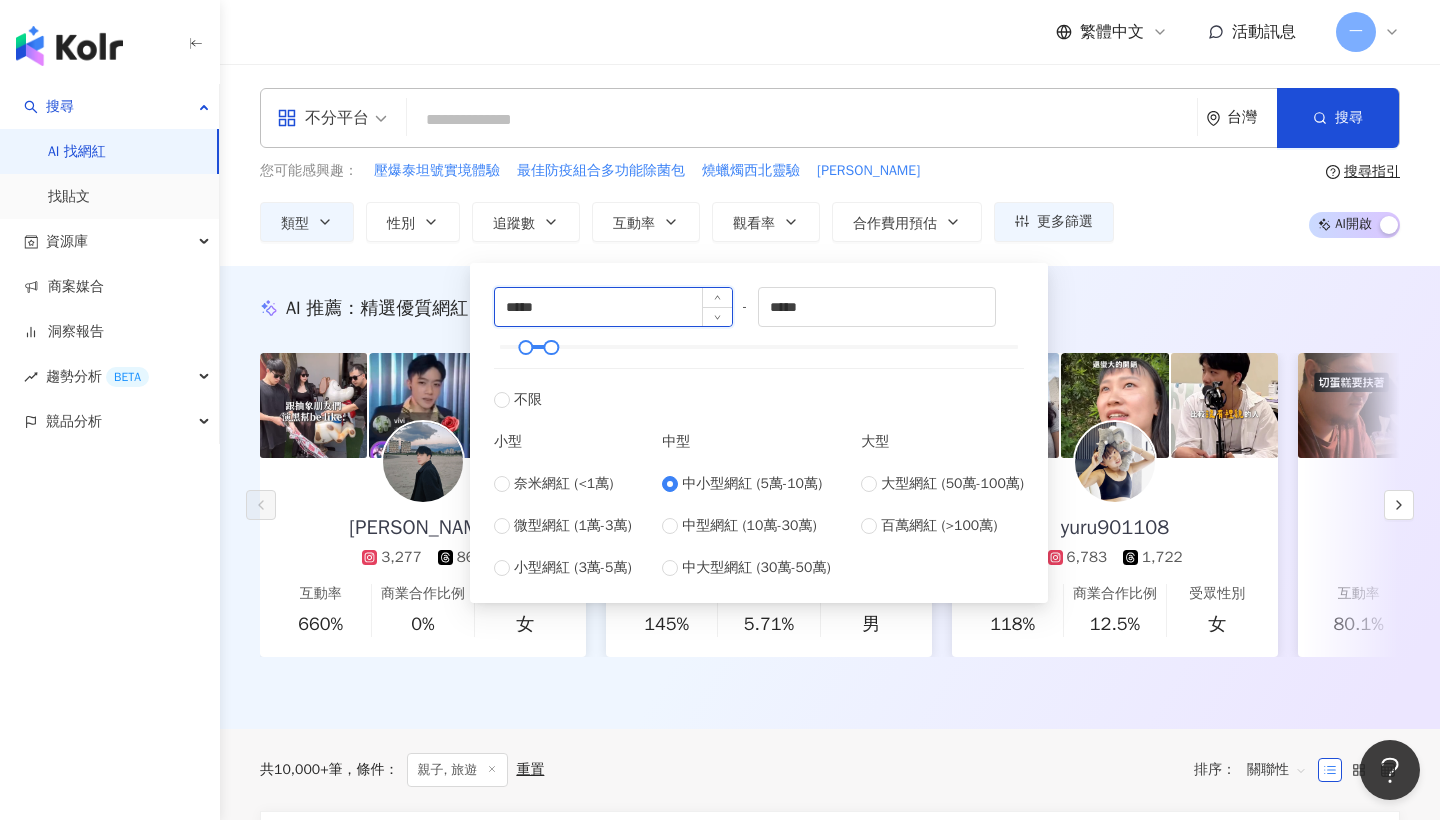 click on "*****" at bounding box center (613, 307) 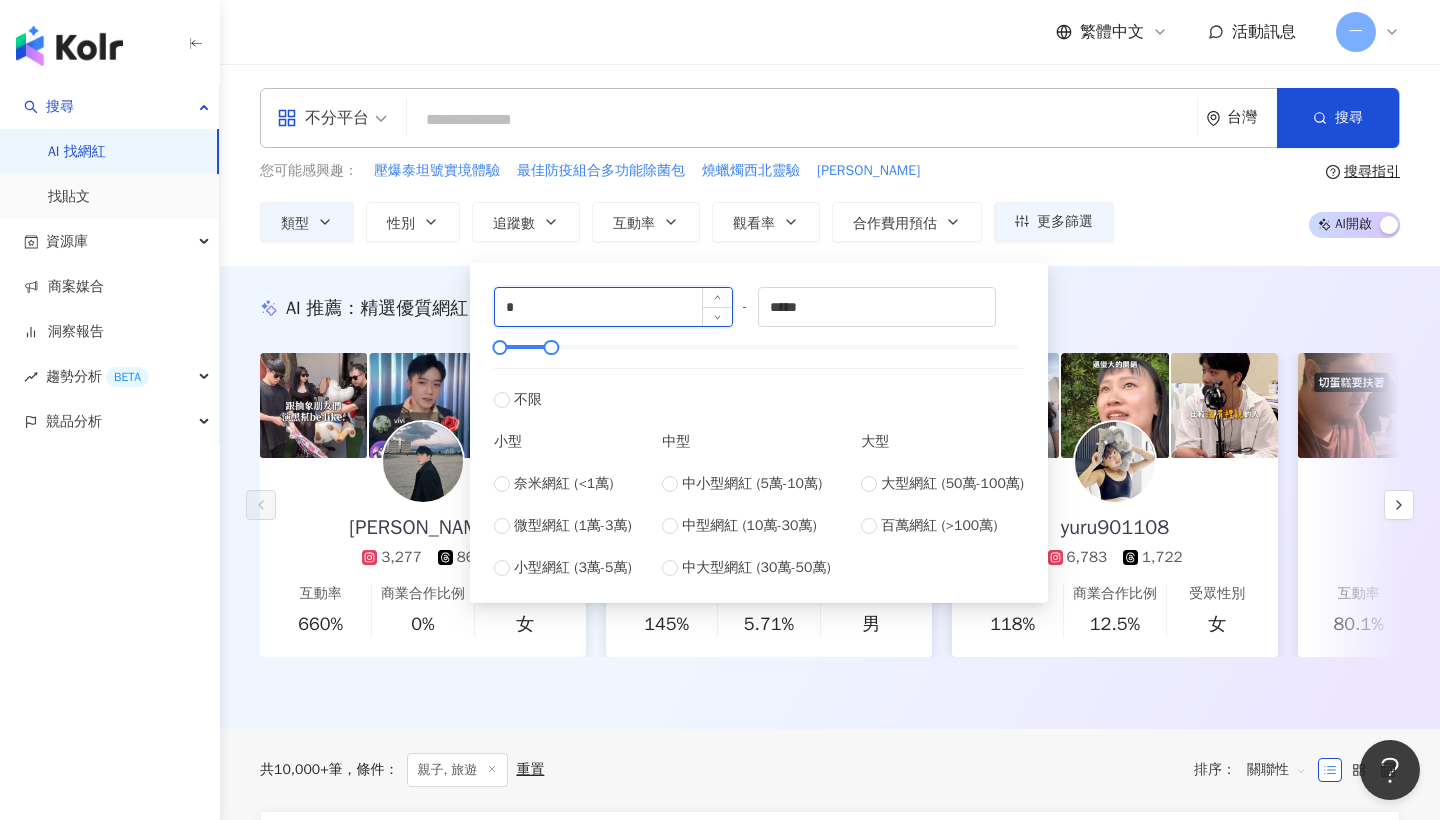 type on "*" 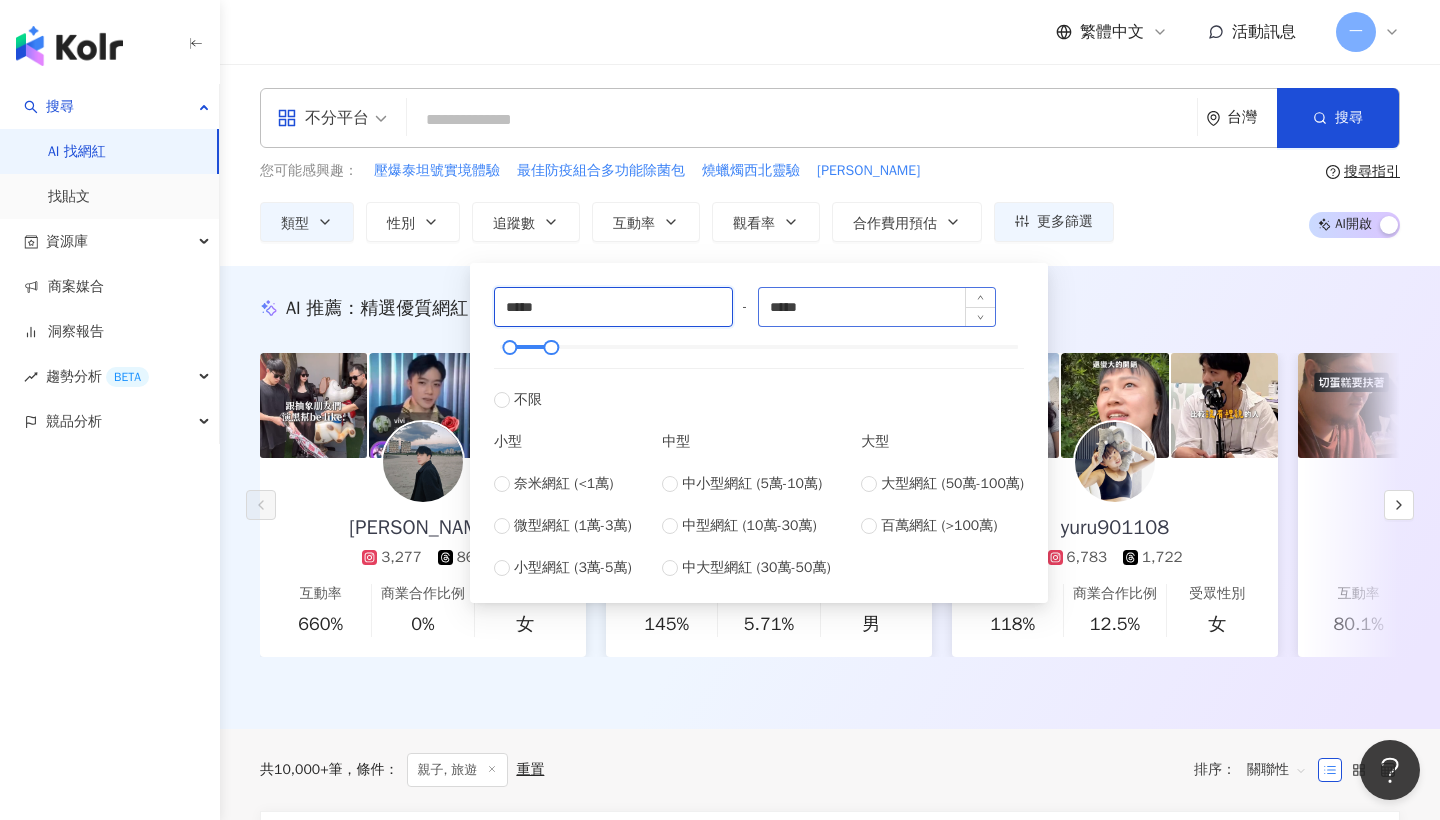 type on "*****" 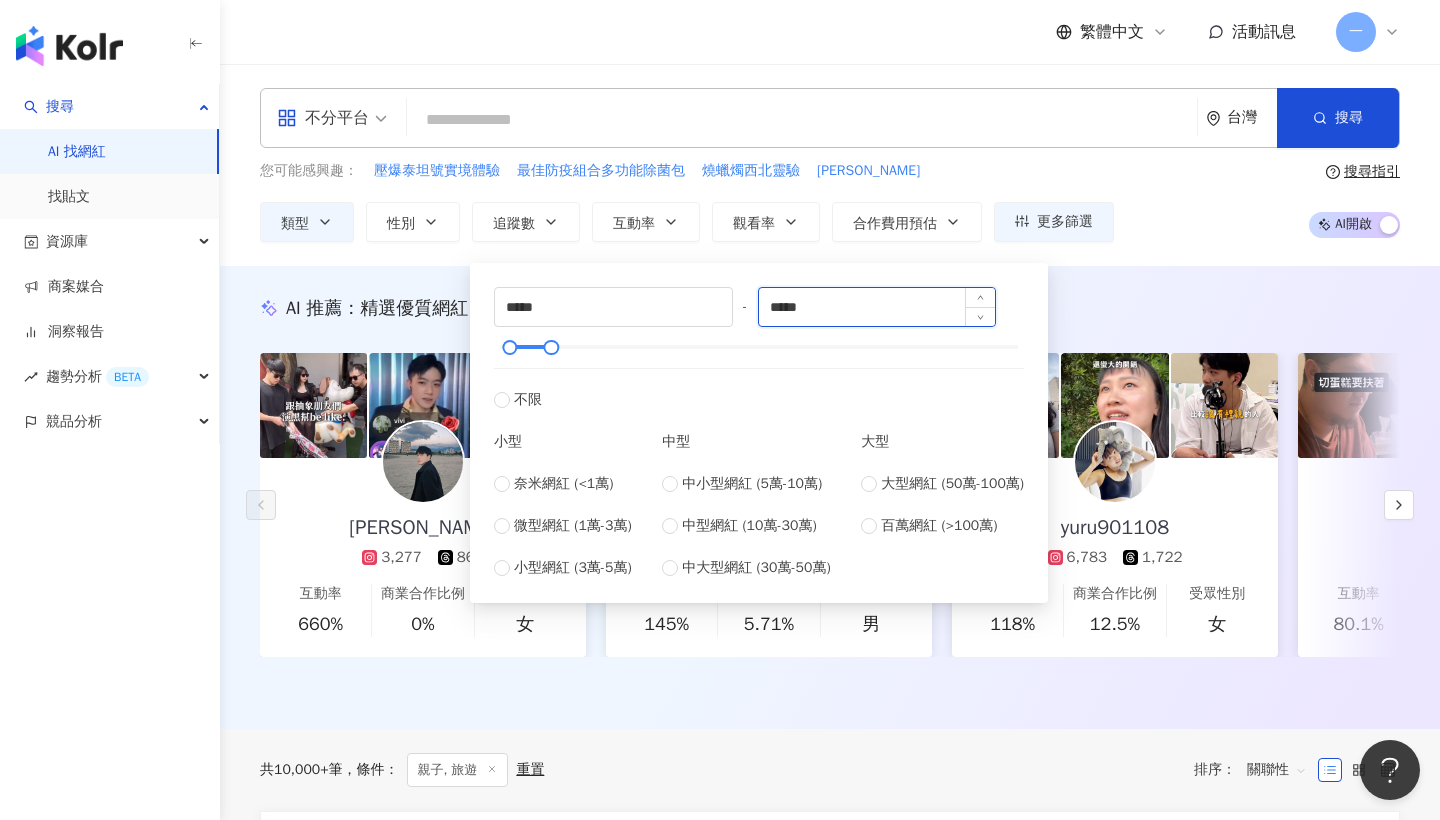 click on "*****" at bounding box center (877, 307) 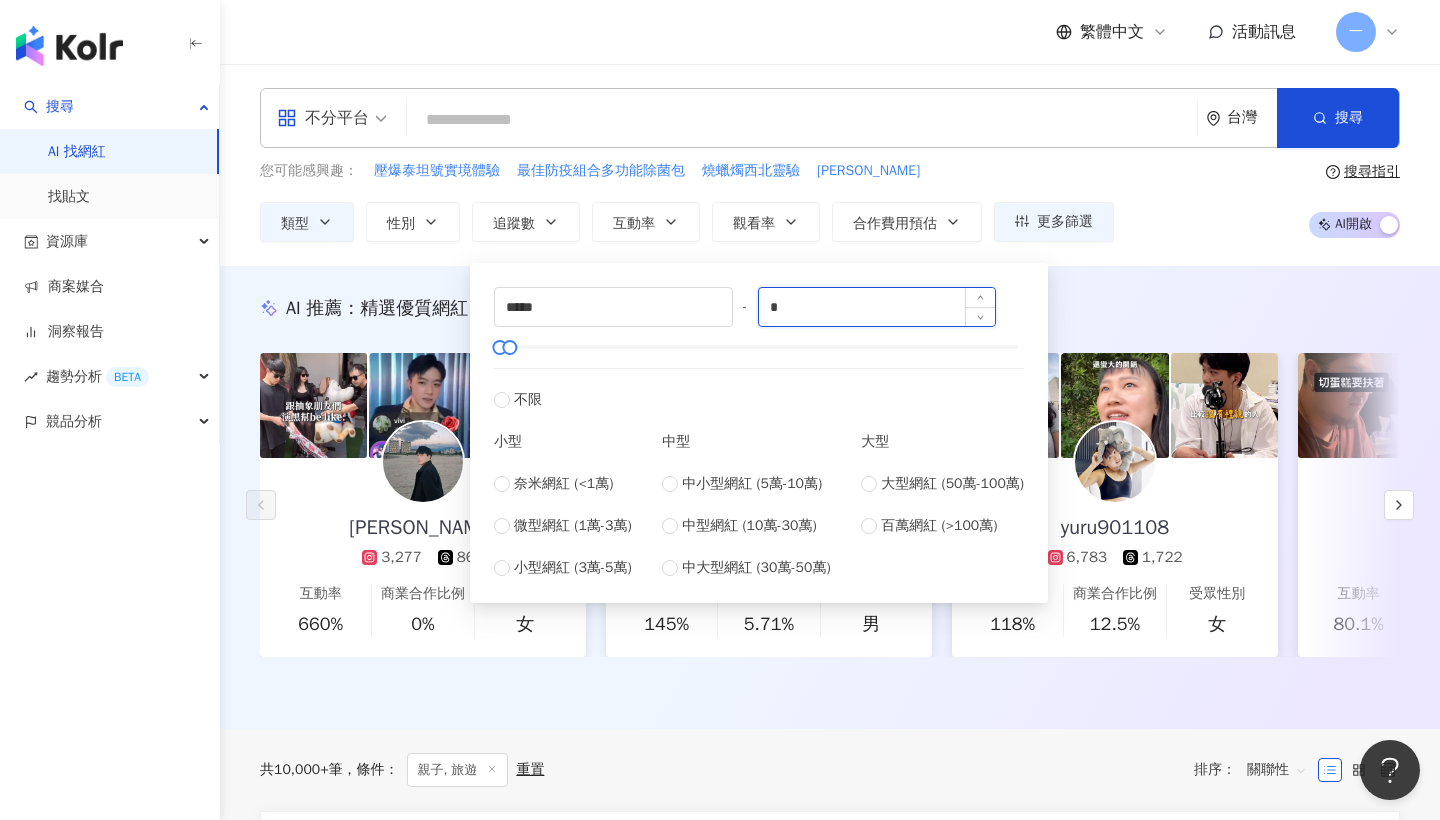 type on "*" 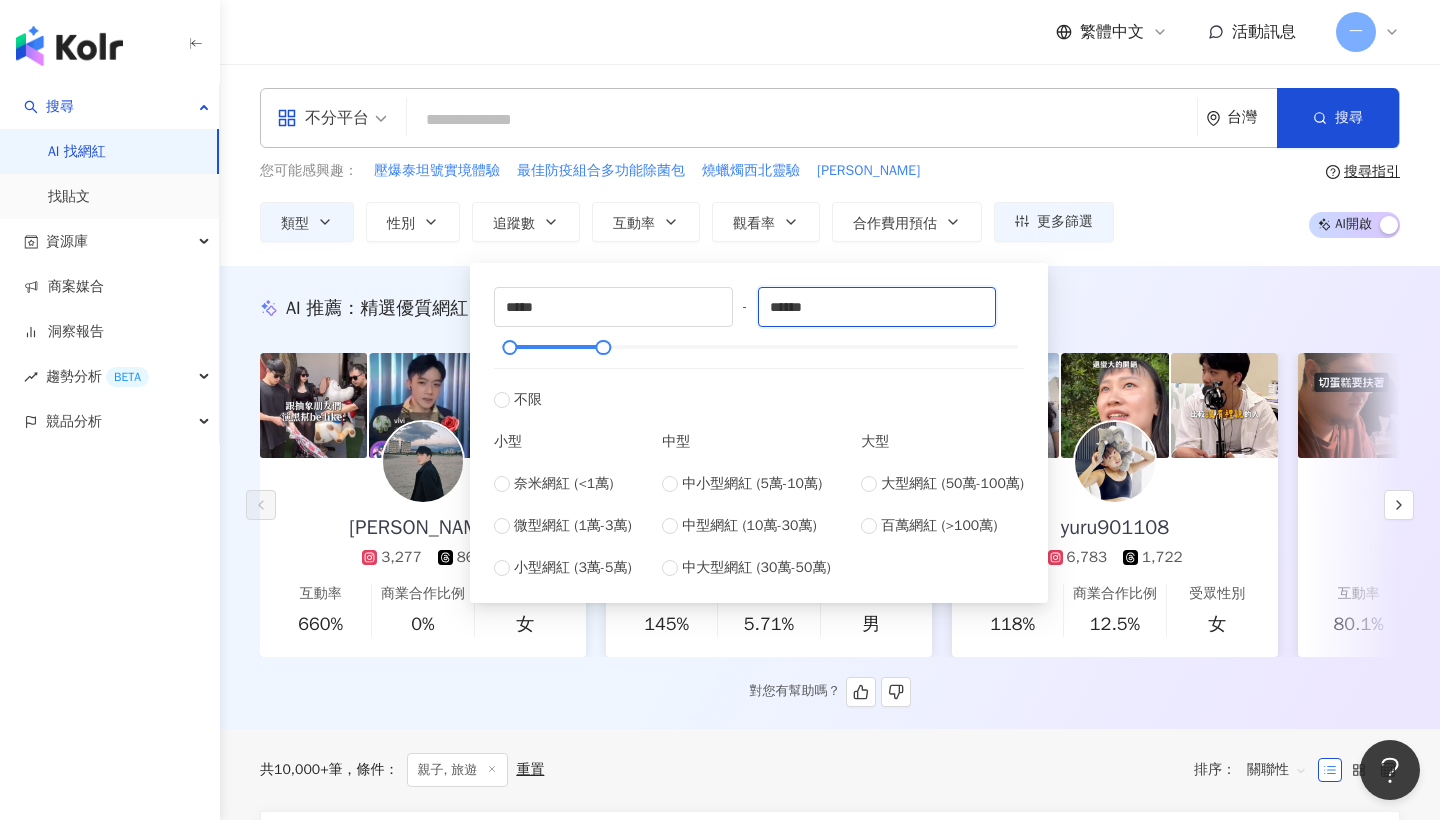 type on "******" 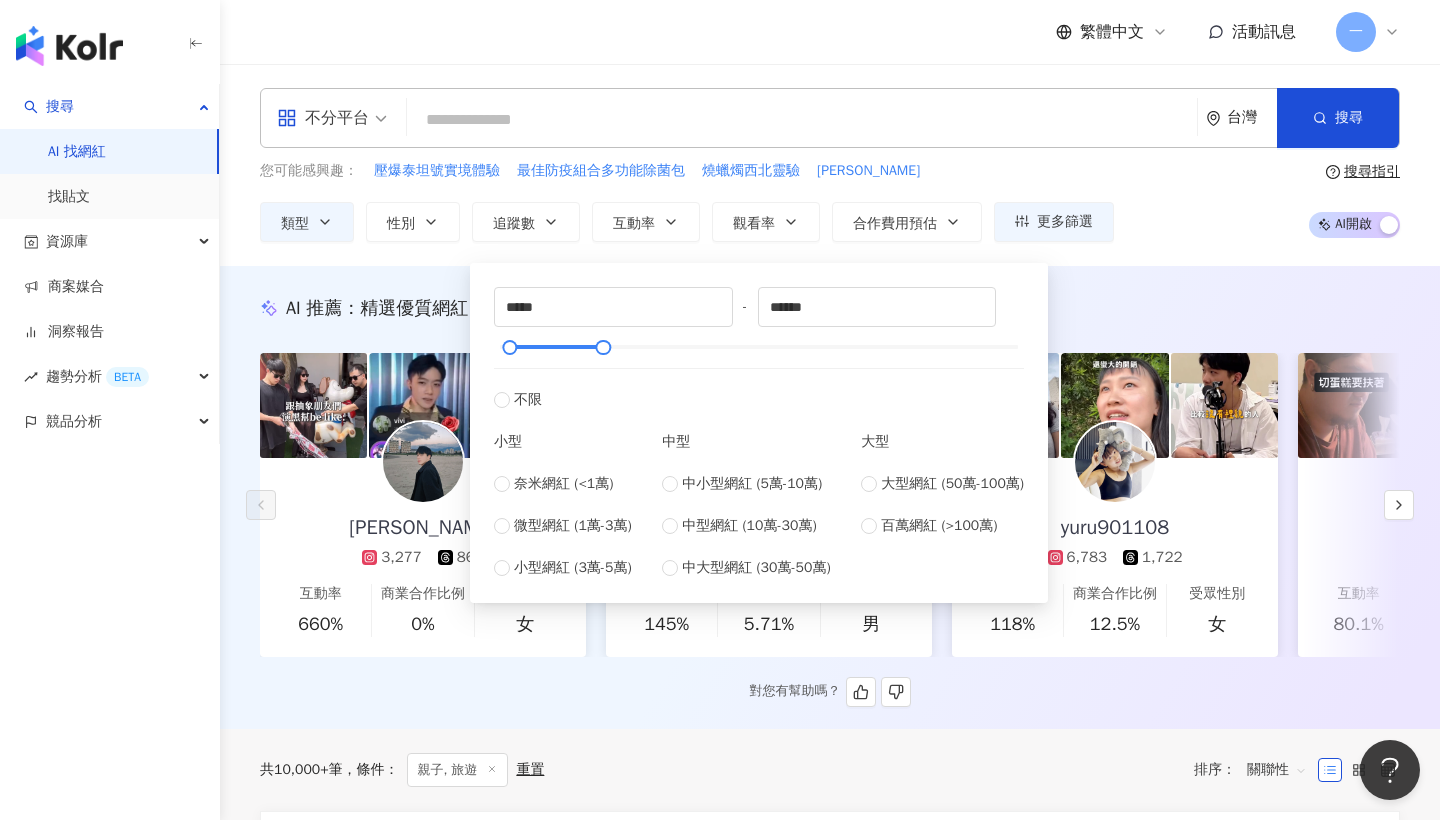 click on "AI 推薦 ： 精選優質網紅" at bounding box center (830, 308) 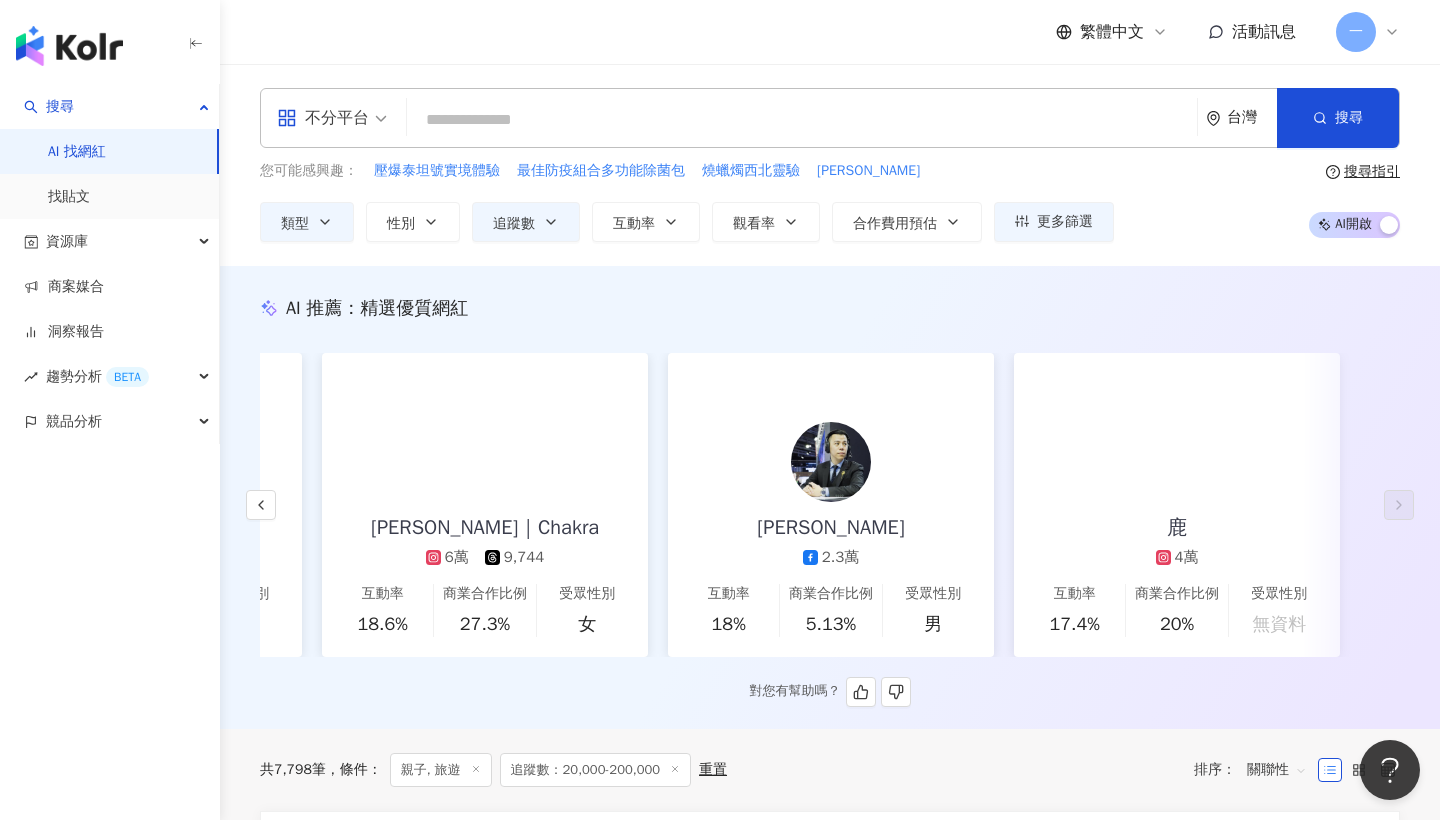 scroll, scrollTop: 0, scrollLeft: 3052, axis: horizontal 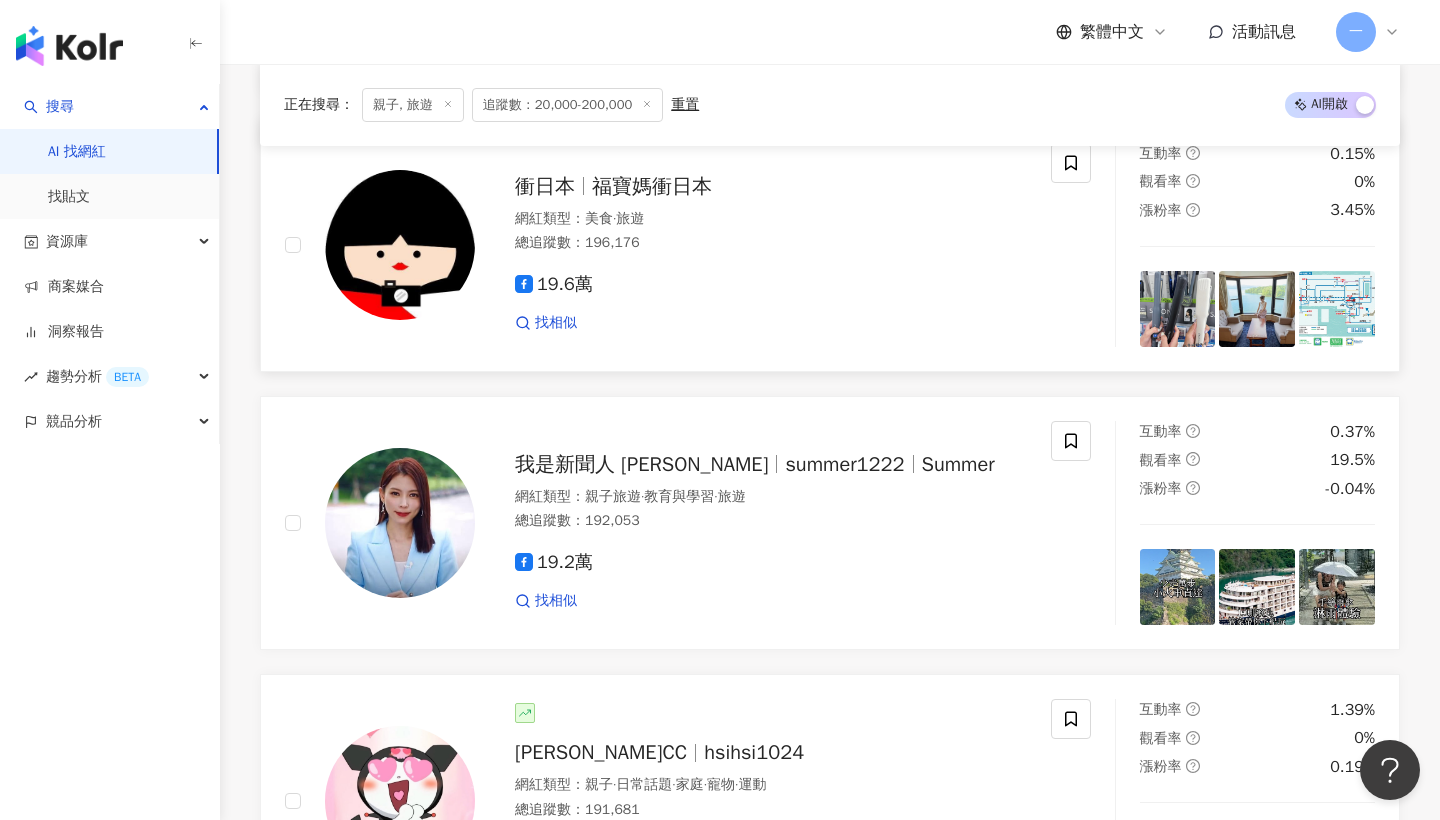 click on "福寶媽衝日本" at bounding box center (652, 186) 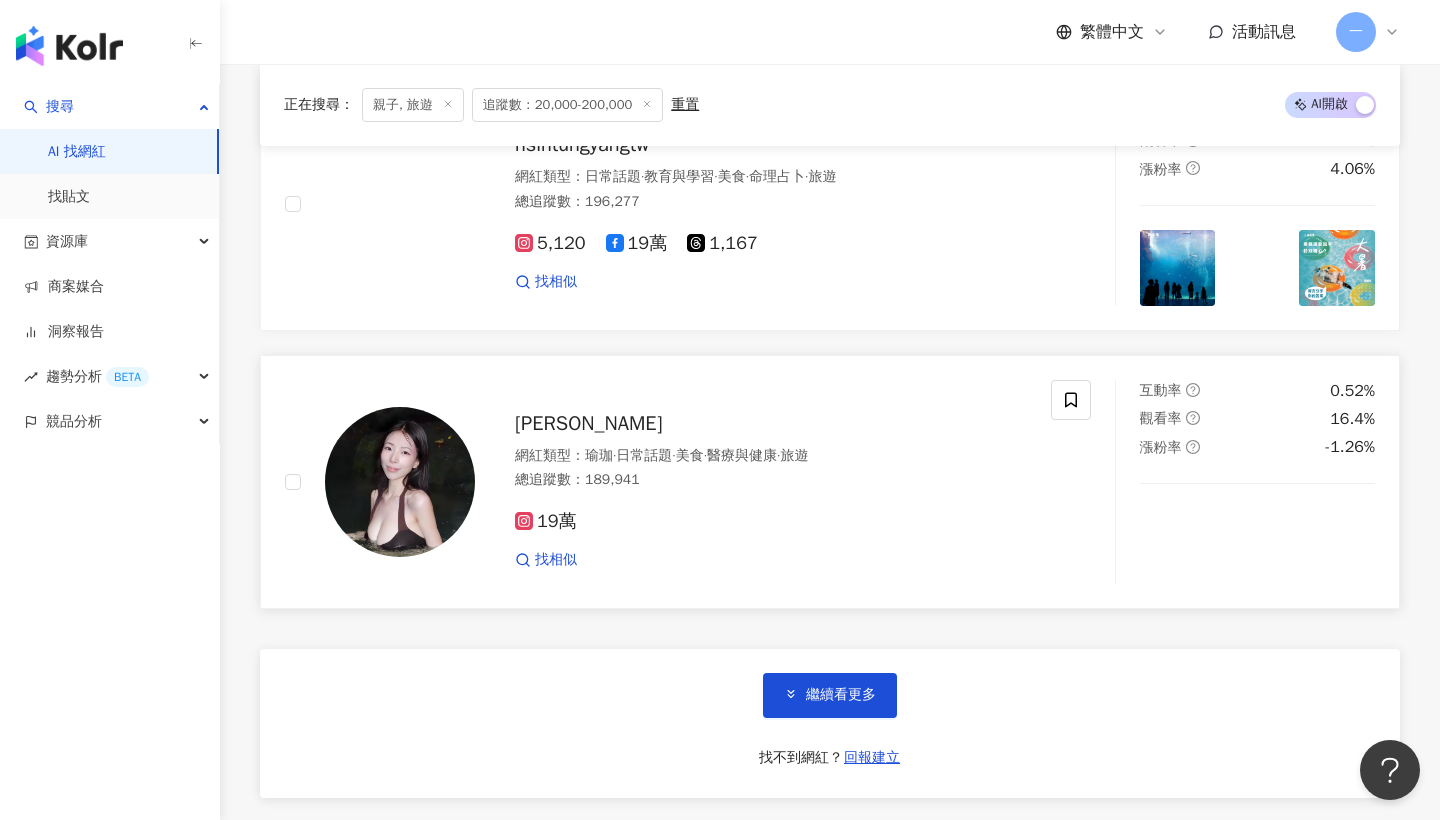 scroll, scrollTop: 3568, scrollLeft: 0, axis: vertical 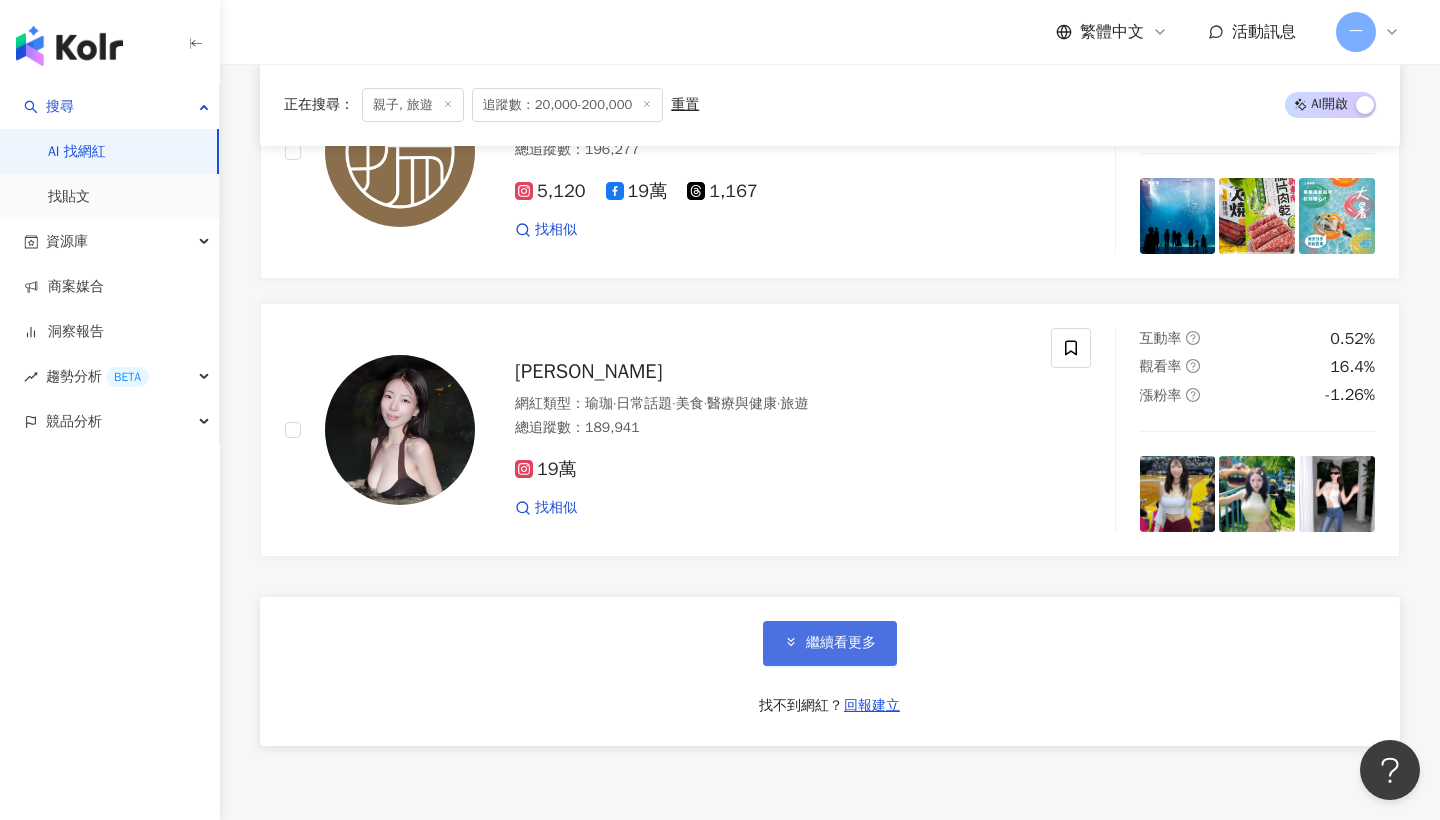 click on "繼續看更多" at bounding box center [841, 643] 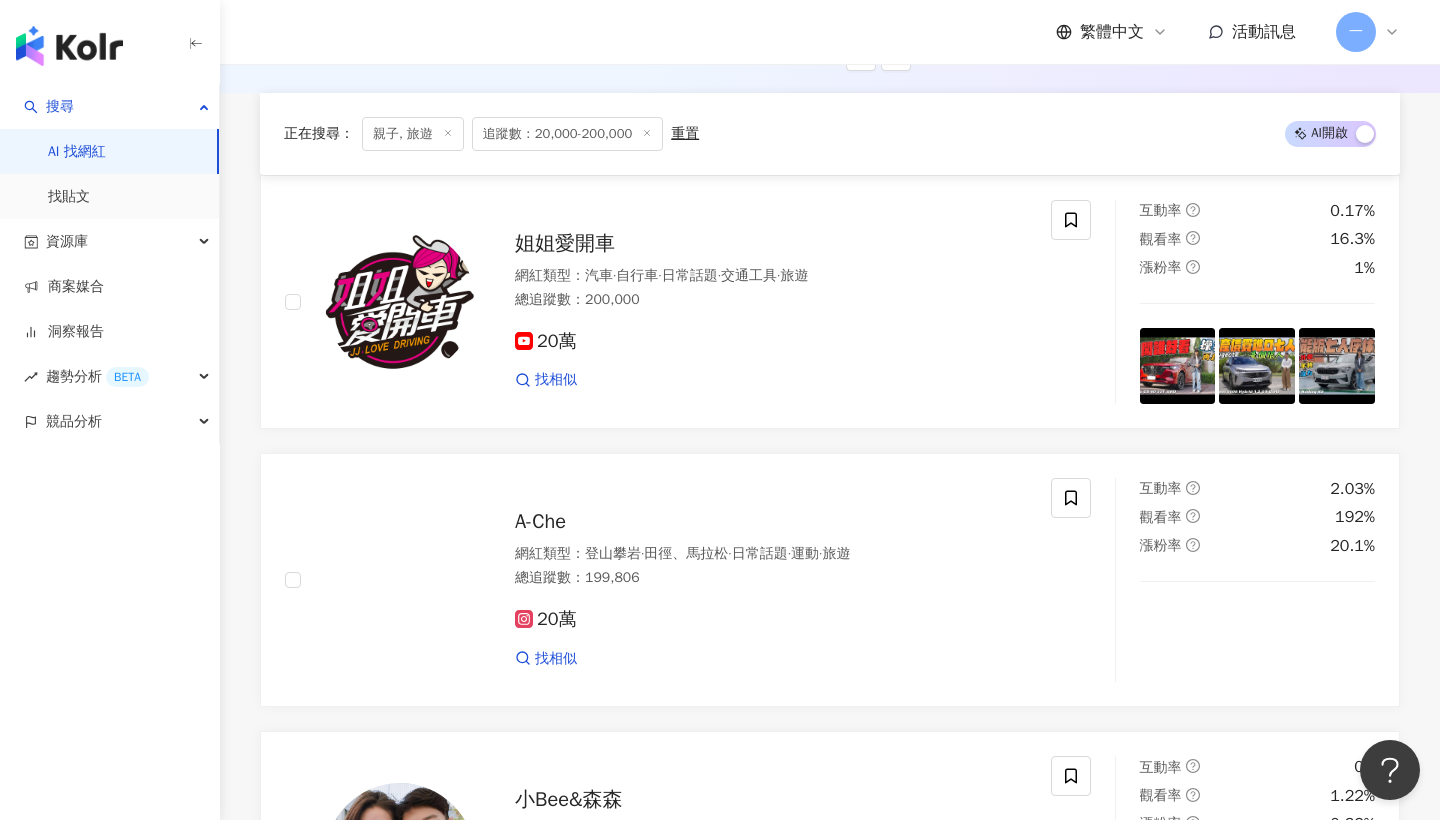 scroll, scrollTop: 805, scrollLeft: 0, axis: vertical 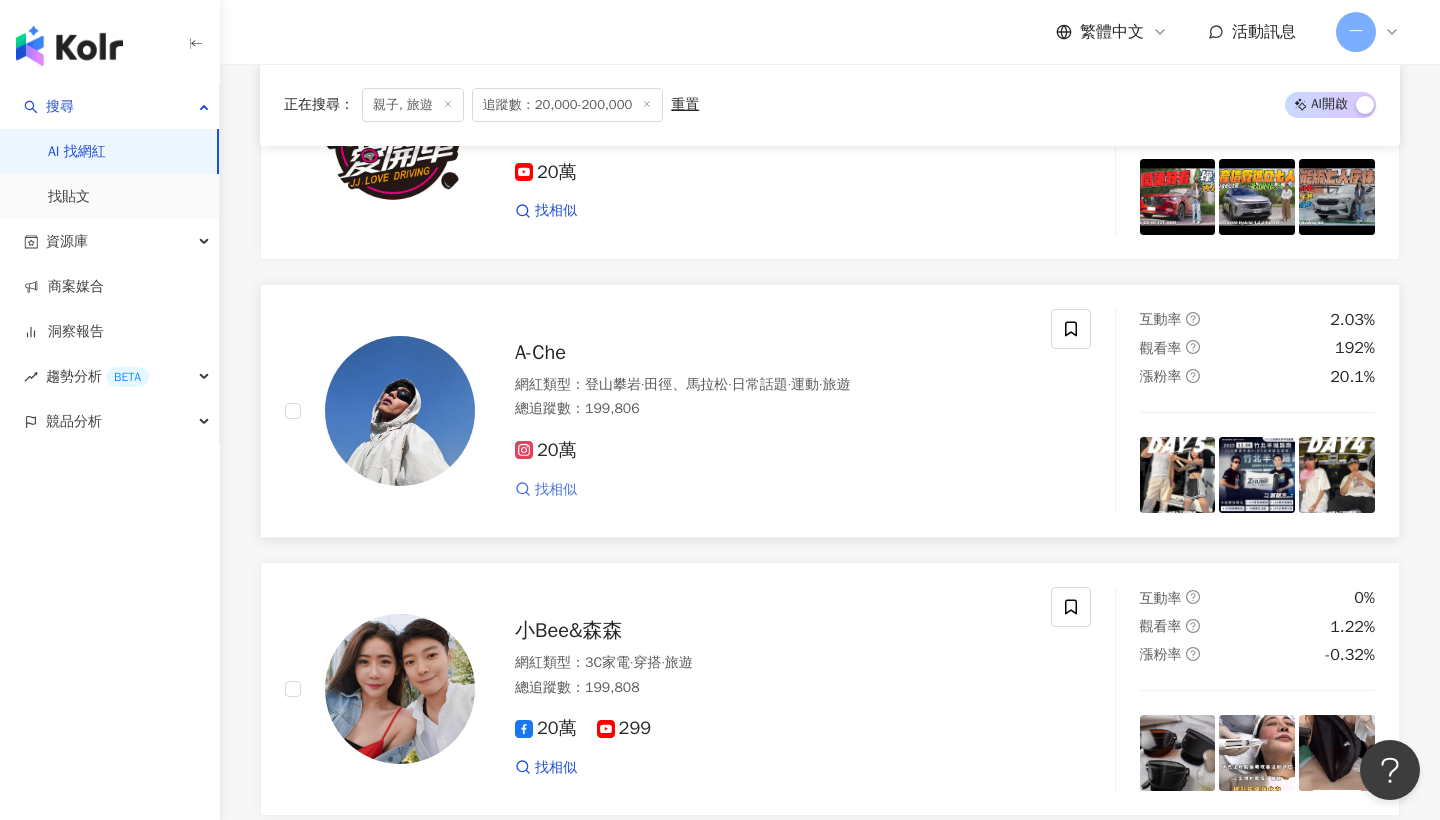 click on "找相似" at bounding box center [556, 490] 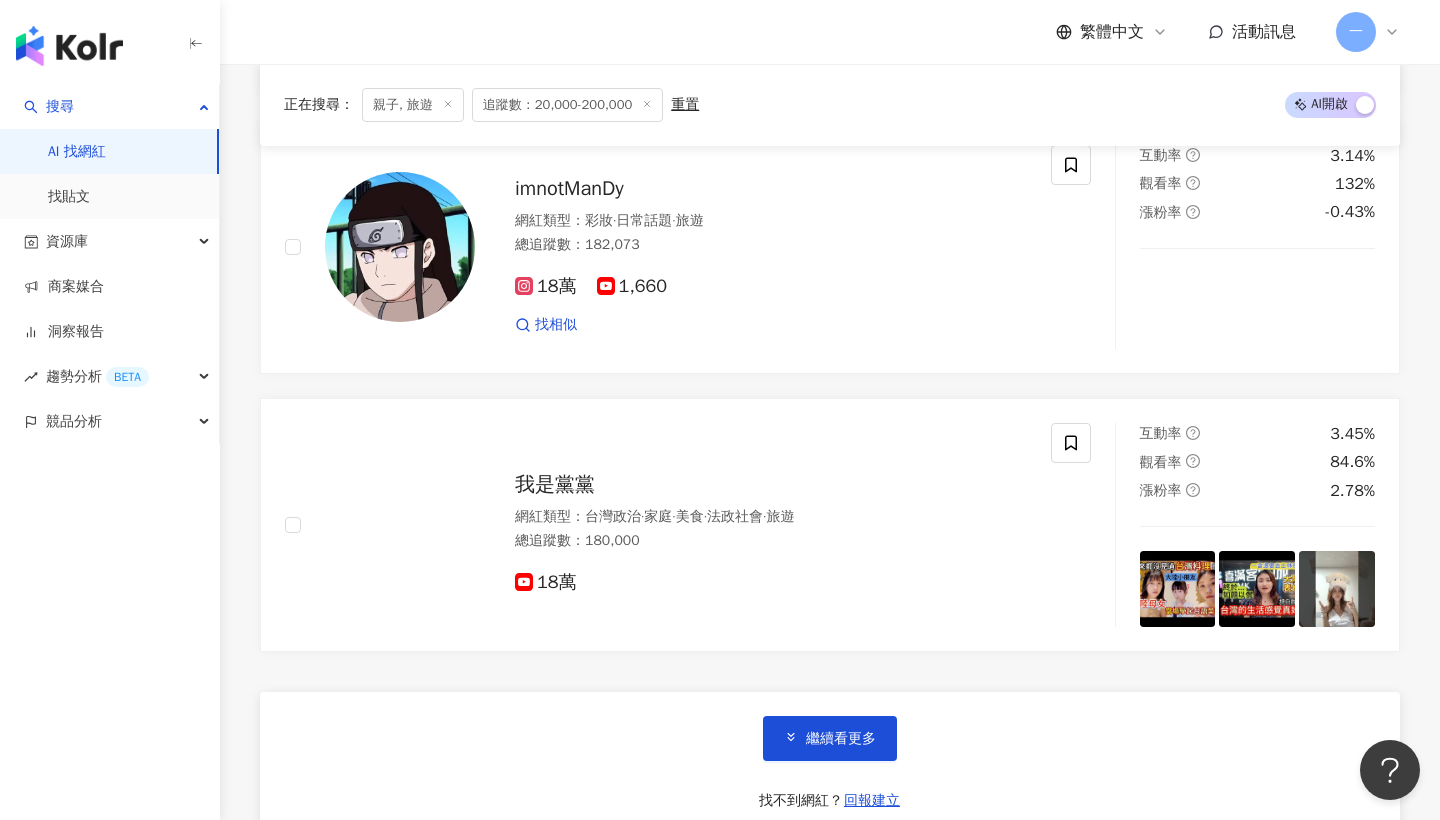 scroll, scrollTop: 6961, scrollLeft: 0, axis: vertical 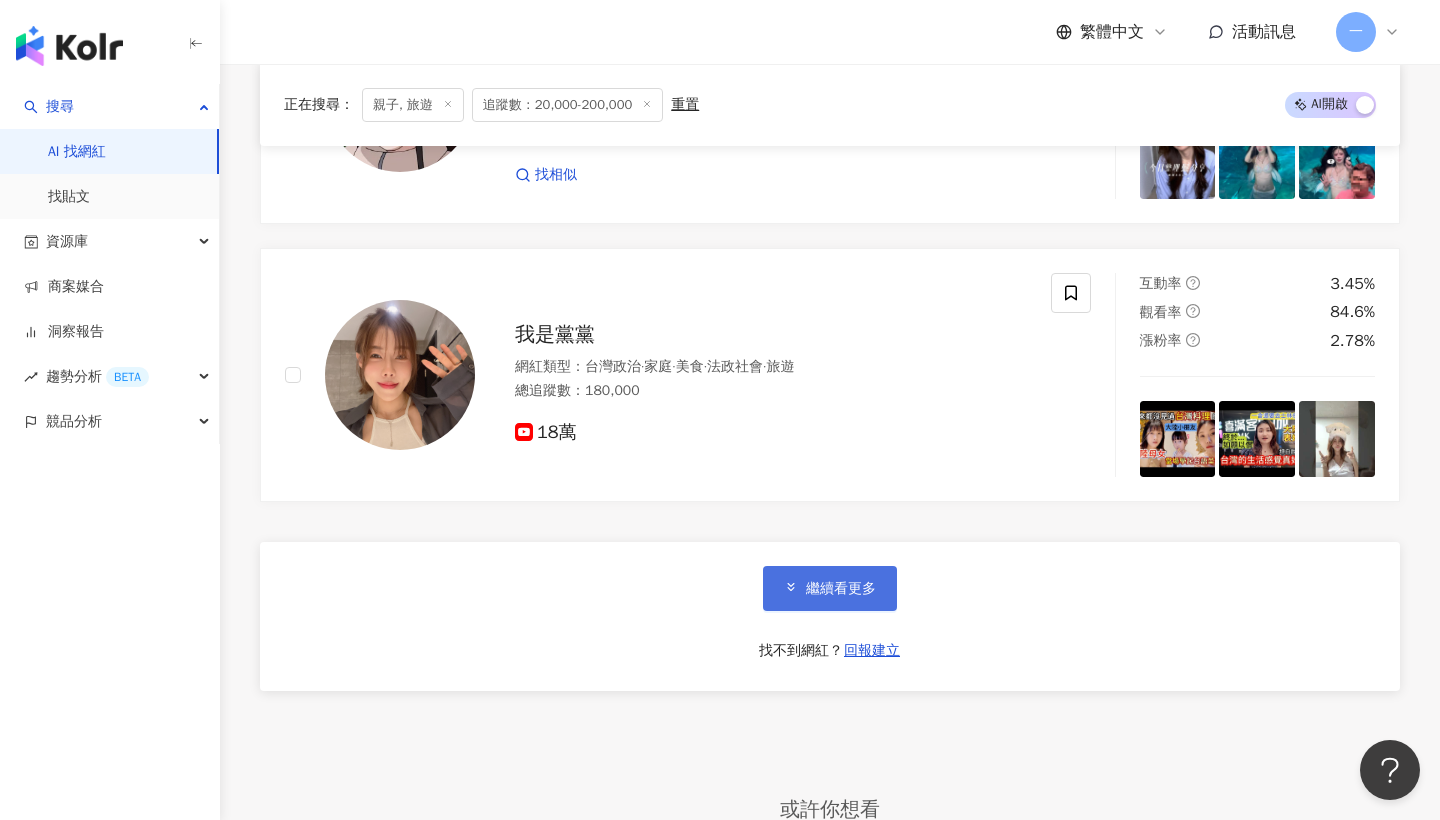 click on "繼續看更多" at bounding box center [841, 589] 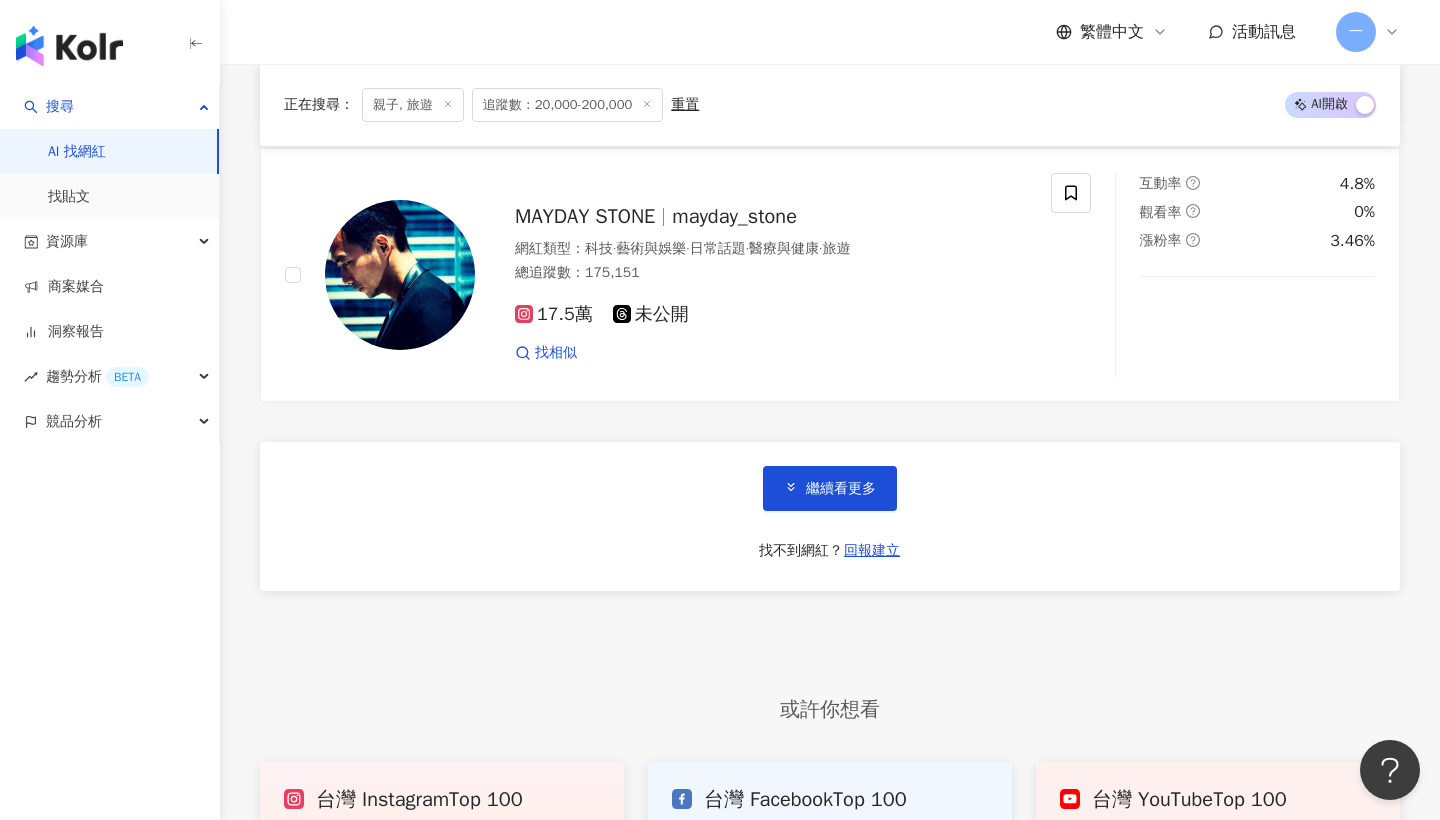 scroll, scrollTop: 10397, scrollLeft: 0, axis: vertical 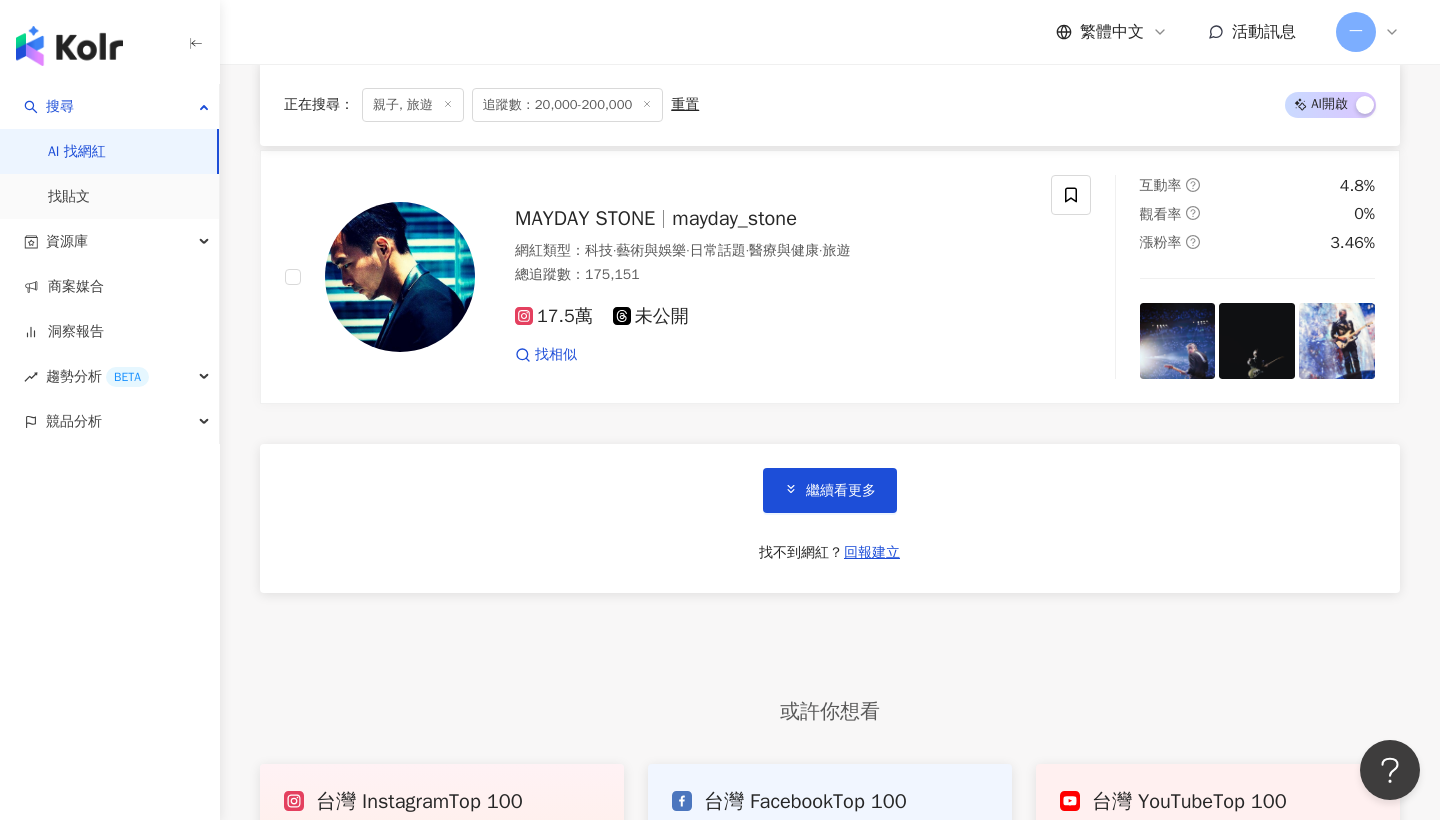 click on "親子, 旅遊" at bounding box center (413, 105) 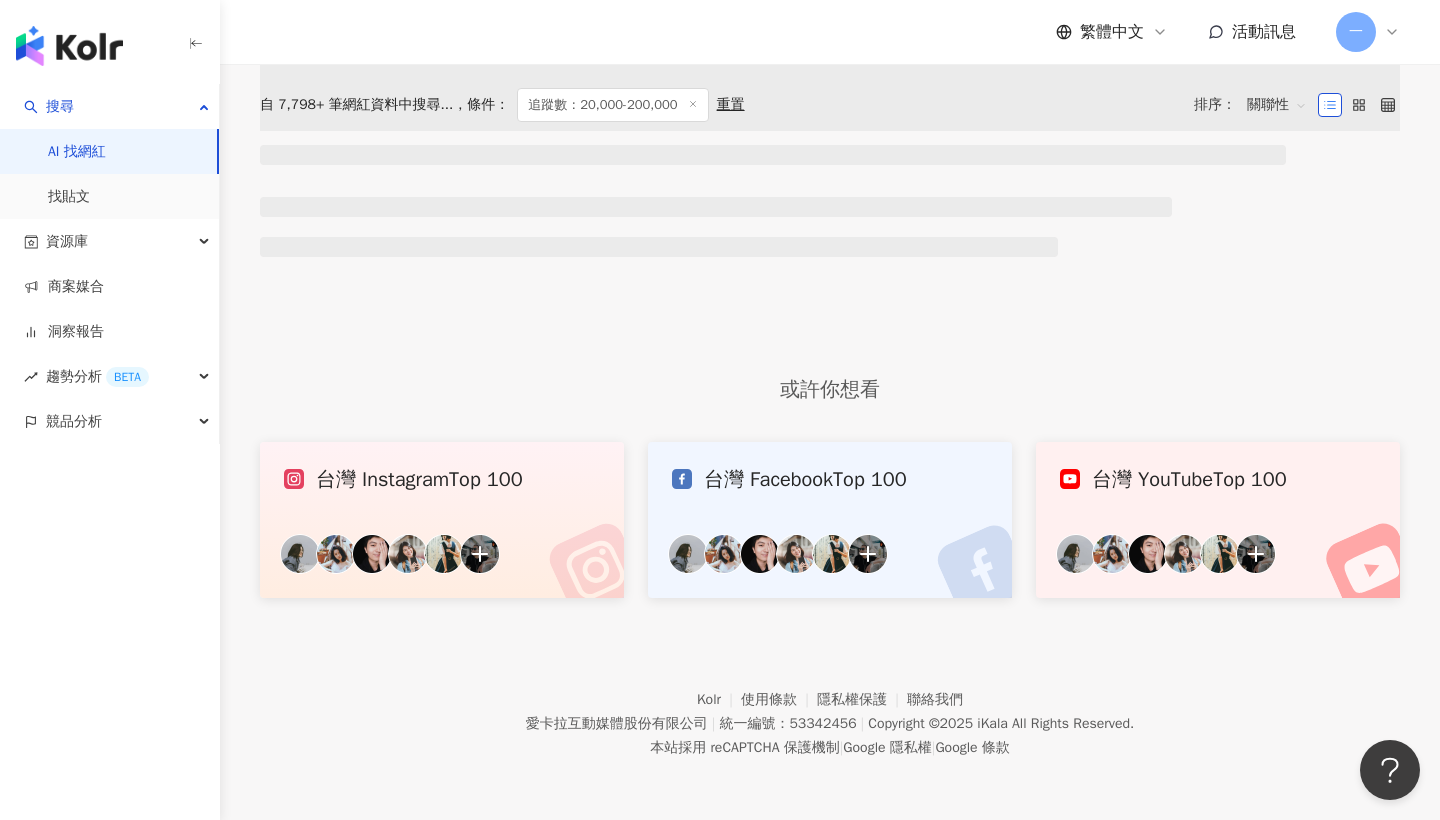 scroll, scrollTop: 0, scrollLeft: 0, axis: both 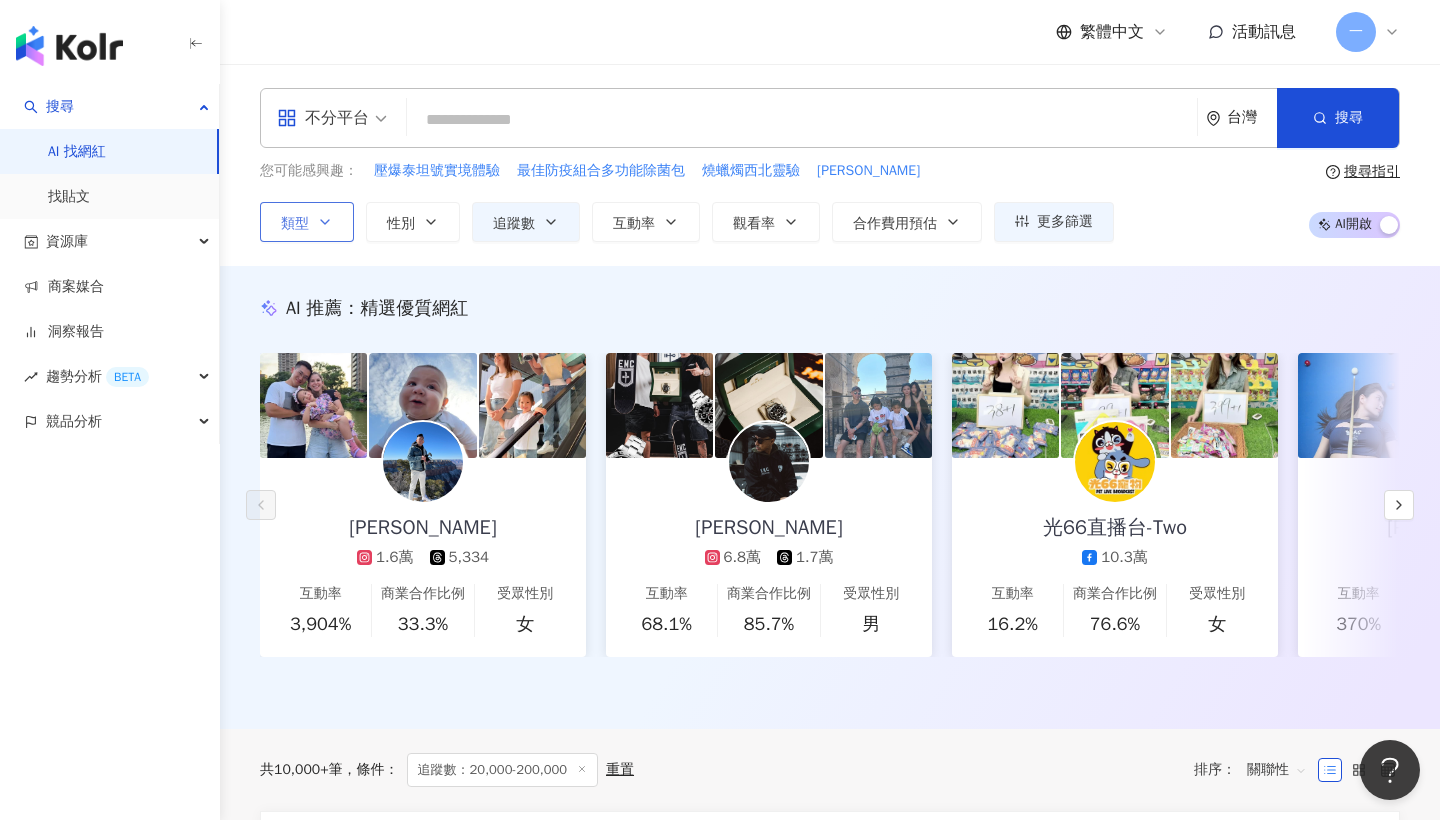 click 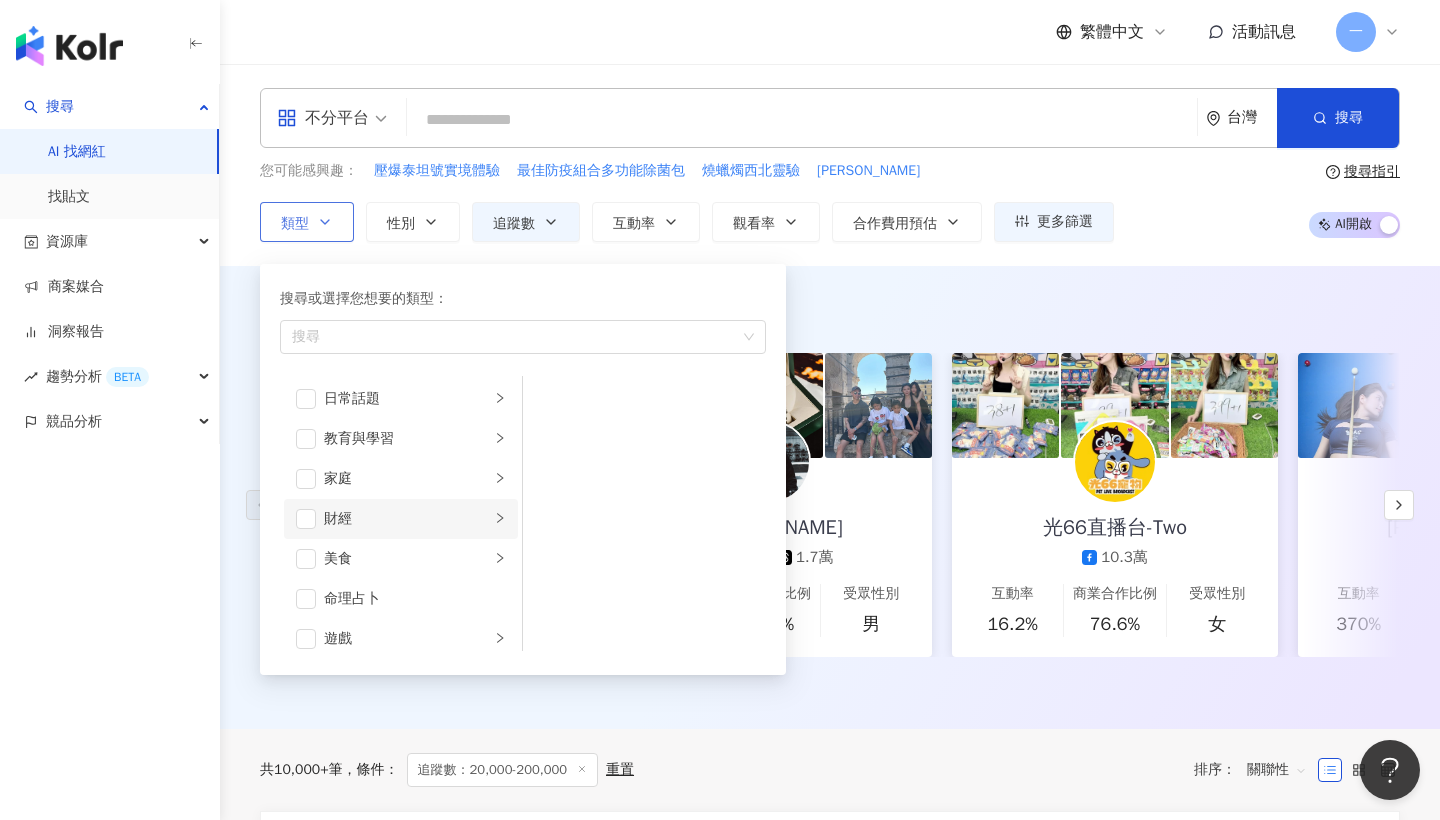 scroll, scrollTop: 123, scrollLeft: 0, axis: vertical 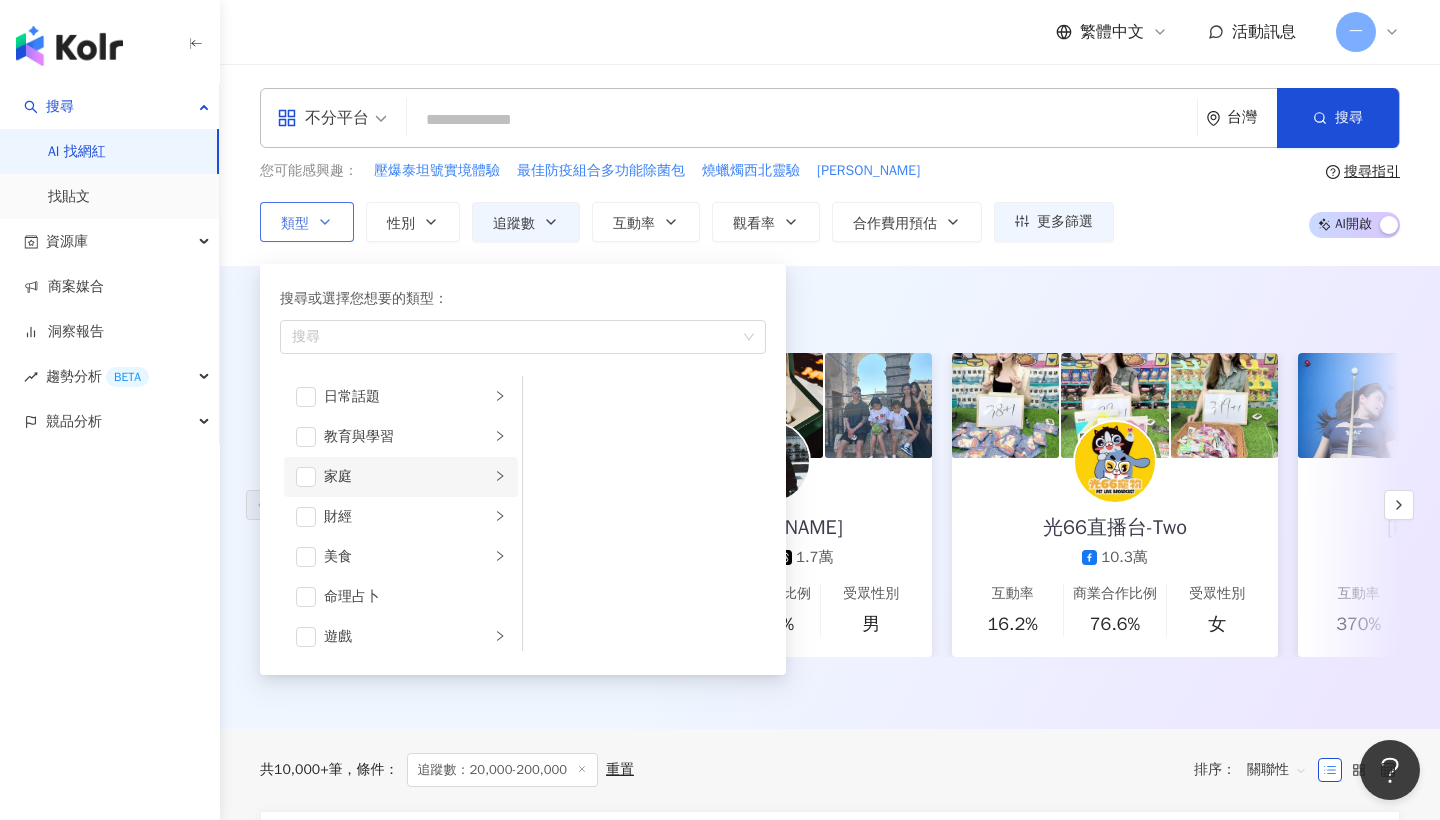 click on "家庭" at bounding box center (407, 477) 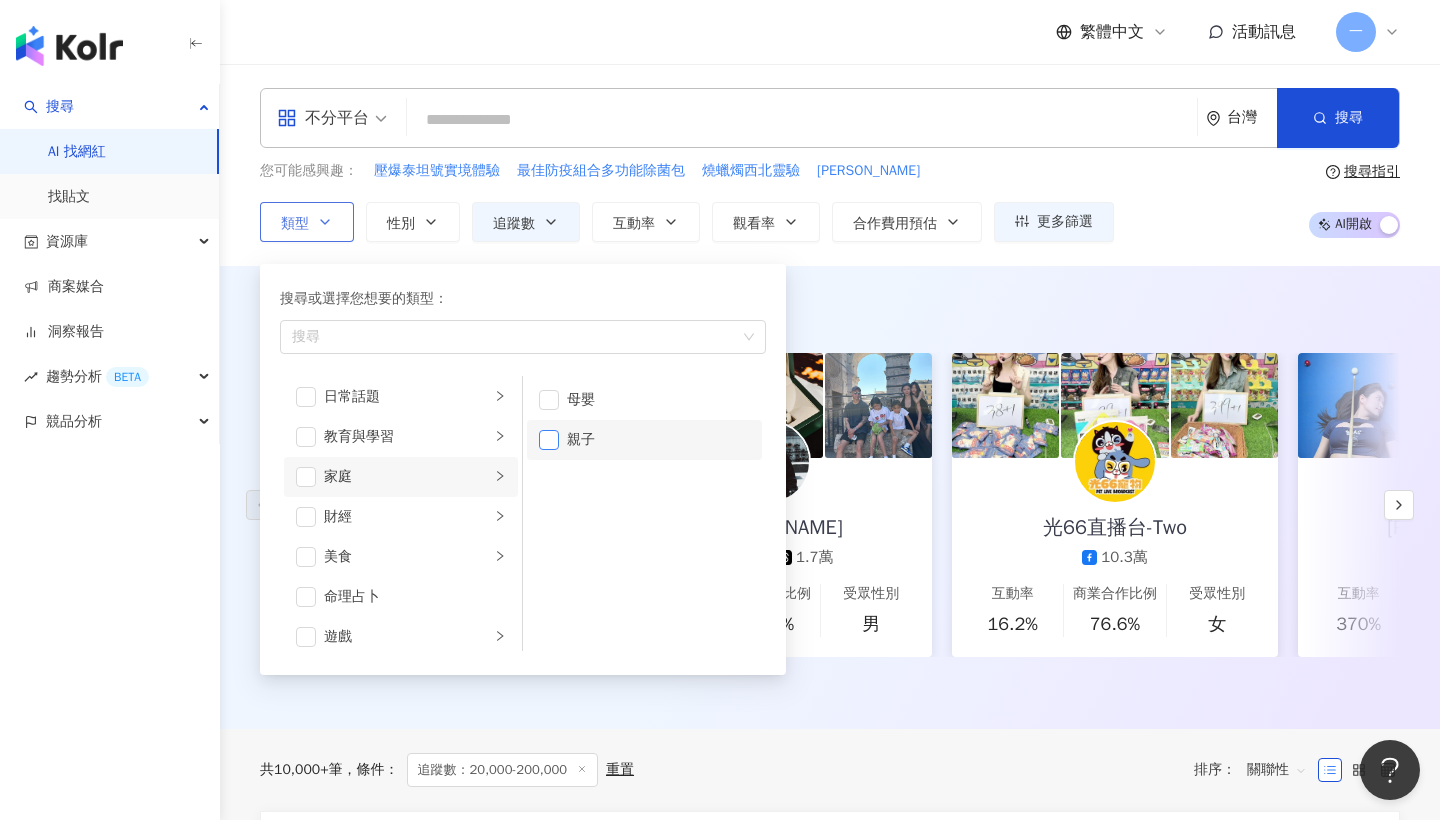 click at bounding box center [549, 440] 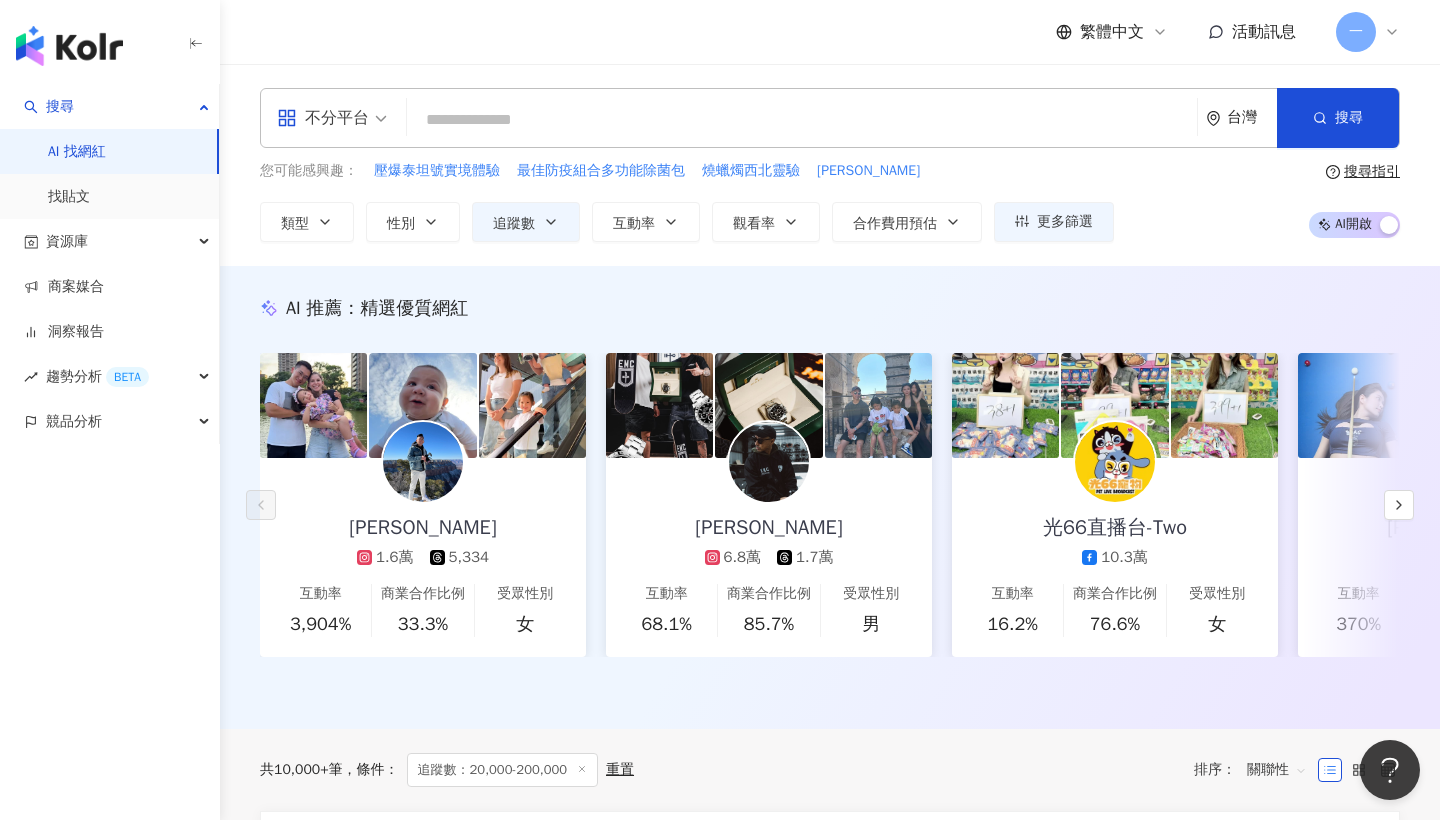 click on "共  10,000+  筆 條件 ： 追蹤數：20,000-200,000 重置 排序： 關聯性" at bounding box center (830, 770) 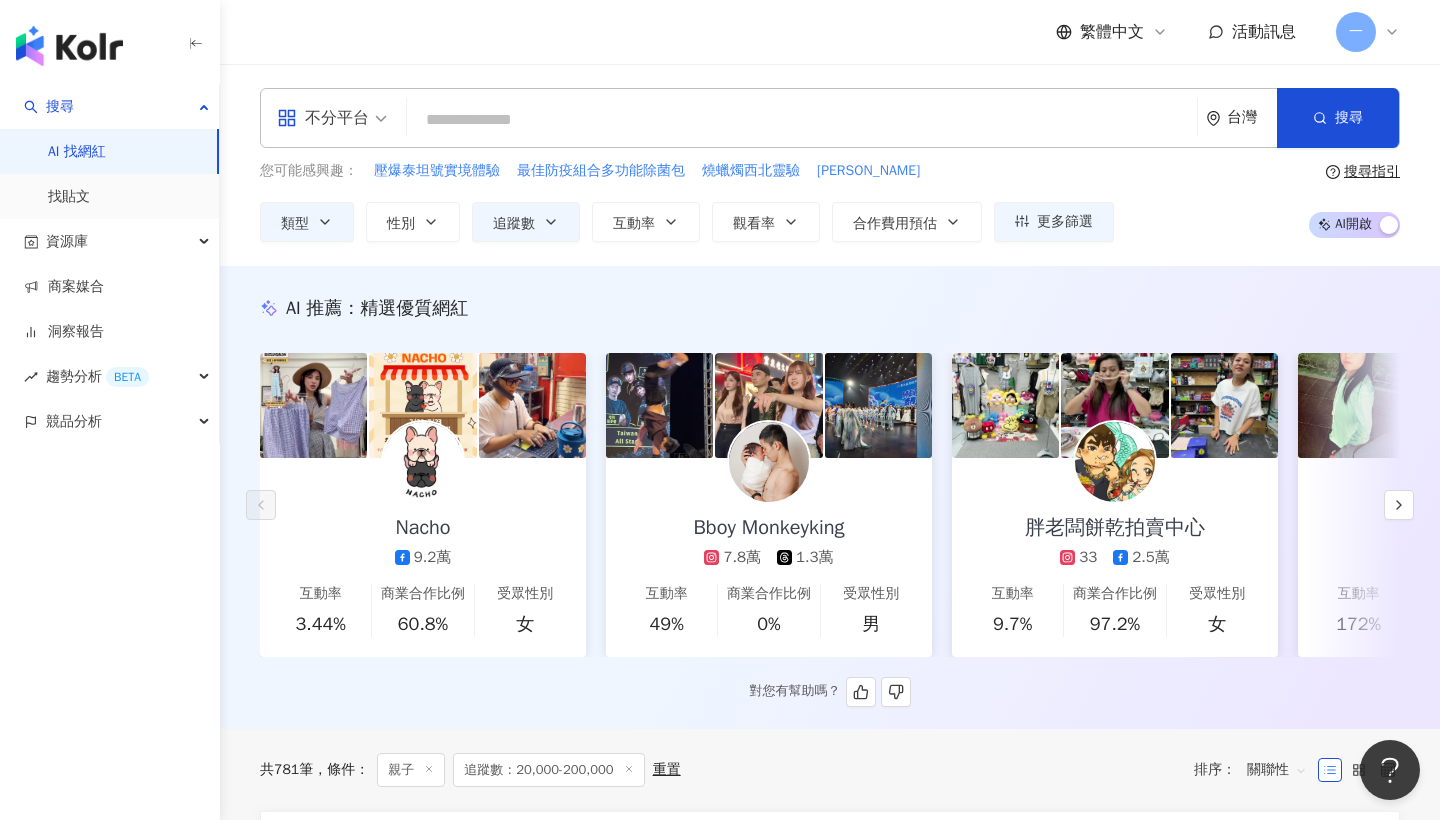 click at bounding box center [422, 405] 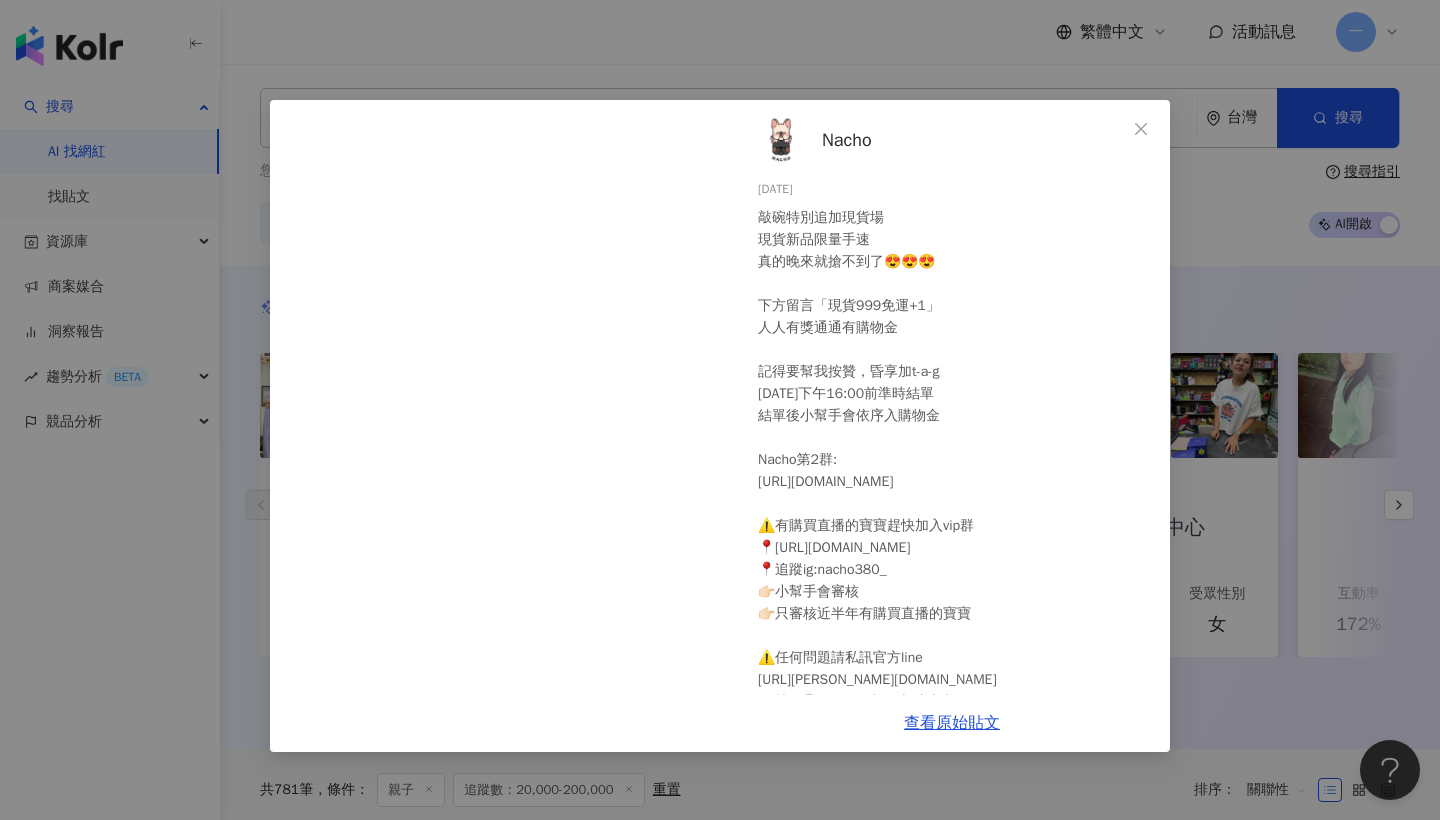 click on "Nacho 2025/7/20  敲碗特別追加現貨場
現貨新品限量手速
真的晚來就搶不到了😍😍😍
下方留言「現貨999免運+1」
人人有獎通通有購物金
記得要幫我按贊，昏享加t-a-g
7/25下午16:00前準時結單
結單後小幫手會依序入購物金
Nacho第2群:
https://reurl.cc/vp1O5k
⚠️有購買直播的寶寶趕快加入vip群
📍https://reurl.cc/zenqm7
📍追蹤ig:nacho380_
👉🏻小幫手會審核
👉🏻只審核近半年有購買直播的寶寶
⚠️任何問題請私訊官方line
https://lin.ee/9pVWkhR
👉🏻搜尋🔍@nacho(記得加小老鼠）
👉🏻第一次私訊請先留下FB姓名 183 284 69 查看原始貼文" at bounding box center [720, 410] 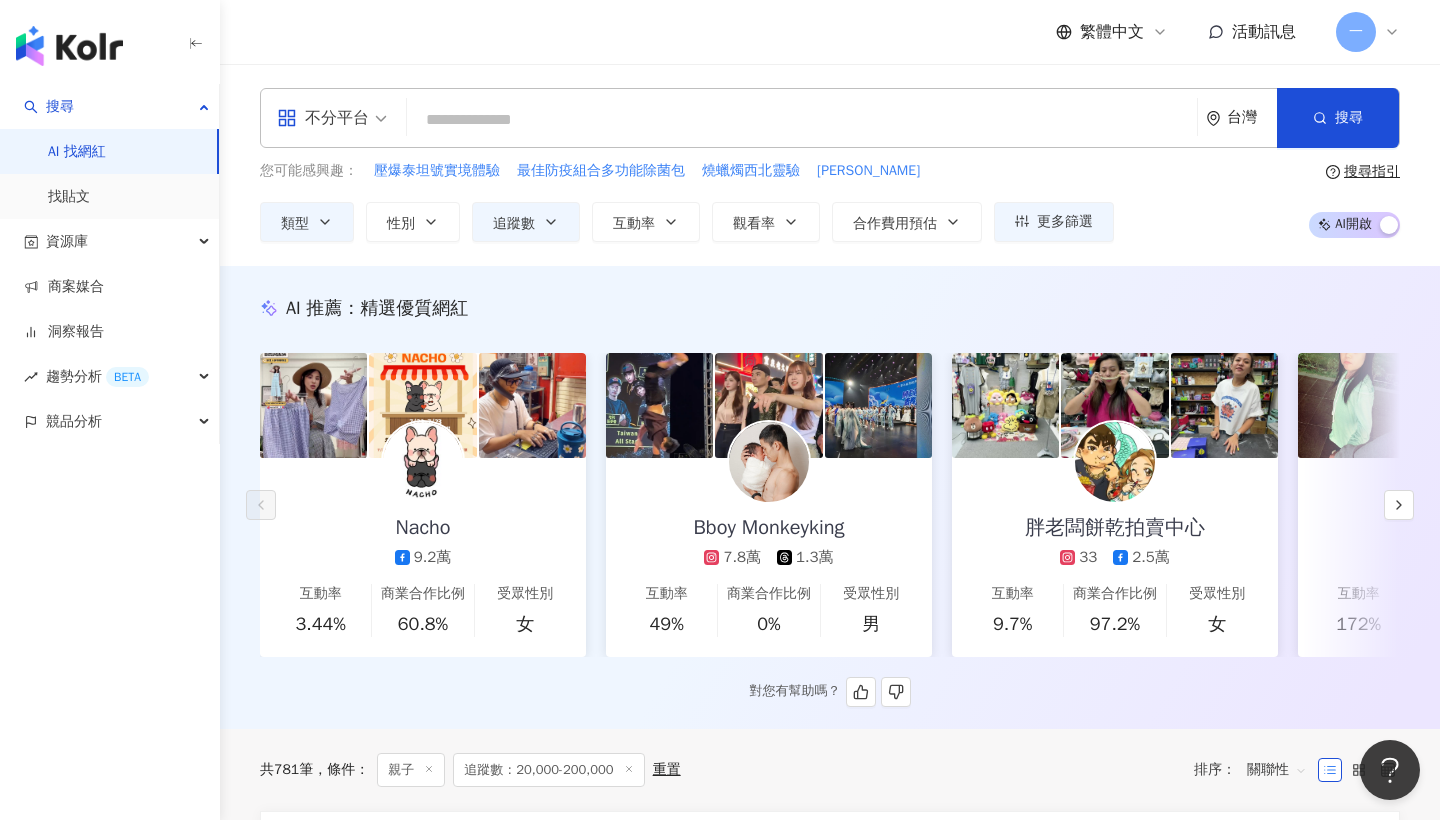 click at bounding box center (423, 462) 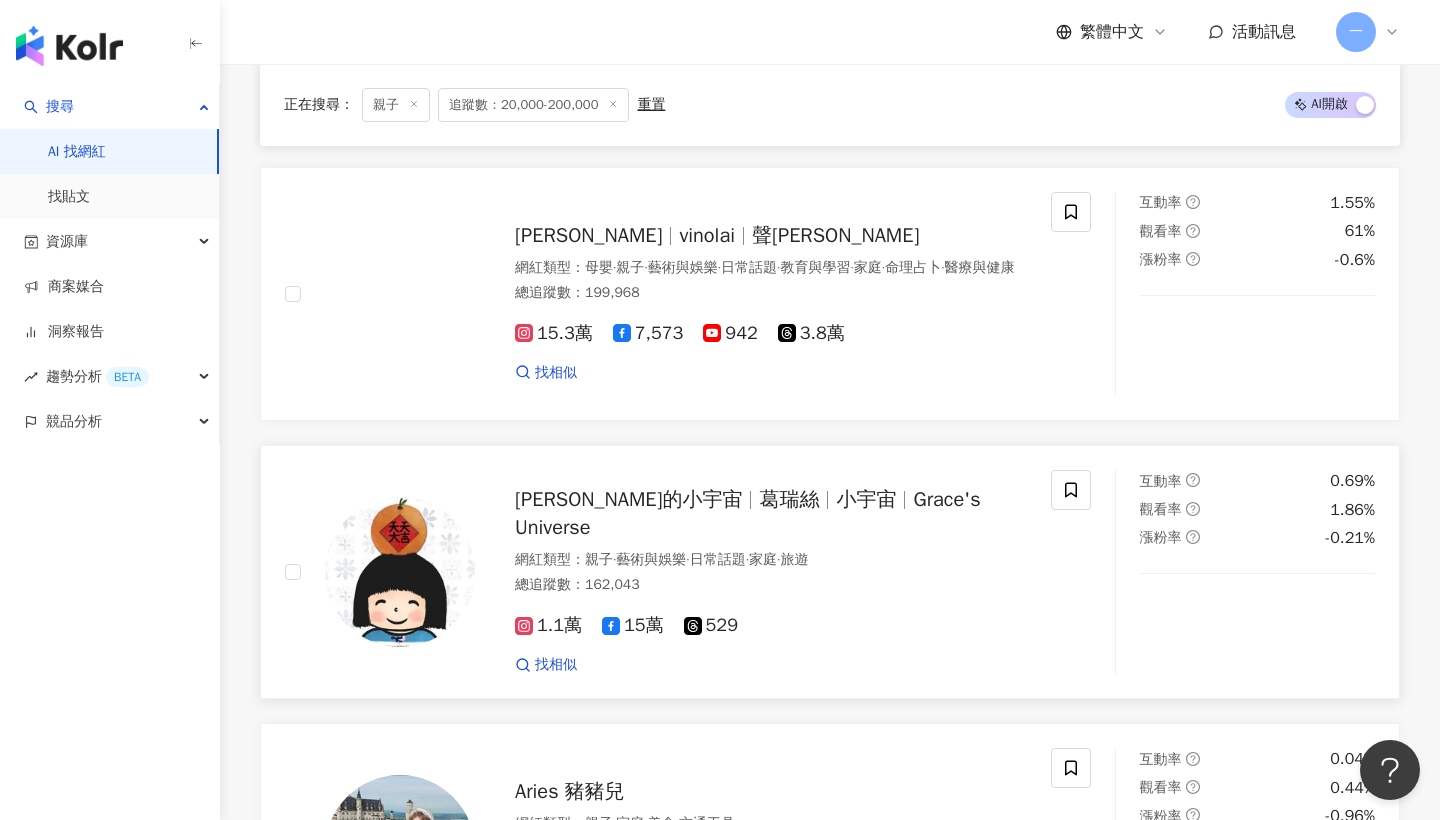 scroll, scrollTop: 2598, scrollLeft: 0, axis: vertical 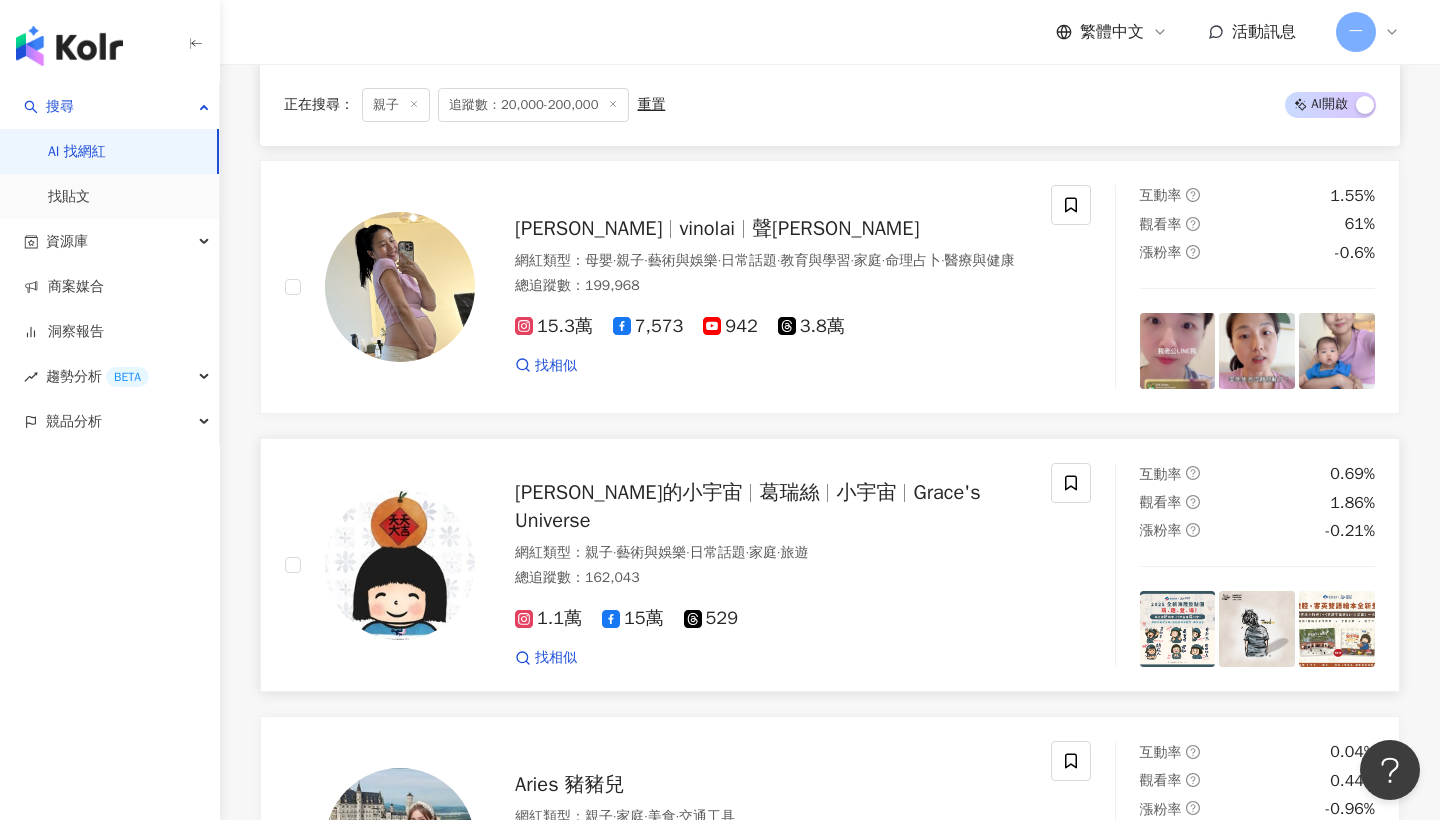 click on "葛瑞絲的小宇宙" at bounding box center [628, 492] 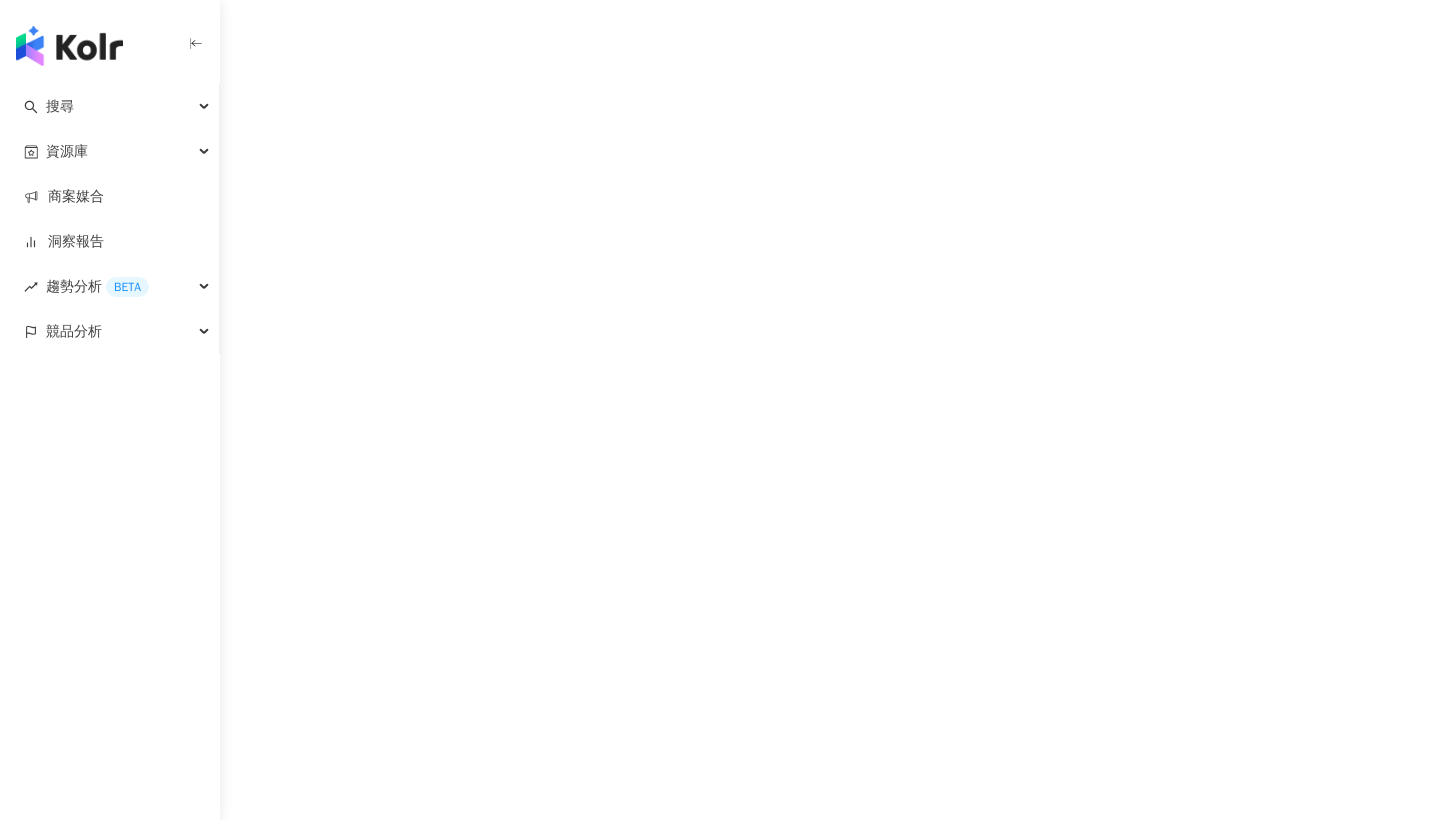 scroll, scrollTop: 0, scrollLeft: 0, axis: both 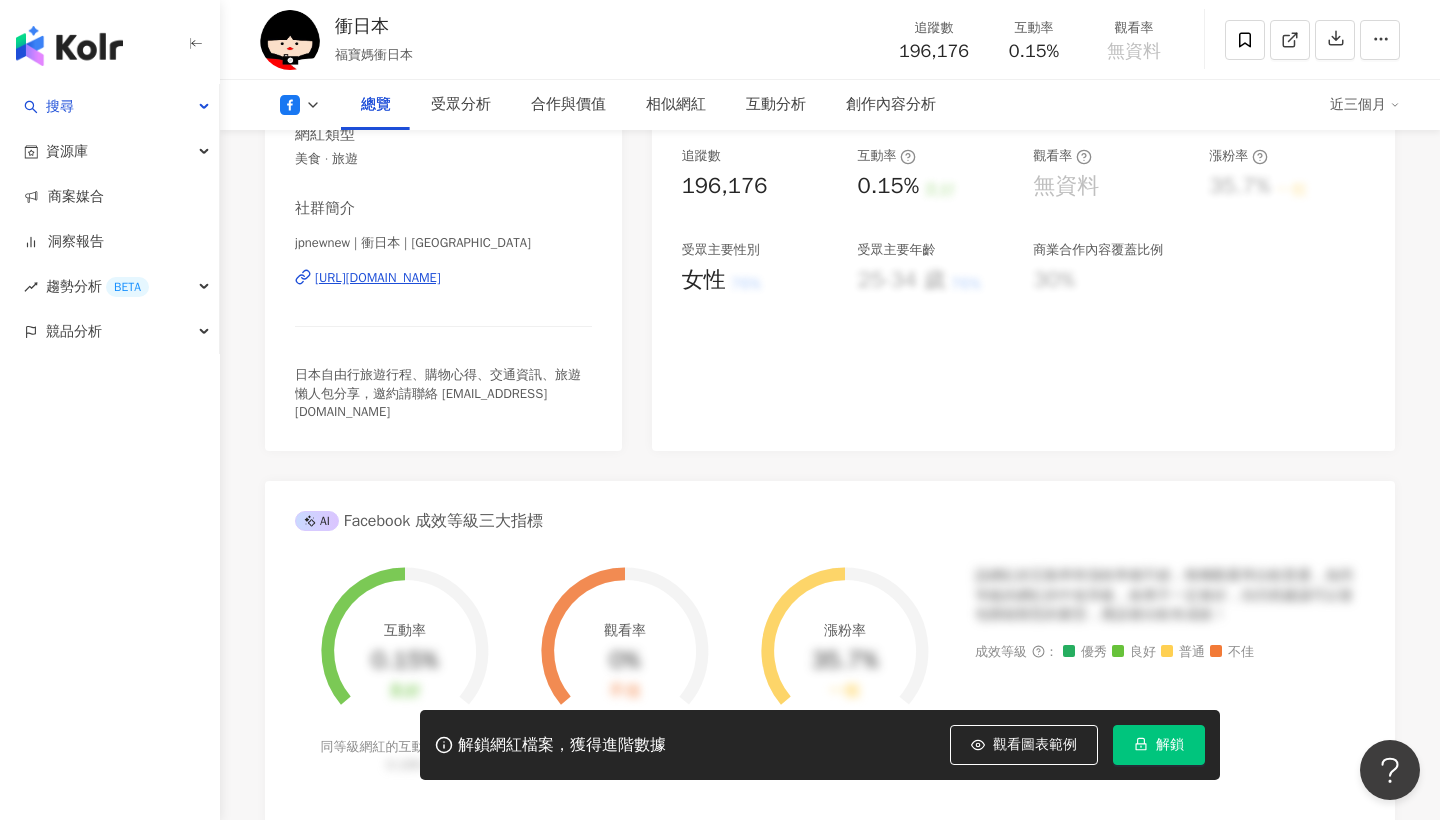 click on "https://www.facebook.com/1463103653924649" at bounding box center (378, 278) 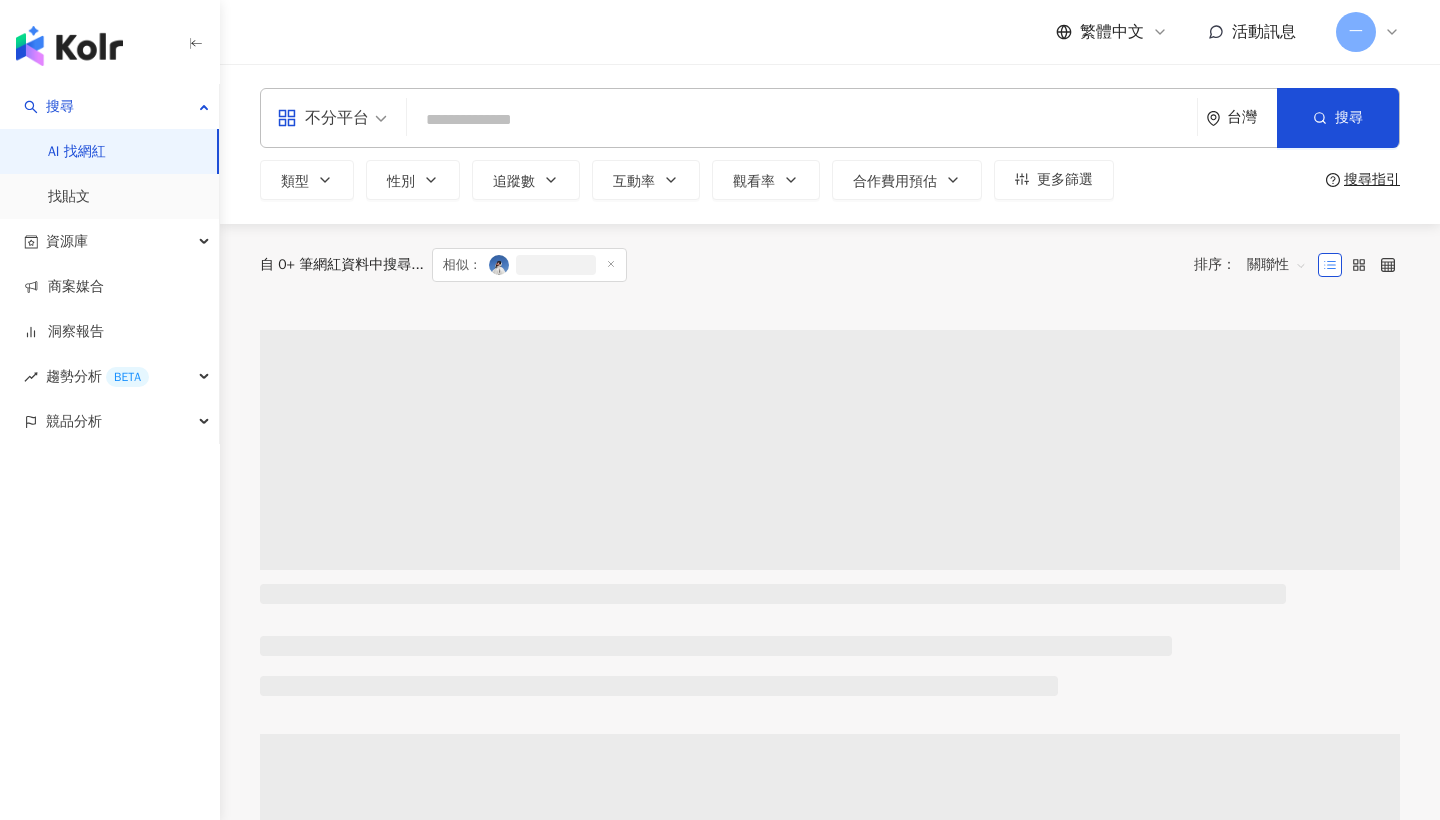 scroll, scrollTop: 0, scrollLeft: 0, axis: both 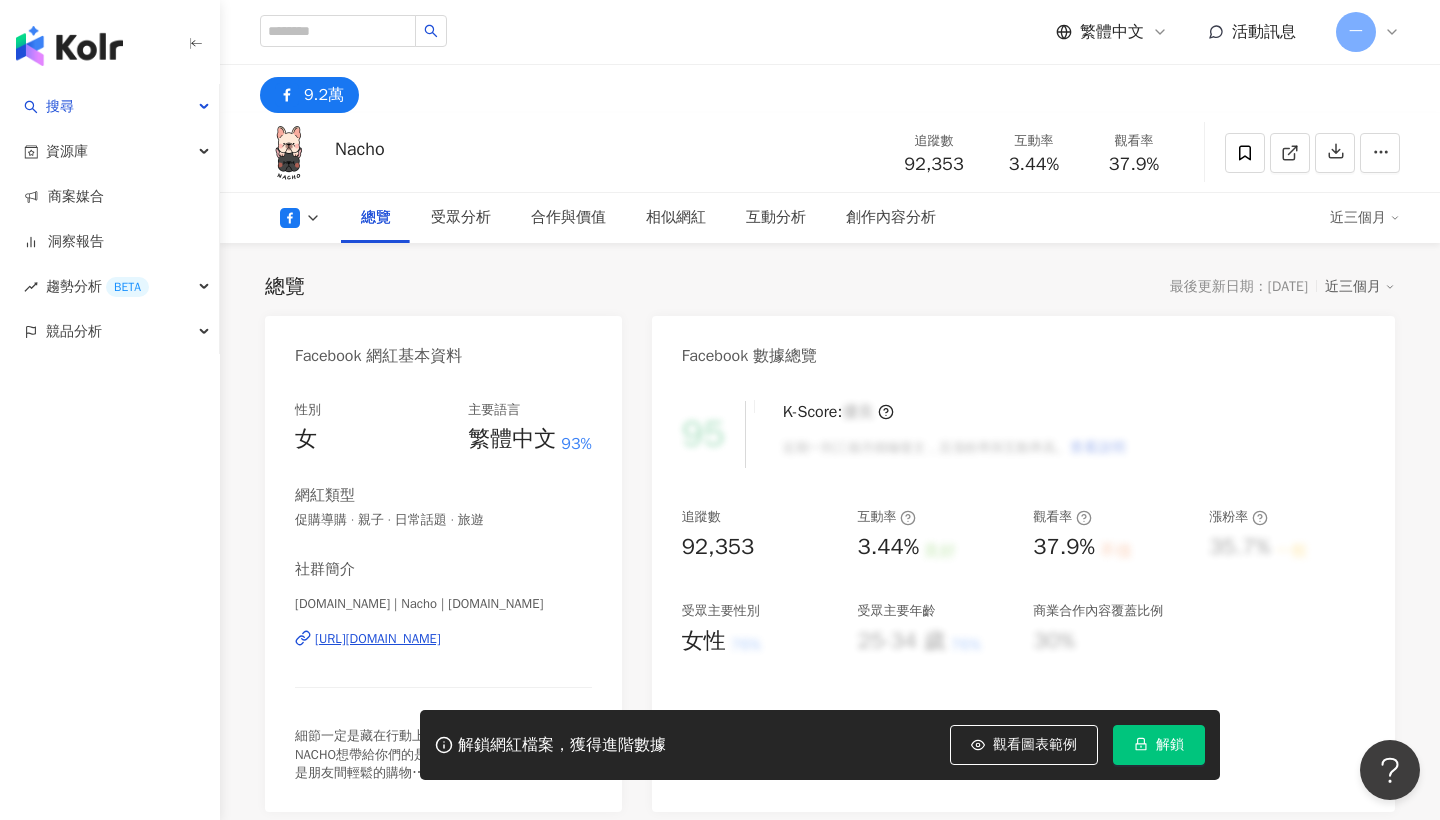 click on "https://www.facebook.com/269947820018890" at bounding box center (378, 639) 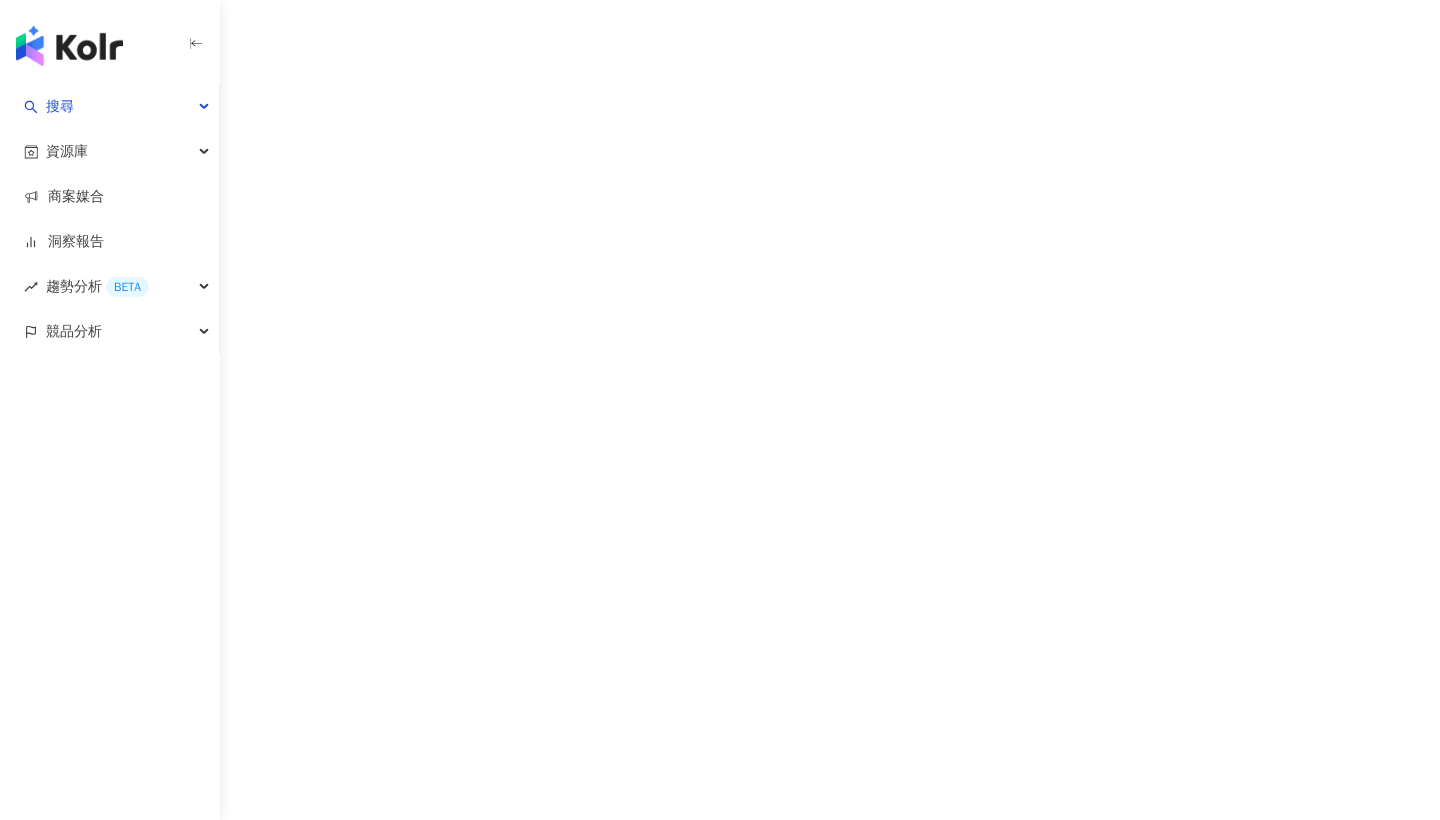 scroll, scrollTop: 0, scrollLeft: 0, axis: both 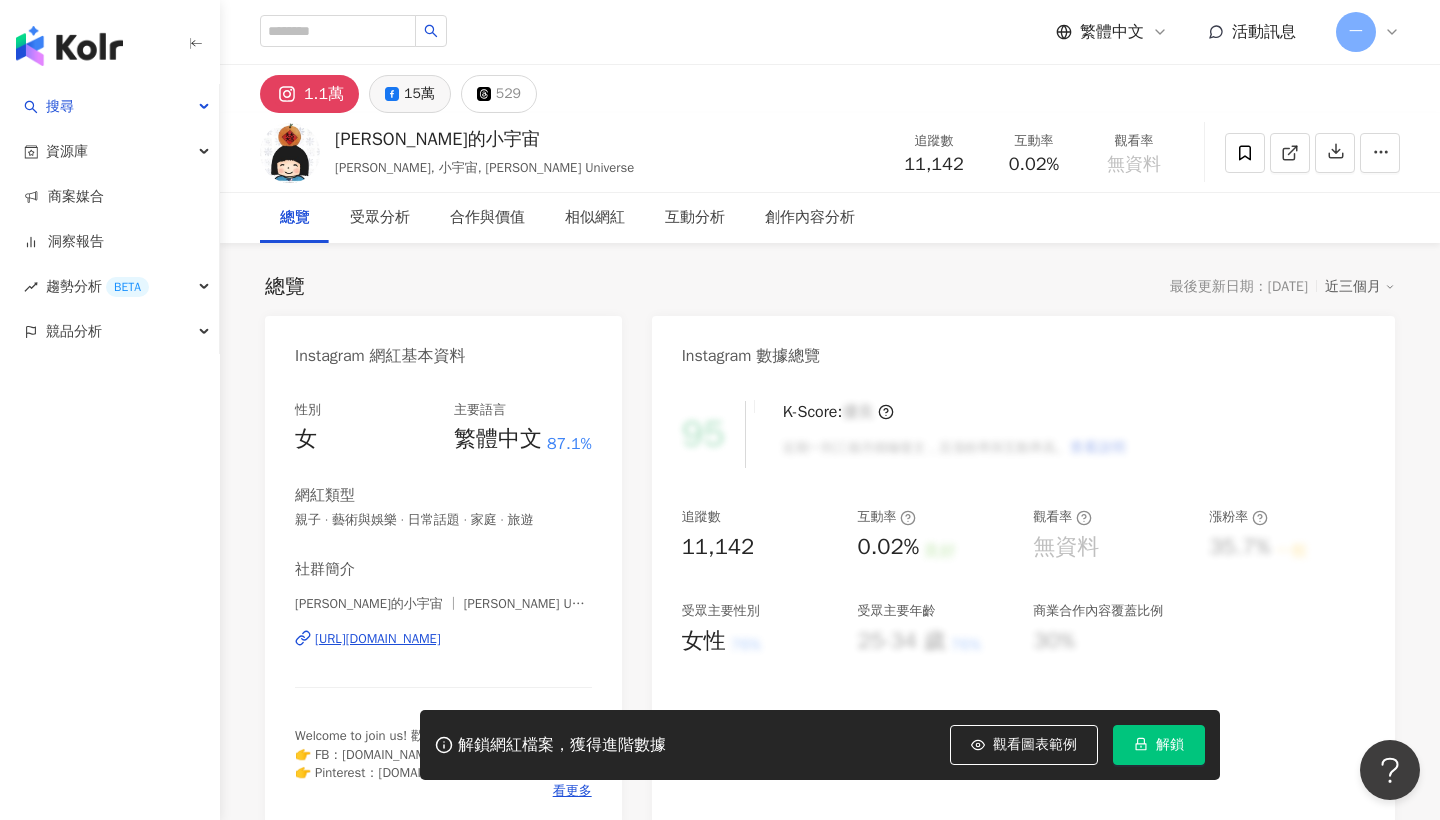 click on "15萬" at bounding box center (419, 94) 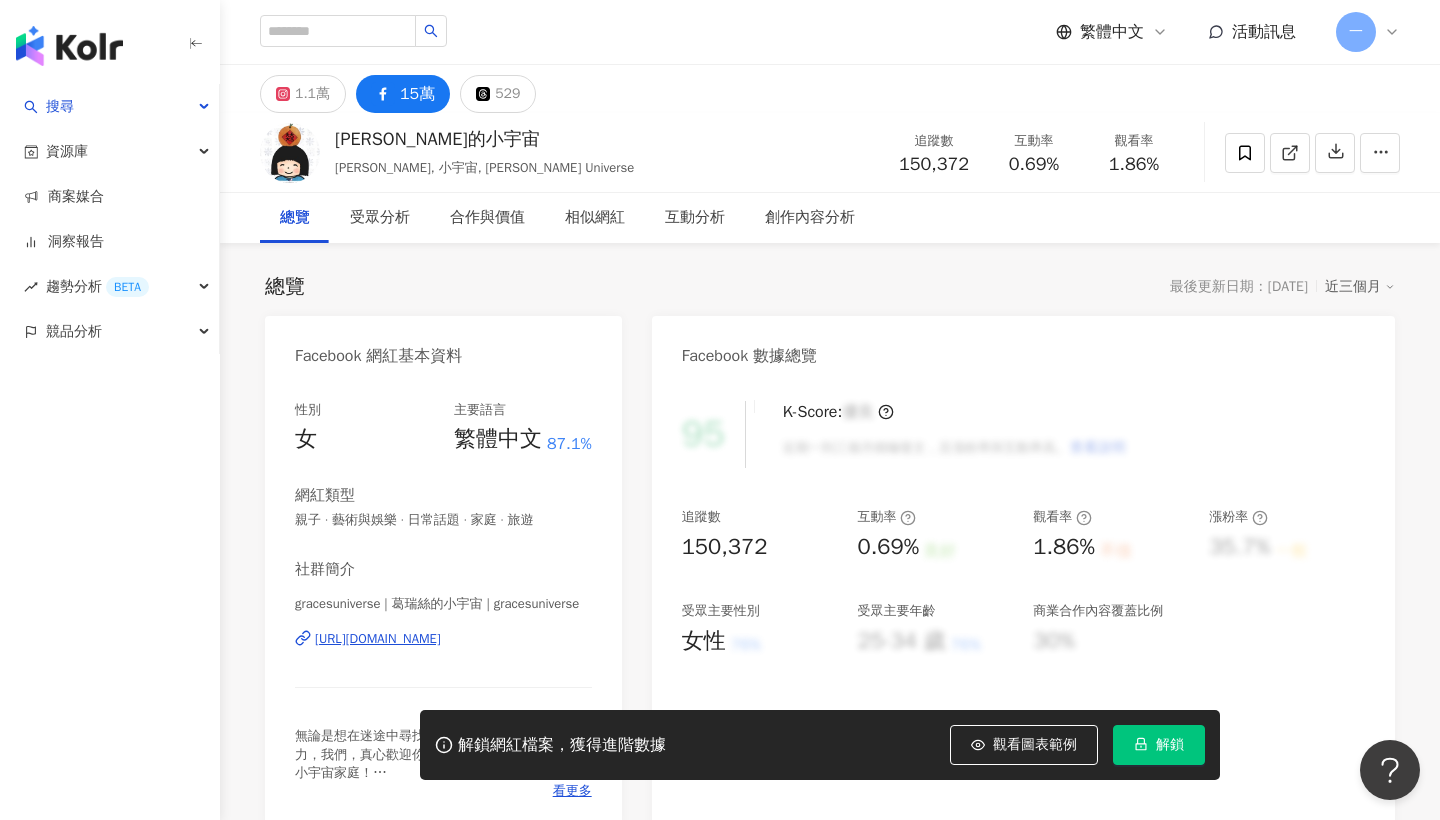 scroll, scrollTop: 0, scrollLeft: 0, axis: both 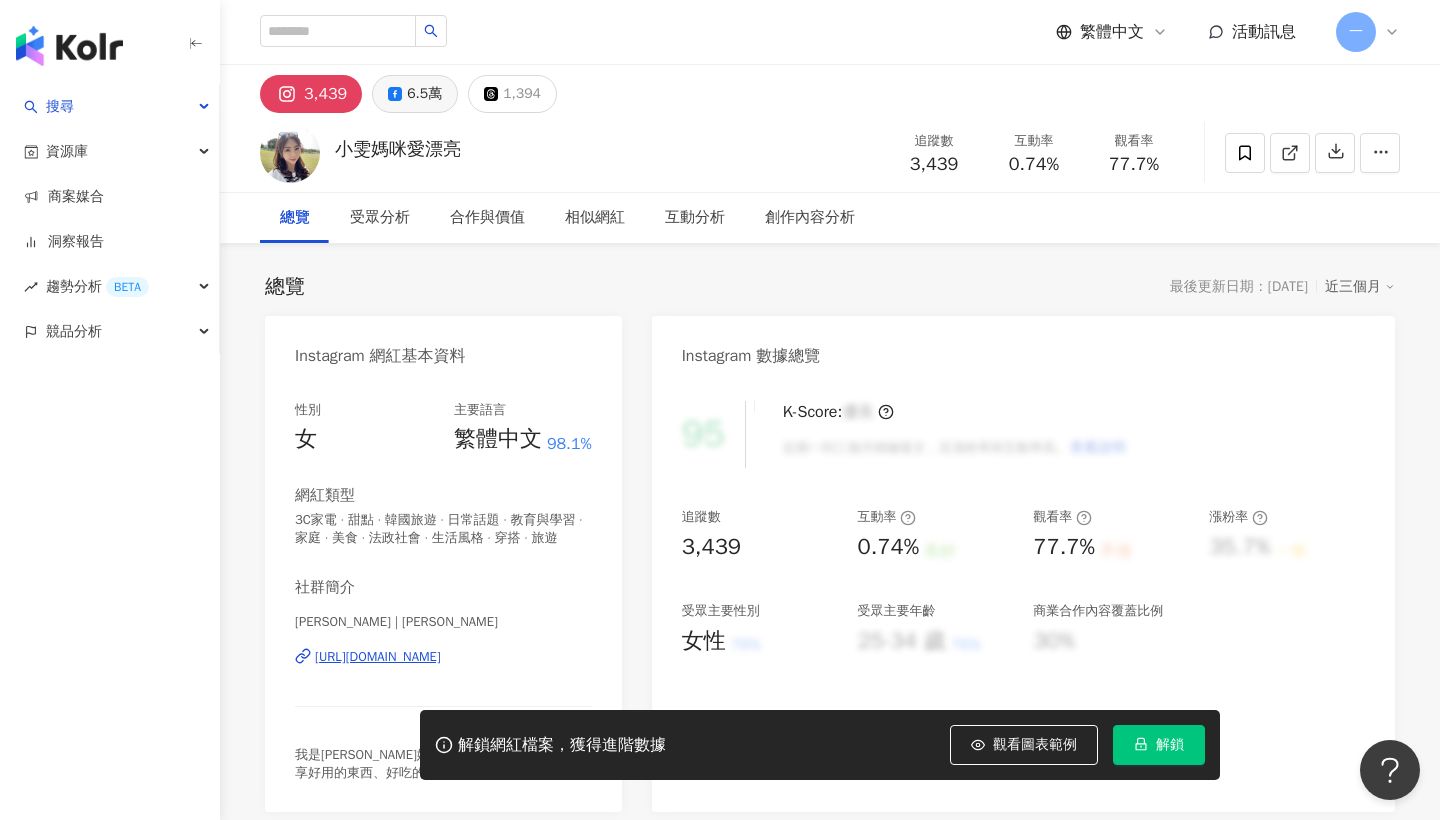 click on "6.5萬" at bounding box center (424, 94) 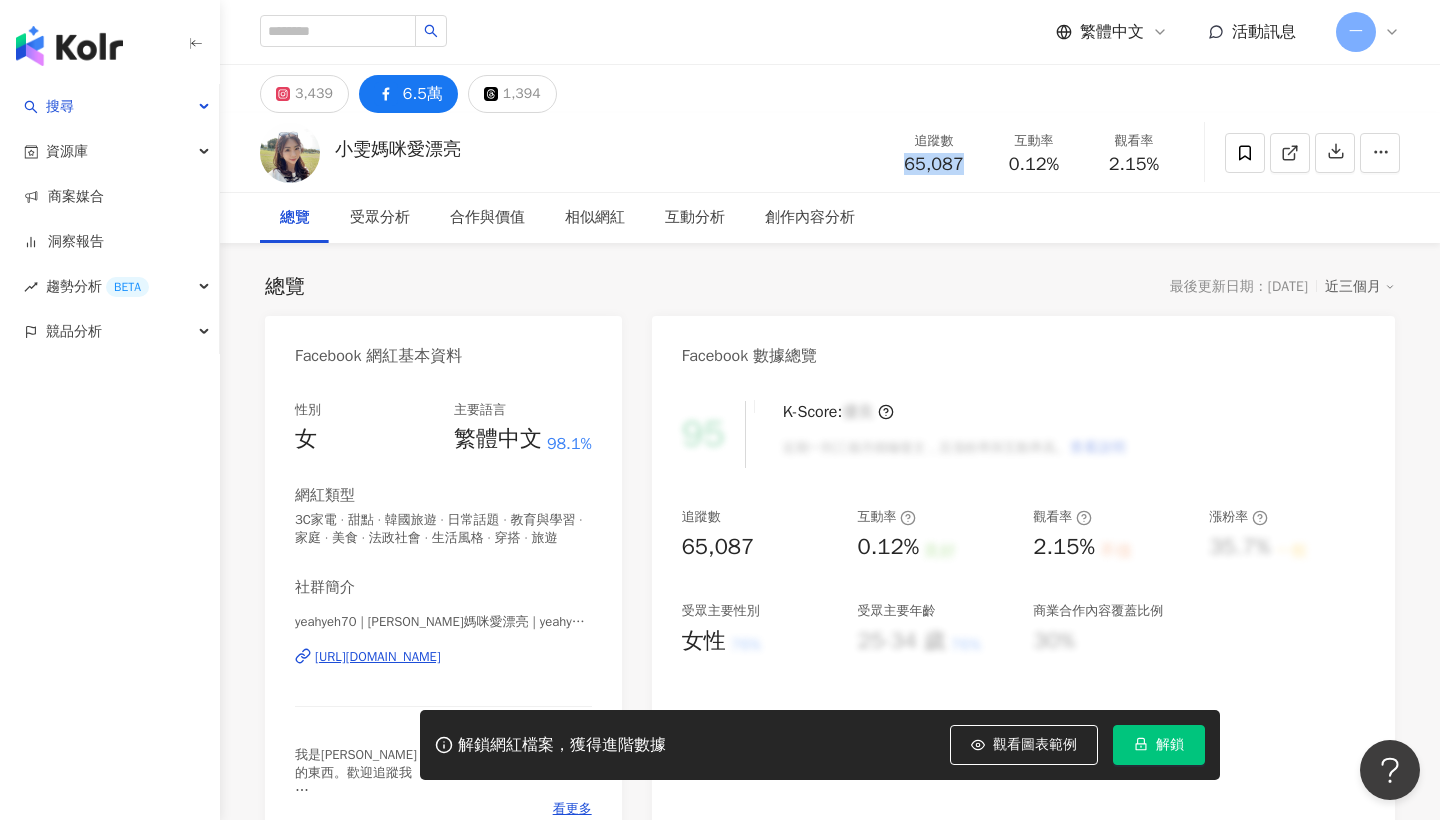 click on "65,087" at bounding box center (934, 165) 